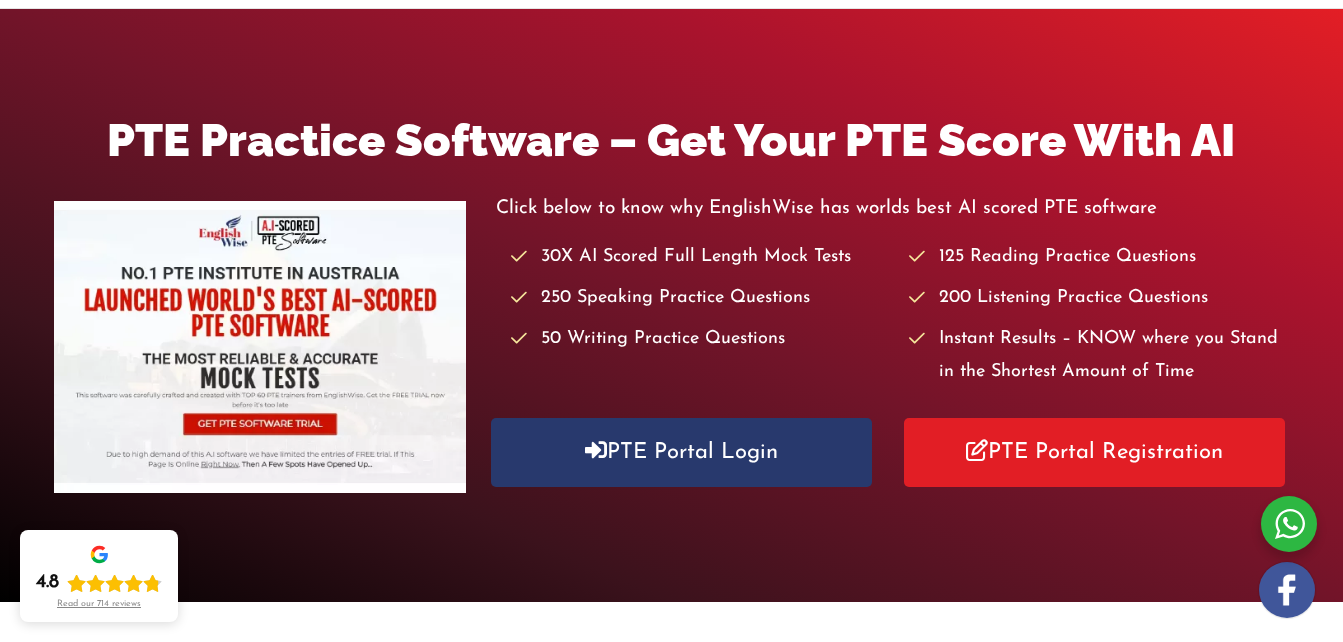 scroll, scrollTop: 195, scrollLeft: 0, axis: vertical 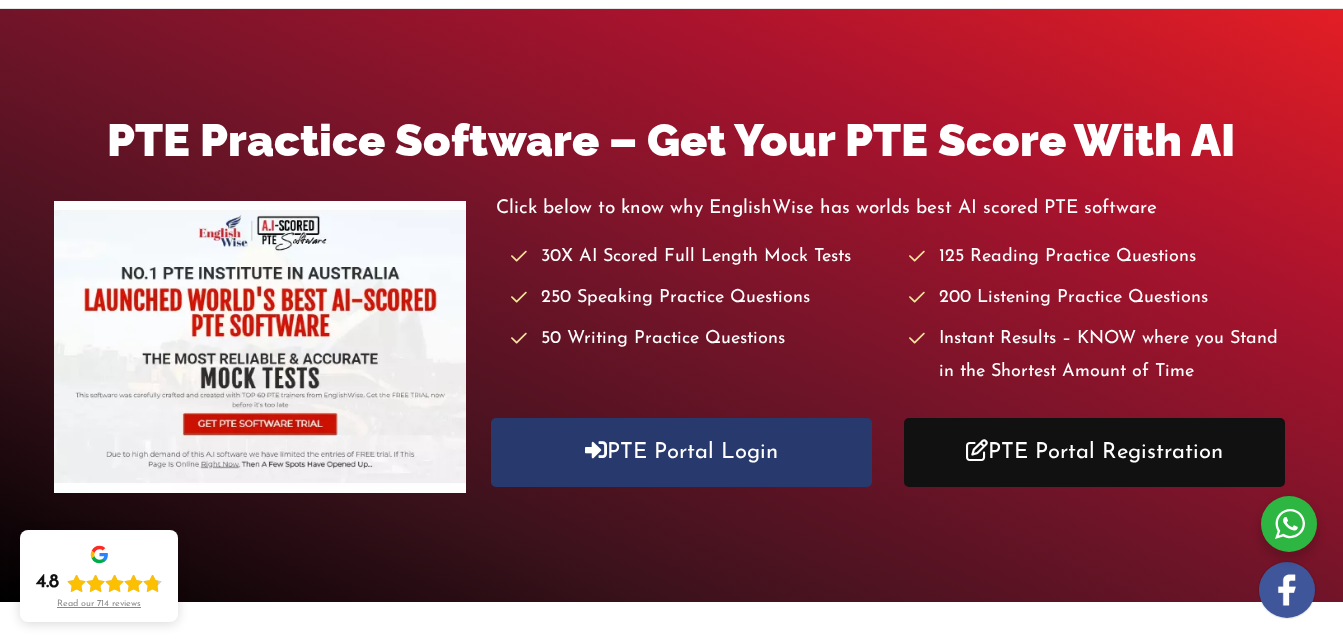click on "PTE Portal Registration" at bounding box center [1094, 452] 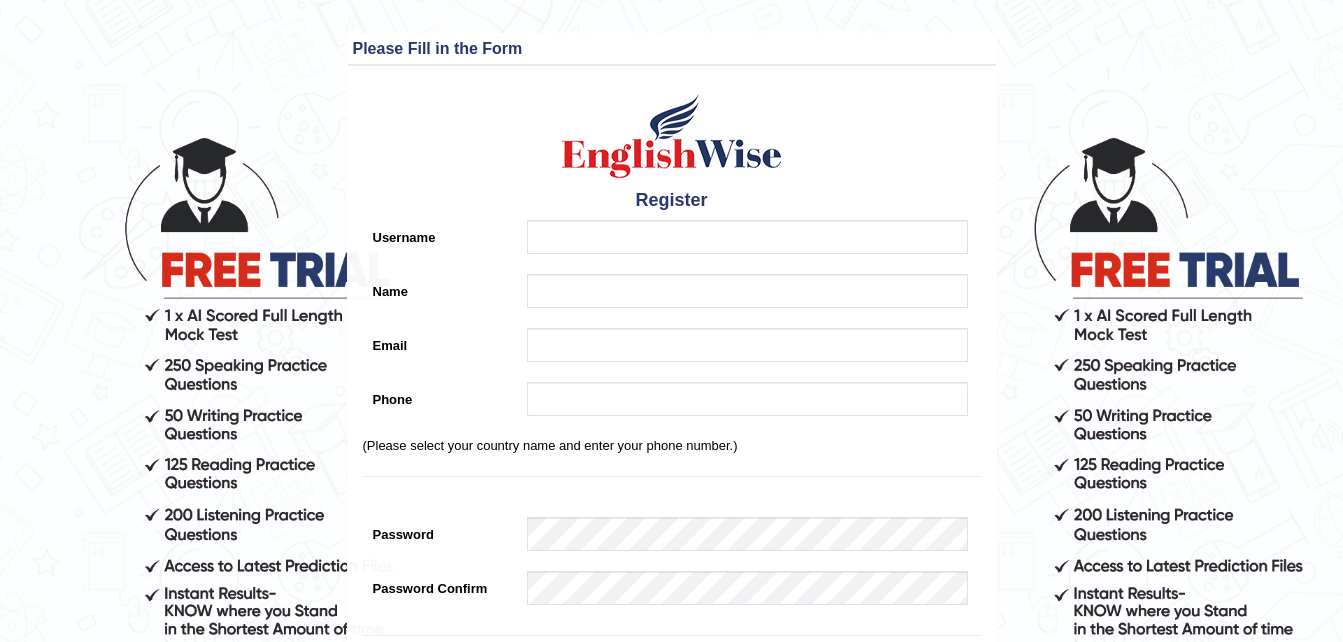 scroll, scrollTop: 0, scrollLeft: 0, axis: both 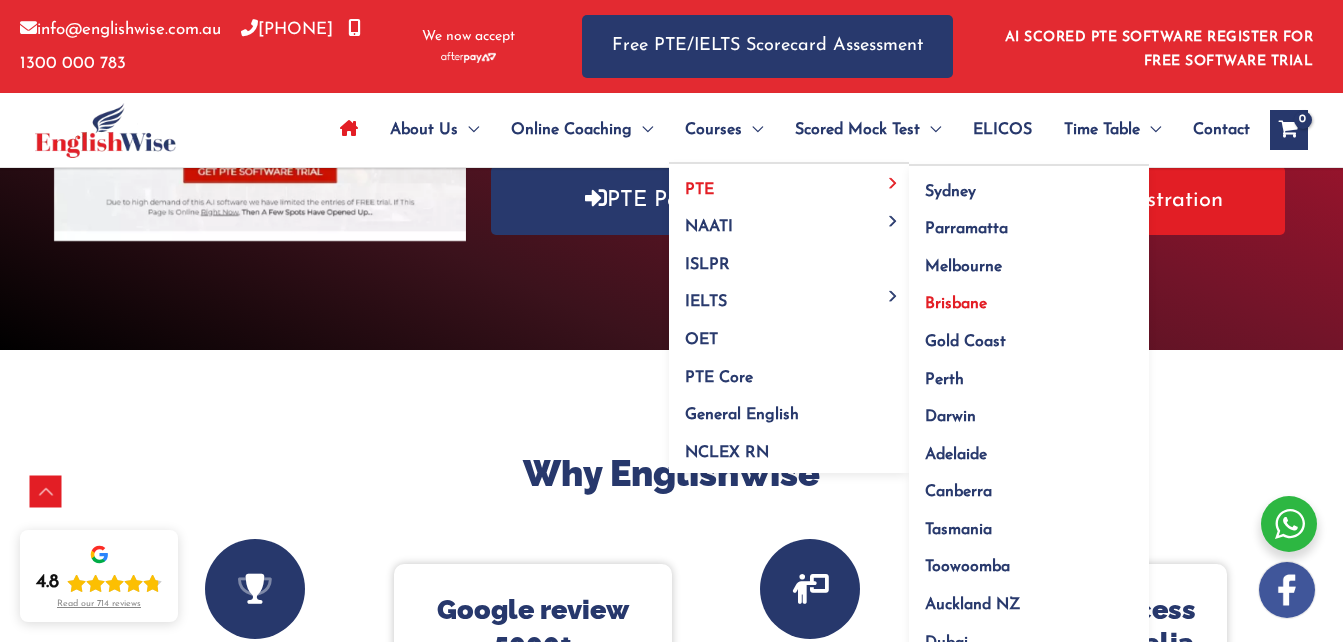 click on "Brisbane" at bounding box center [956, 304] 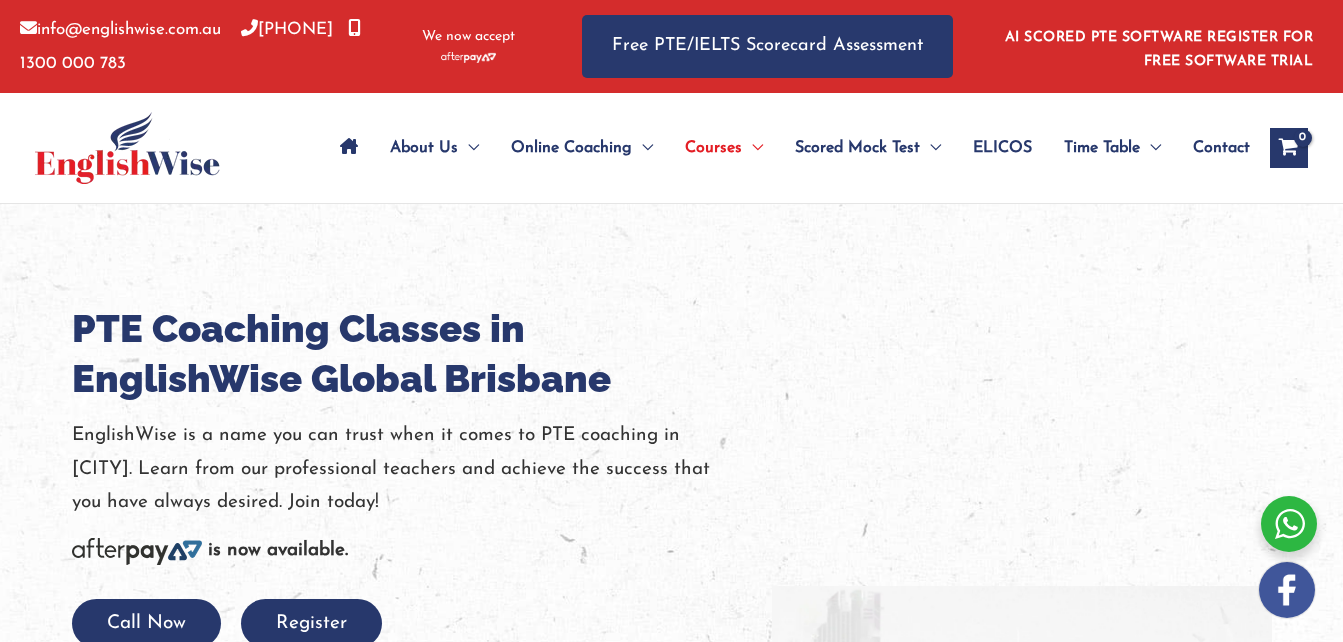 scroll, scrollTop: 0, scrollLeft: 0, axis: both 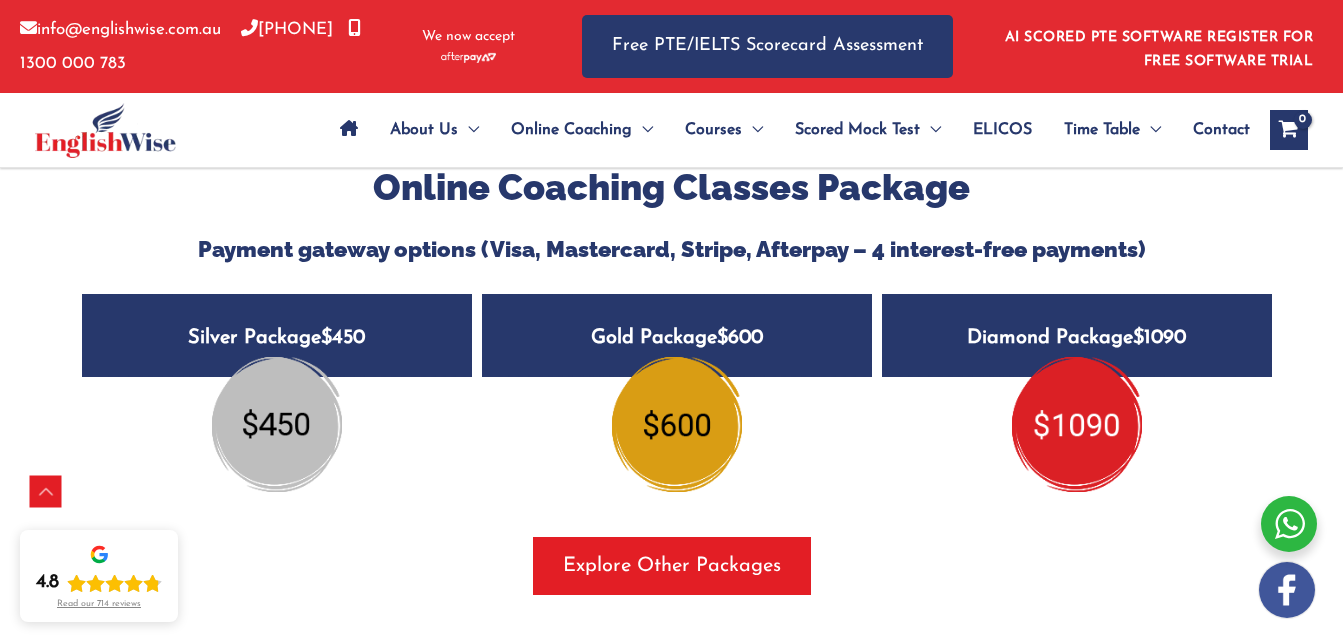 click at bounding box center [277, 424] 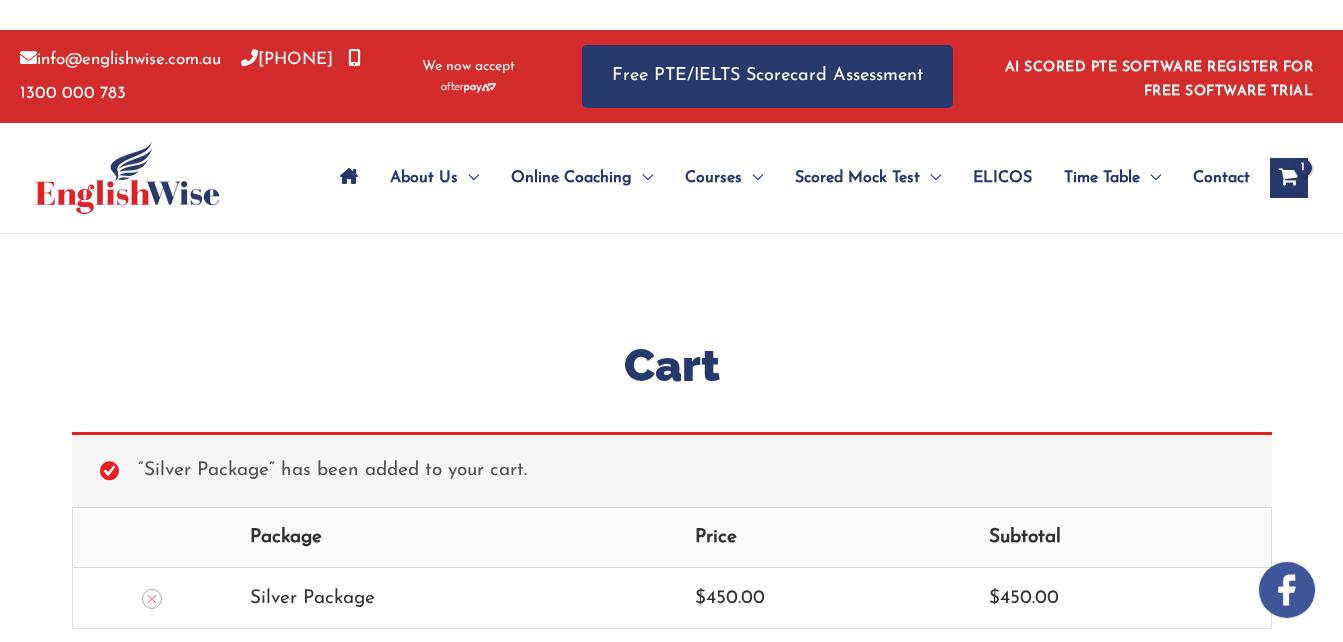scroll, scrollTop: 0, scrollLeft: 0, axis: both 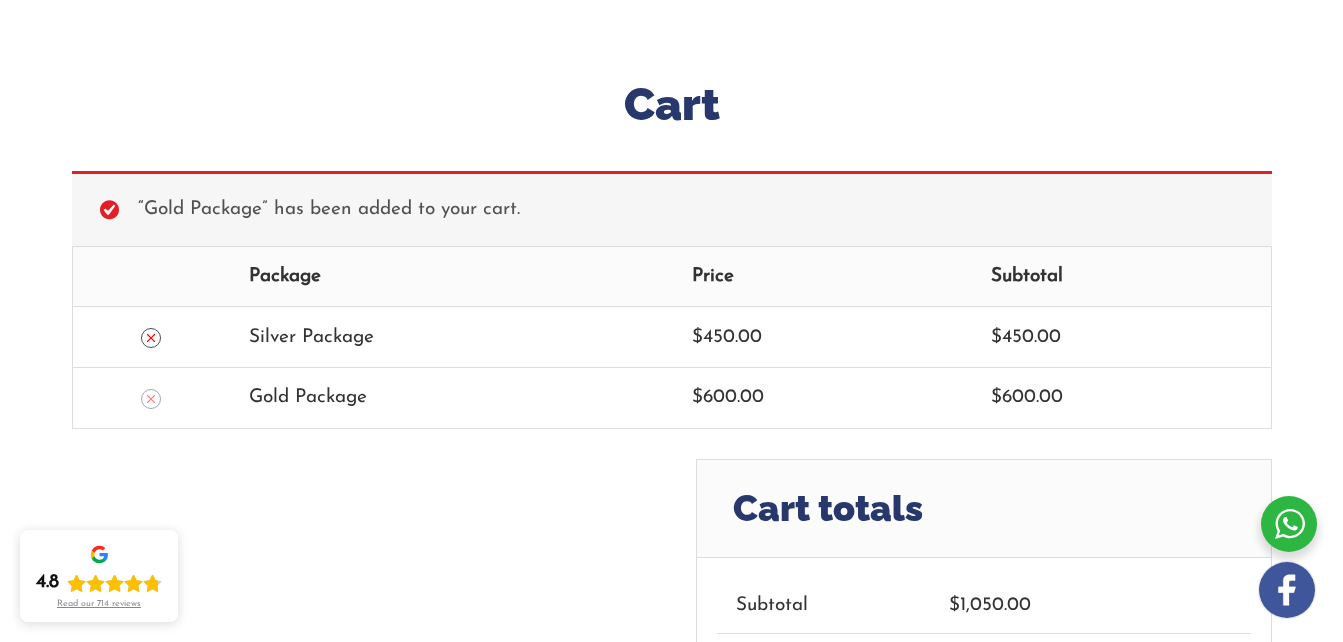 click 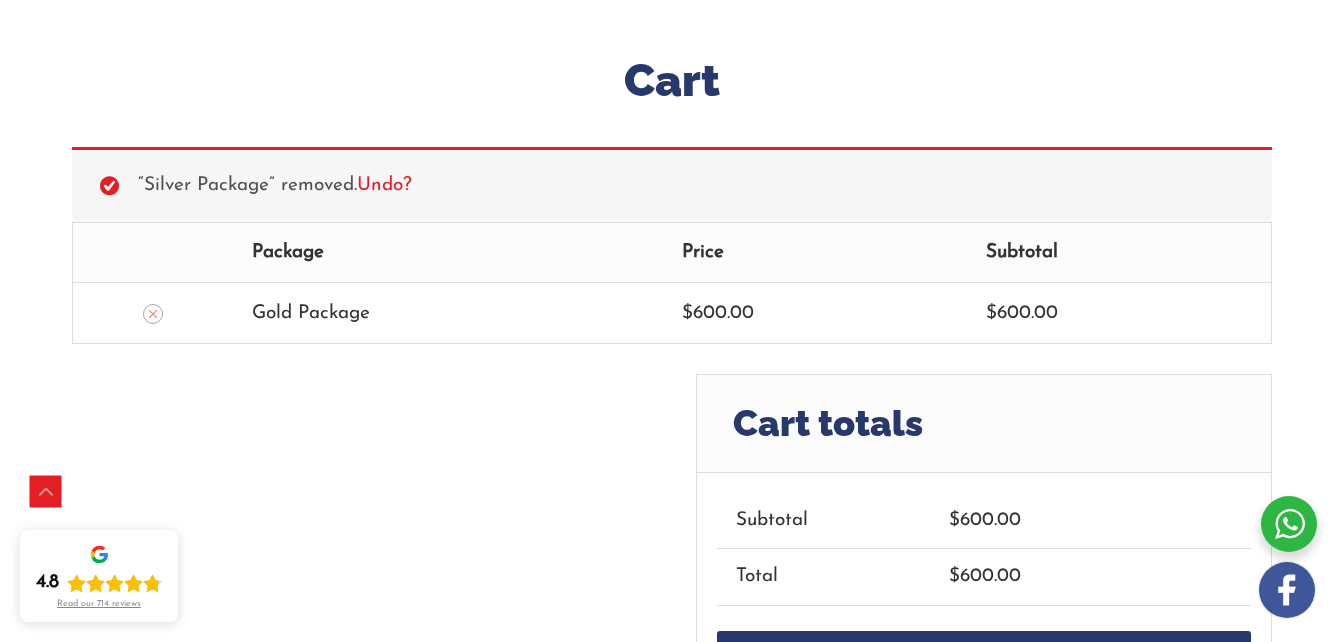 scroll, scrollTop: 302, scrollLeft: 0, axis: vertical 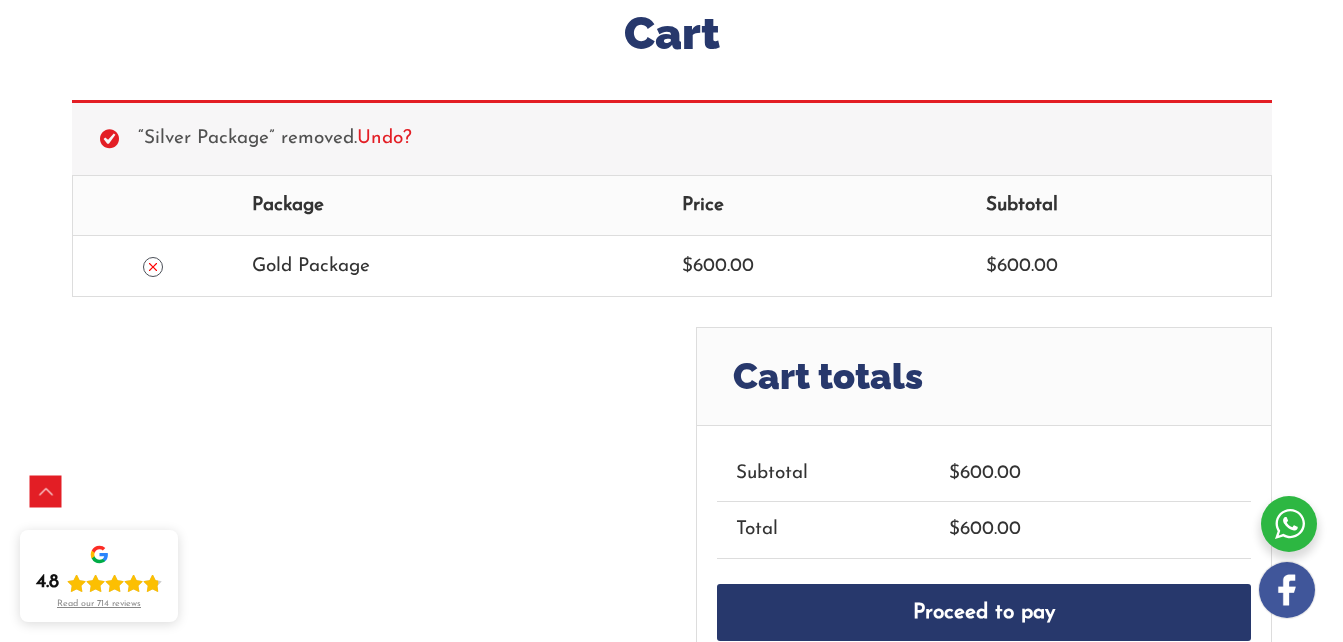 click 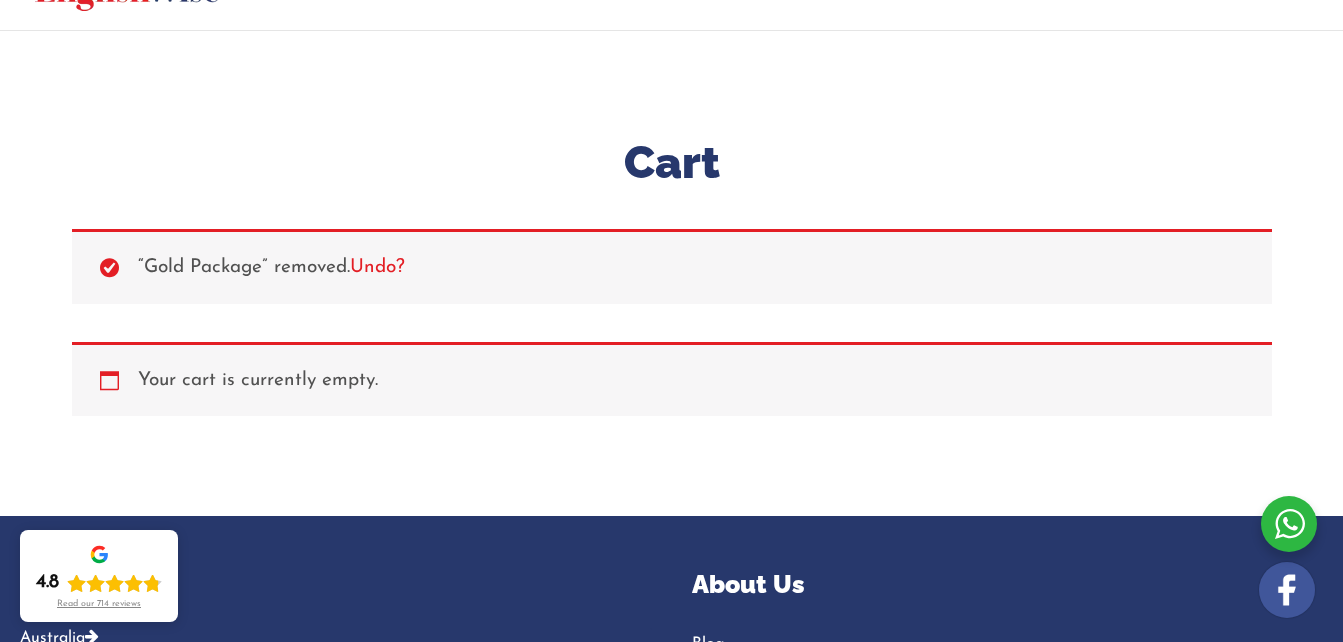 scroll, scrollTop: 0, scrollLeft: 0, axis: both 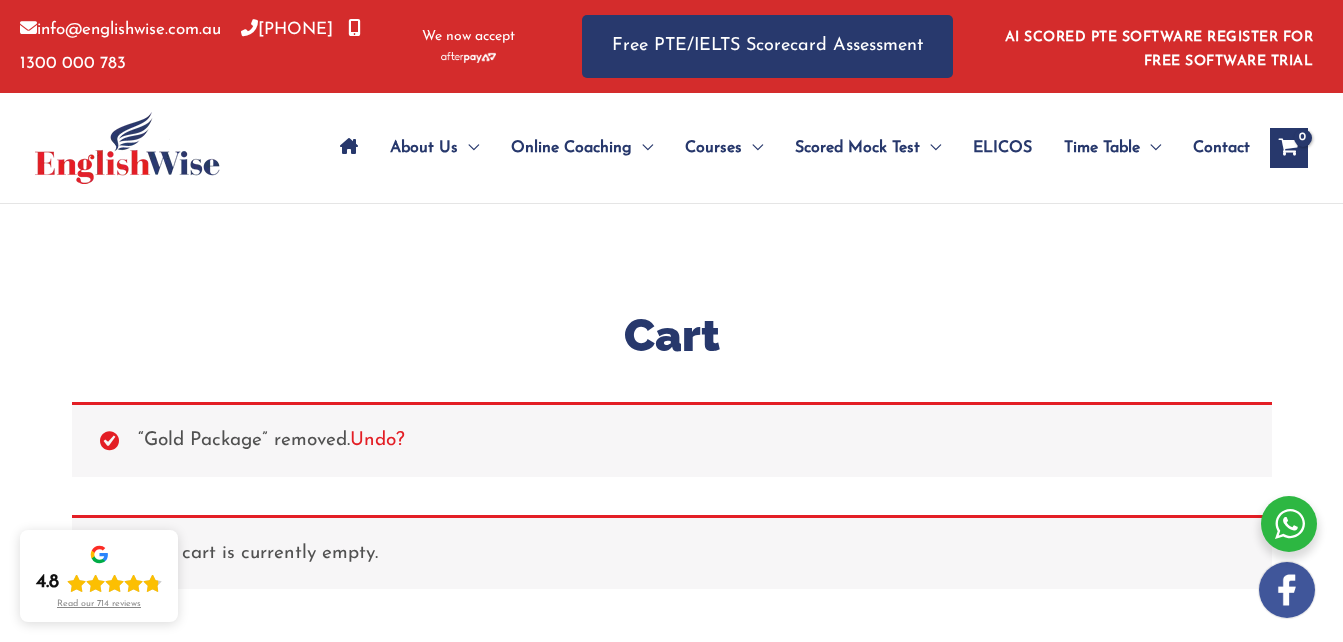 click at bounding box center [127, 148] 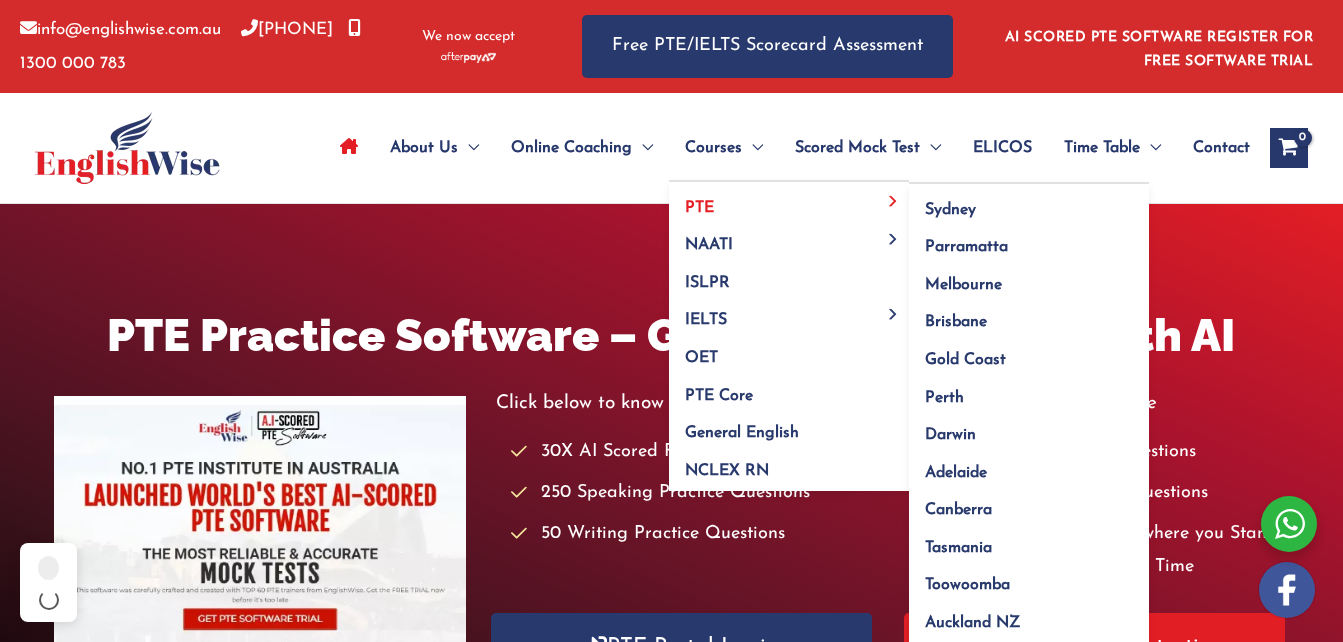 scroll, scrollTop: 0, scrollLeft: 0, axis: both 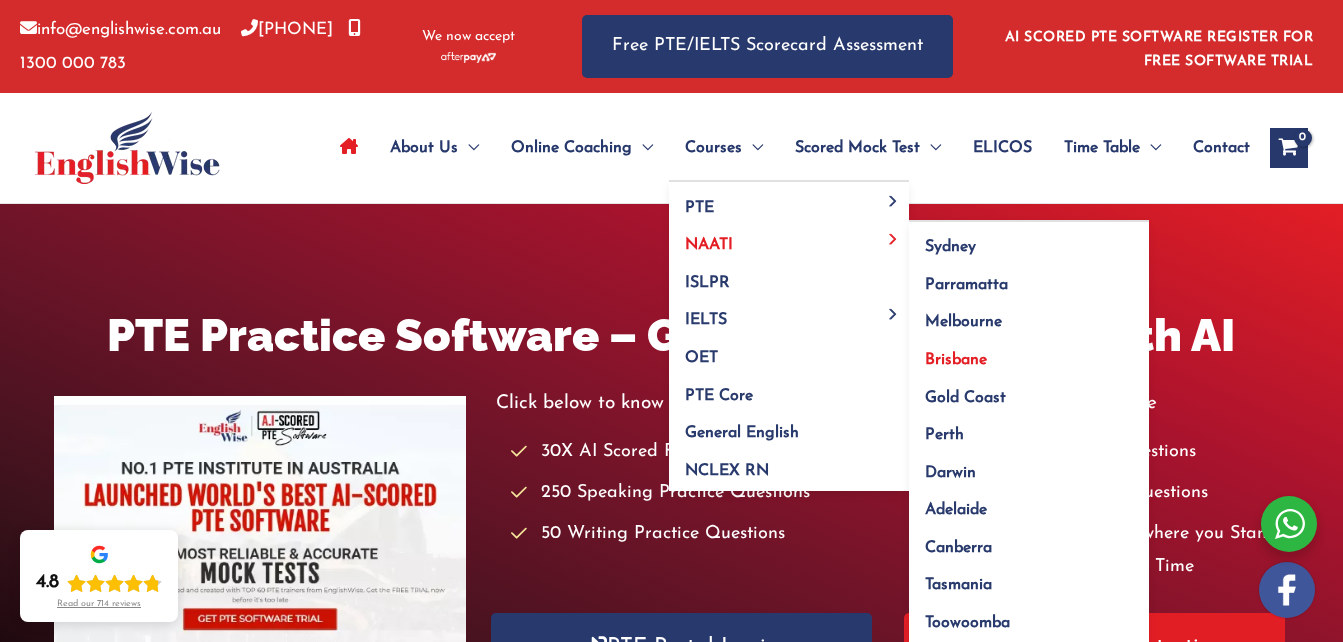 click on "Brisbane" at bounding box center (956, 360) 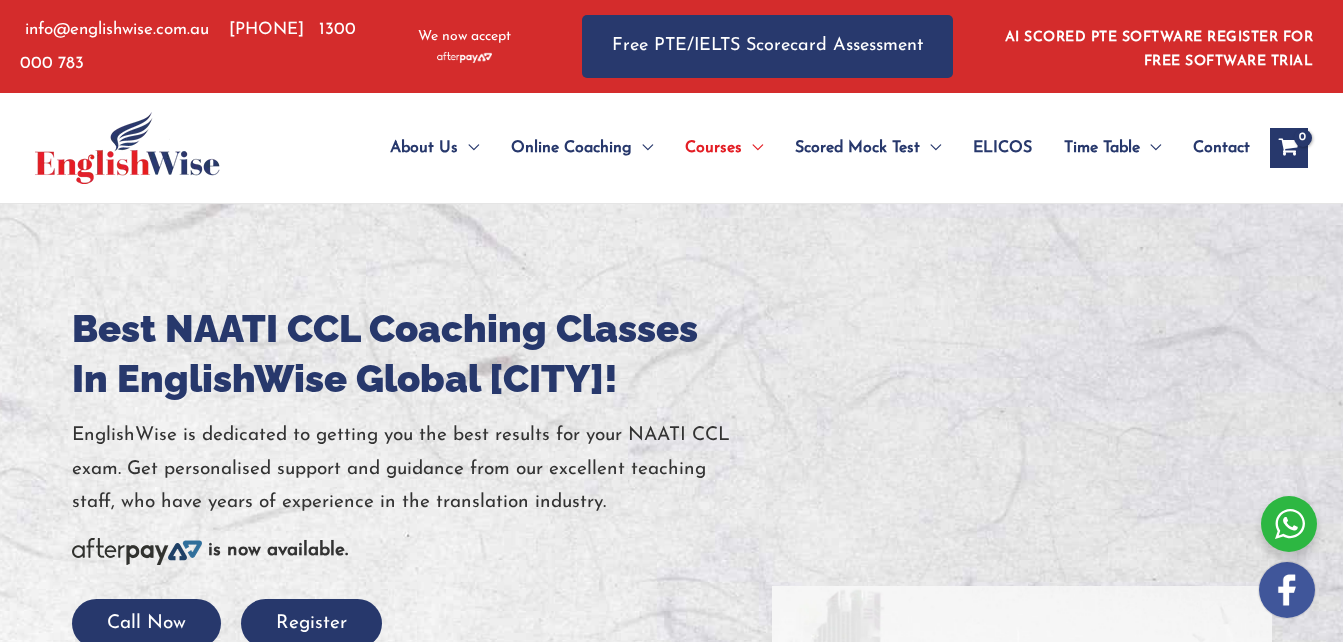 scroll, scrollTop: 0, scrollLeft: 0, axis: both 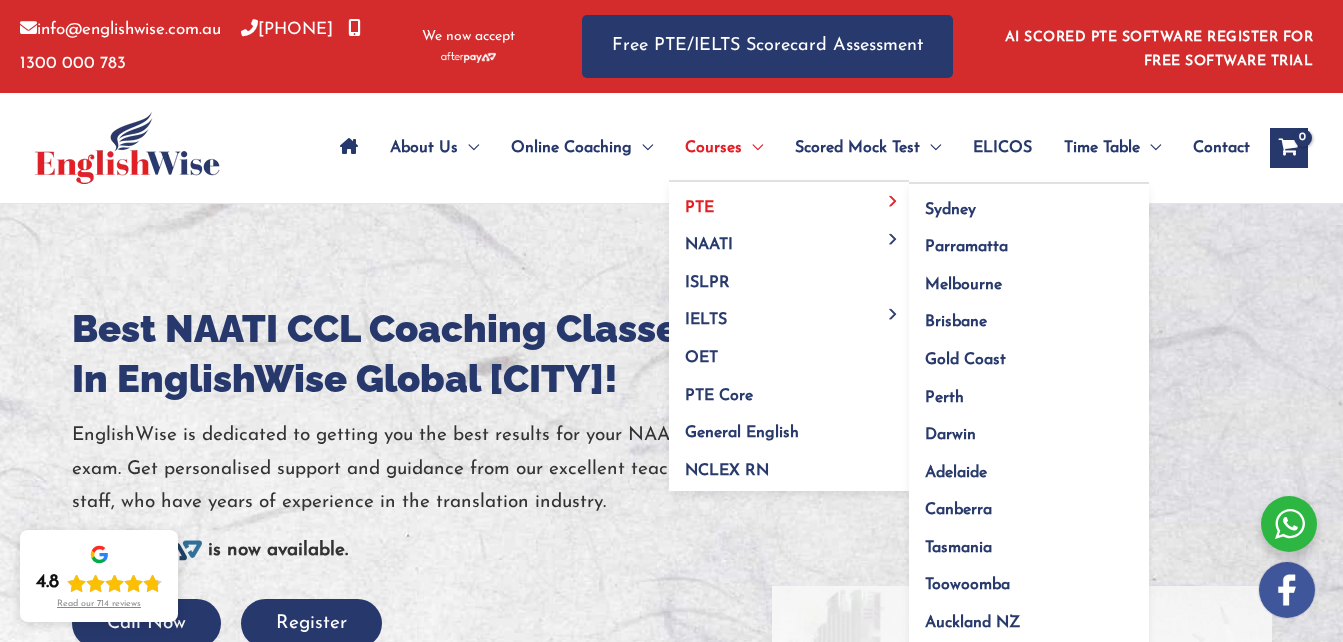 click on "PTE" at bounding box center (789, 201) 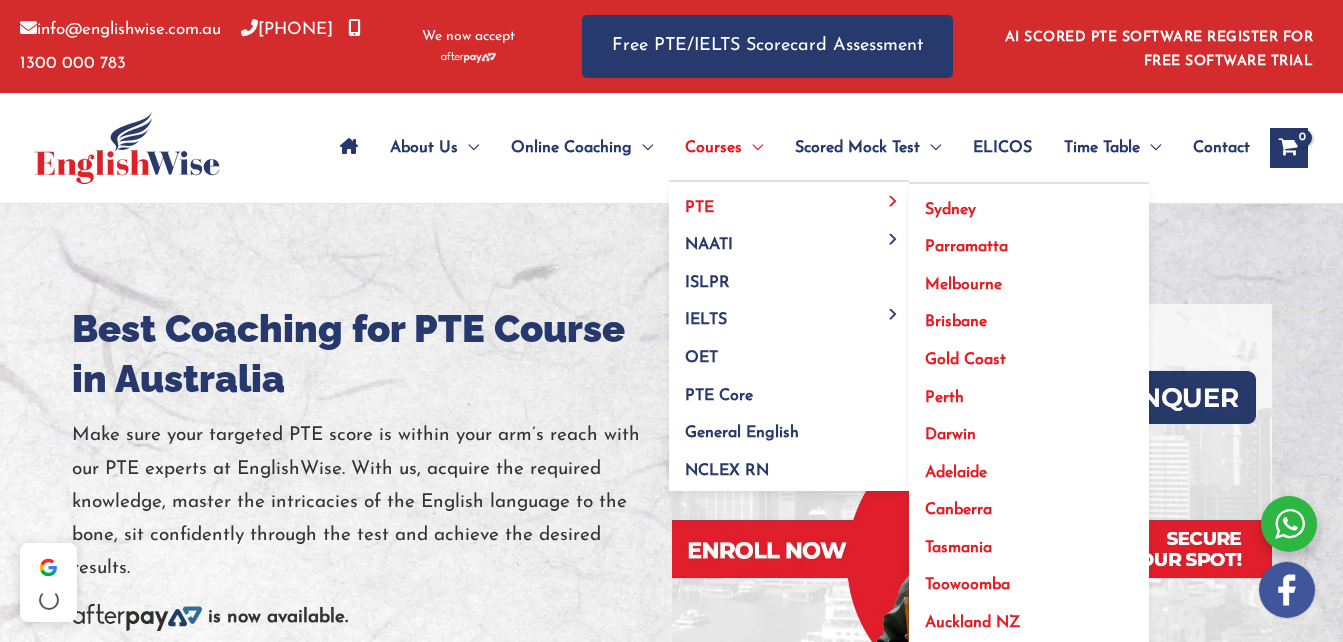 scroll, scrollTop: 0, scrollLeft: 0, axis: both 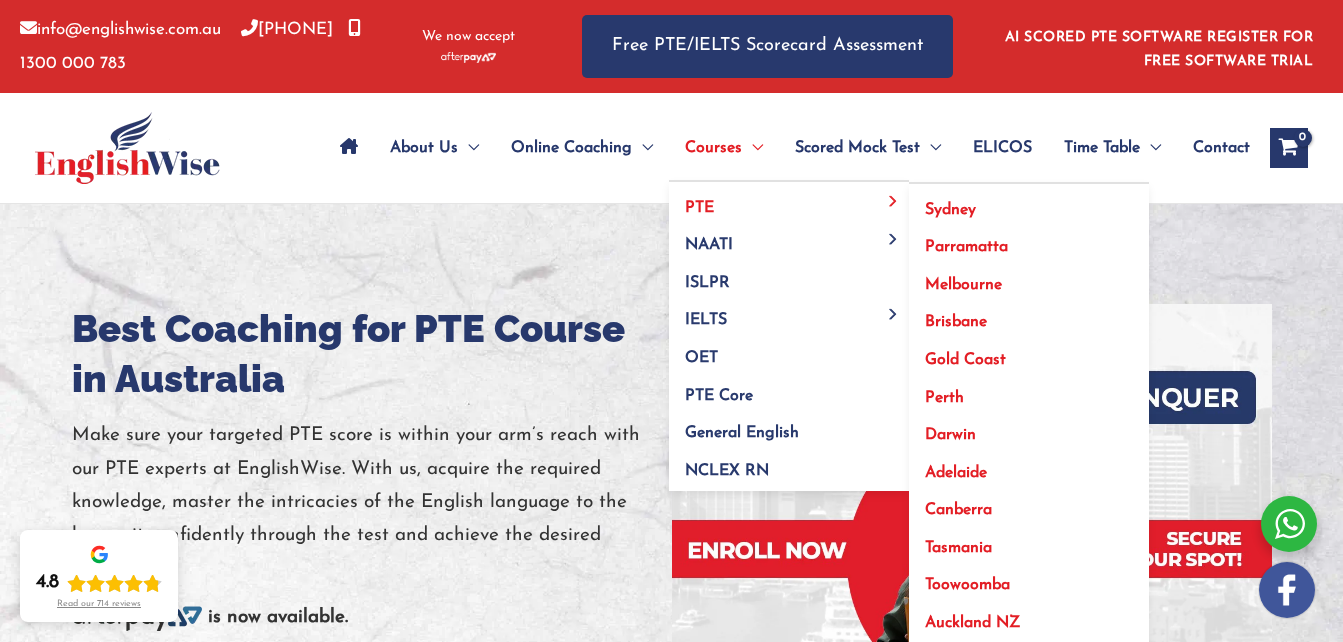 click on "Brisbane" at bounding box center (956, 322) 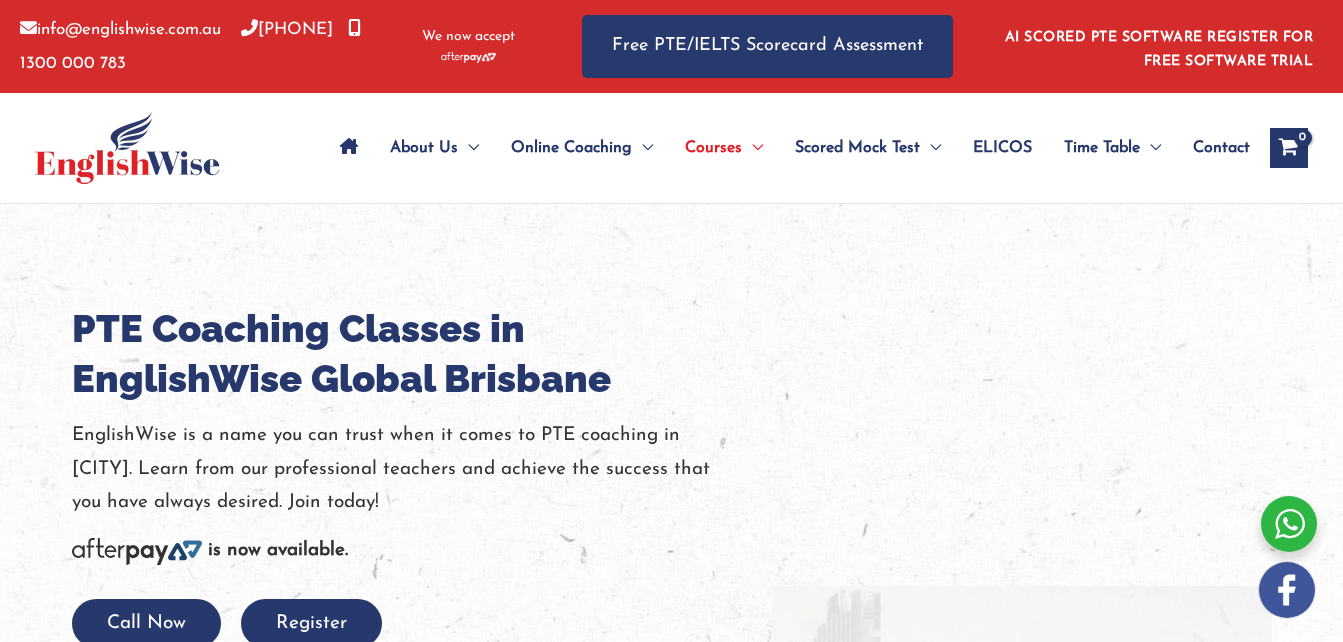 scroll, scrollTop: 0, scrollLeft: 0, axis: both 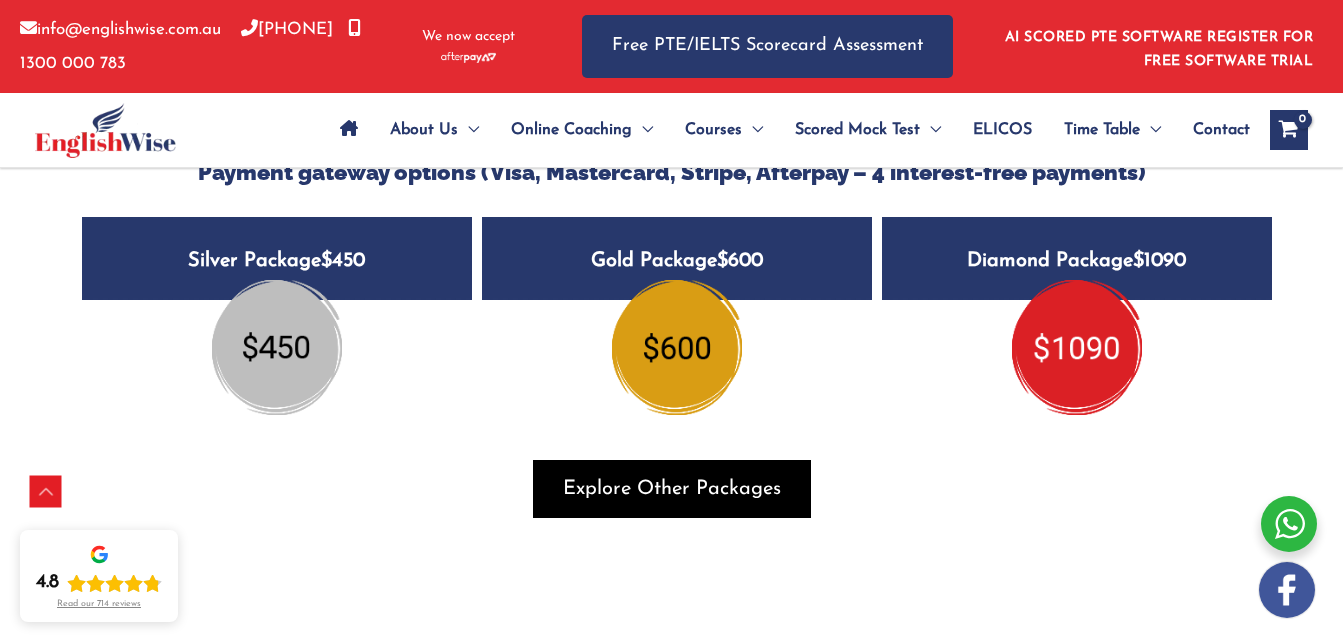 click on "Explore Other Packages" at bounding box center (672, 489) 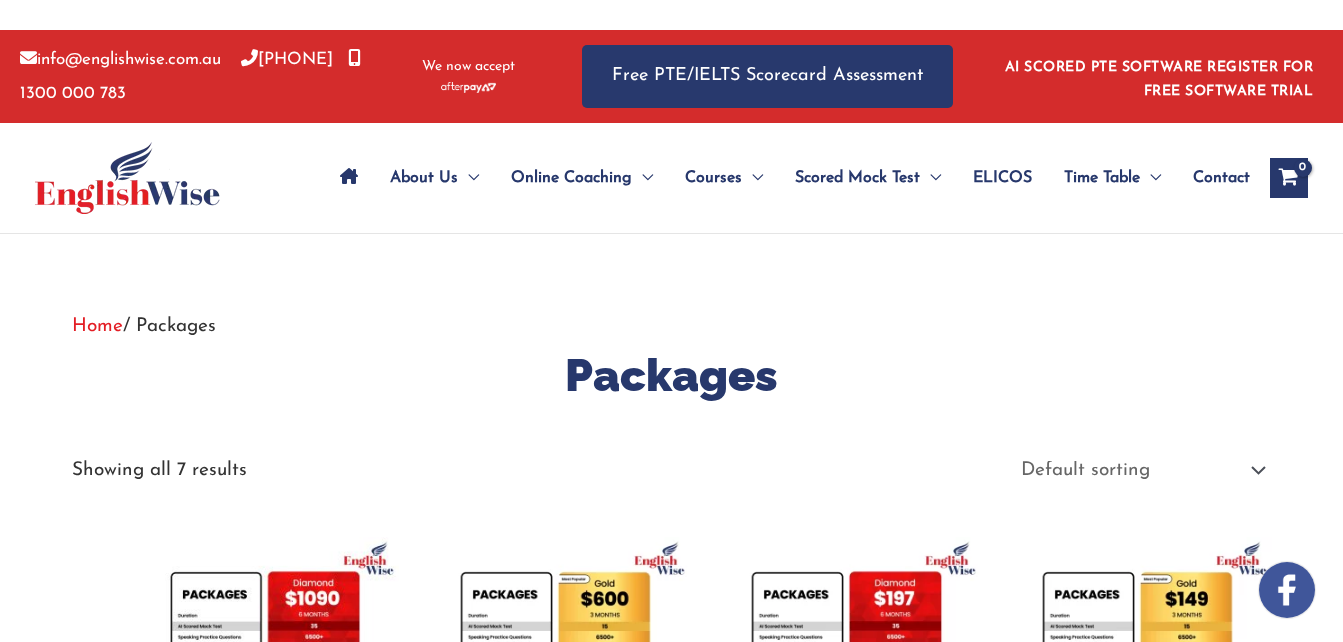 scroll, scrollTop: 0, scrollLeft: 0, axis: both 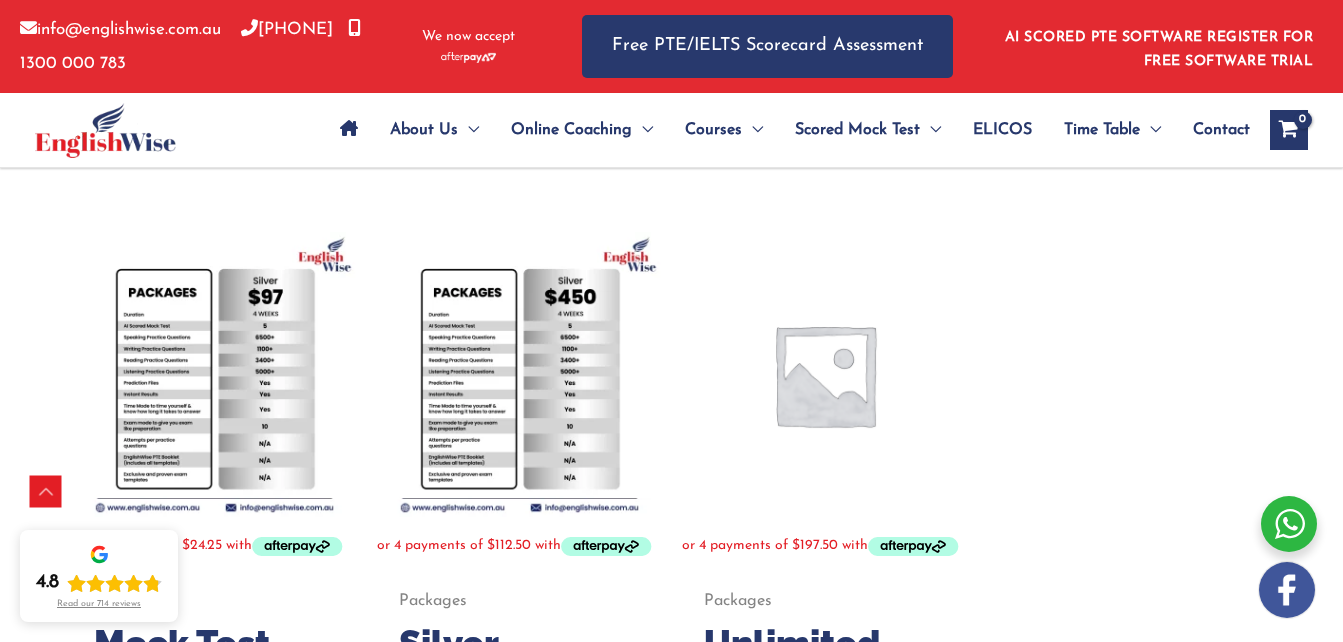 click at bounding box center (519, 374) 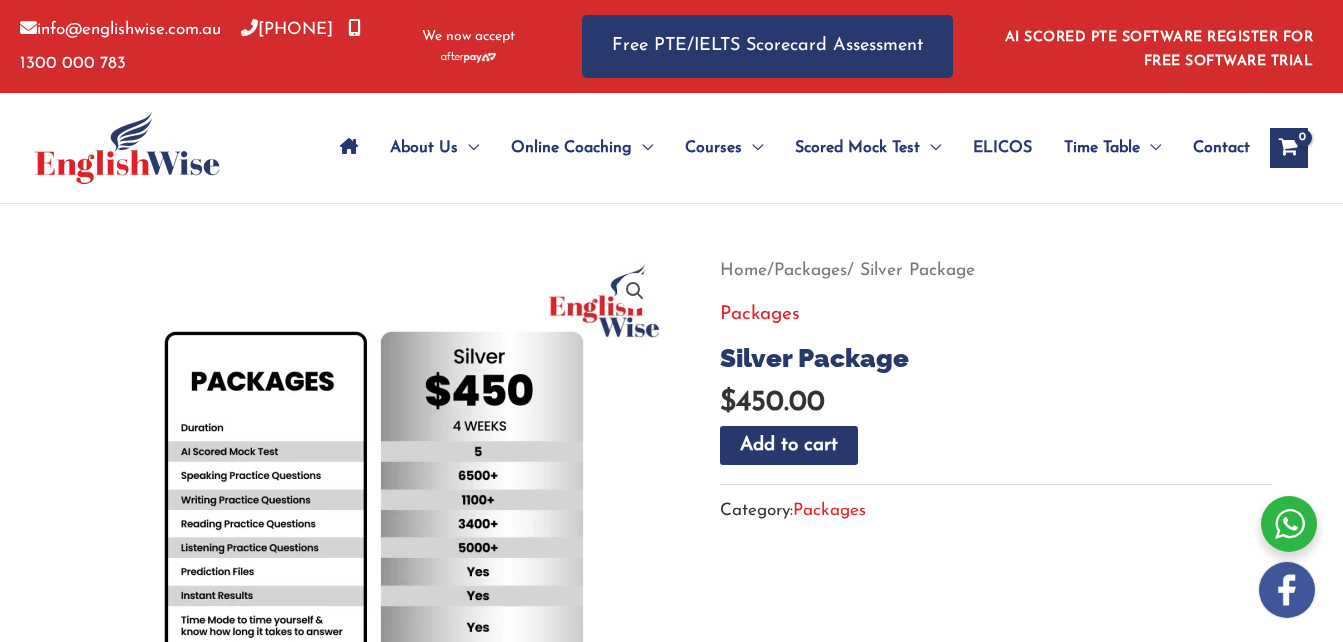 scroll, scrollTop: 0, scrollLeft: 0, axis: both 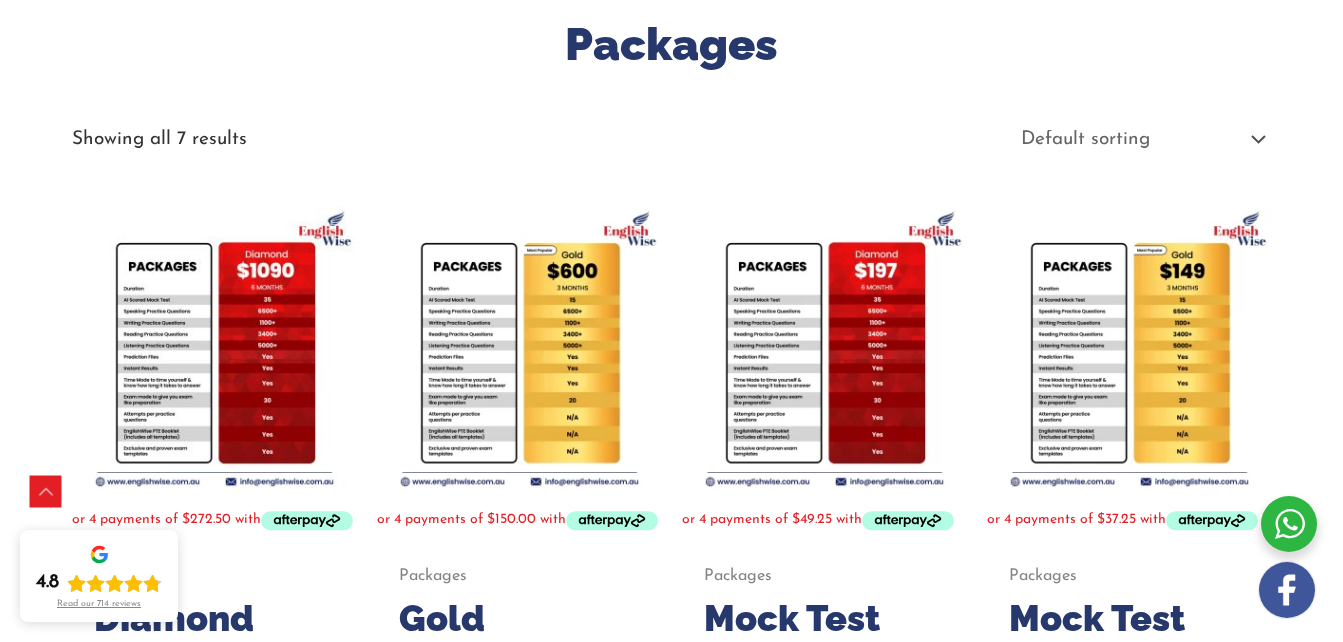 click at bounding box center (824, 348) 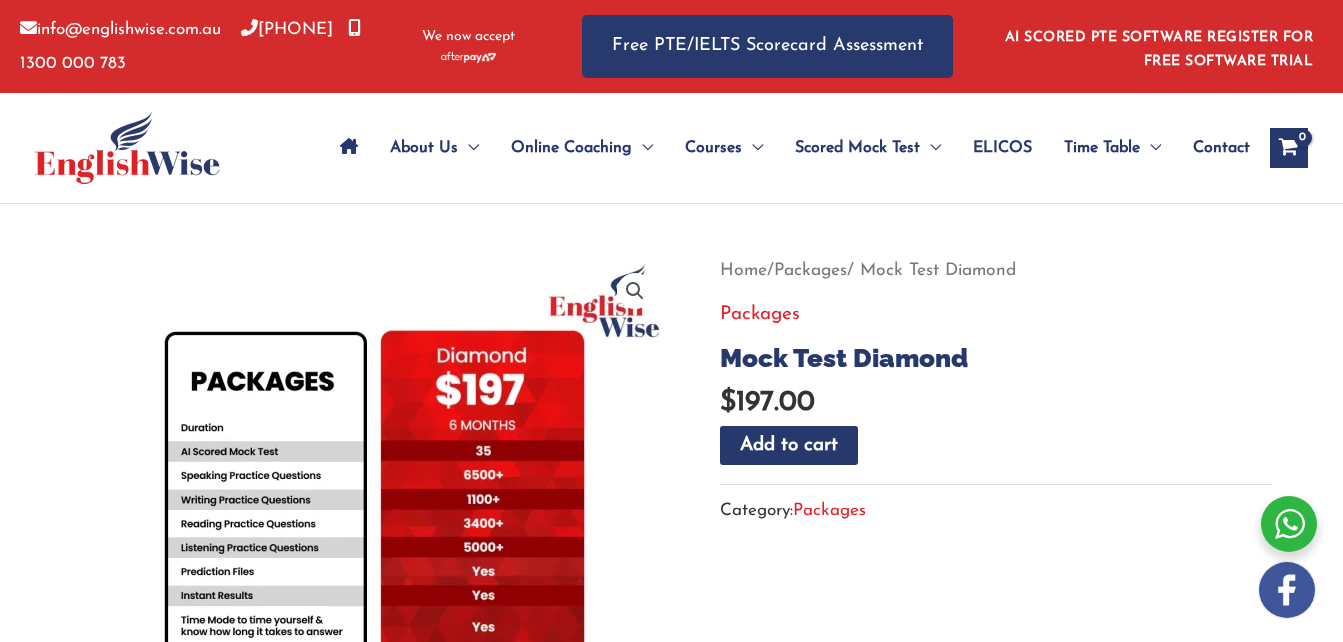 scroll, scrollTop: 0, scrollLeft: 0, axis: both 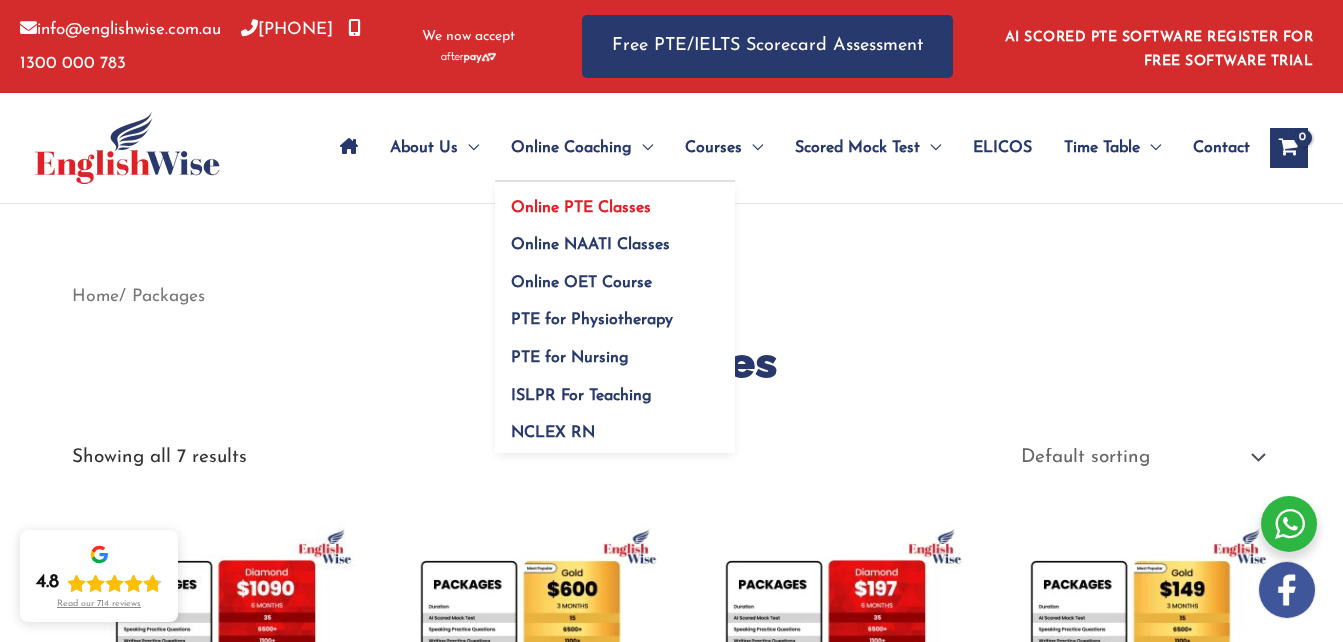 click on "Online PTE Classes" at bounding box center [581, 208] 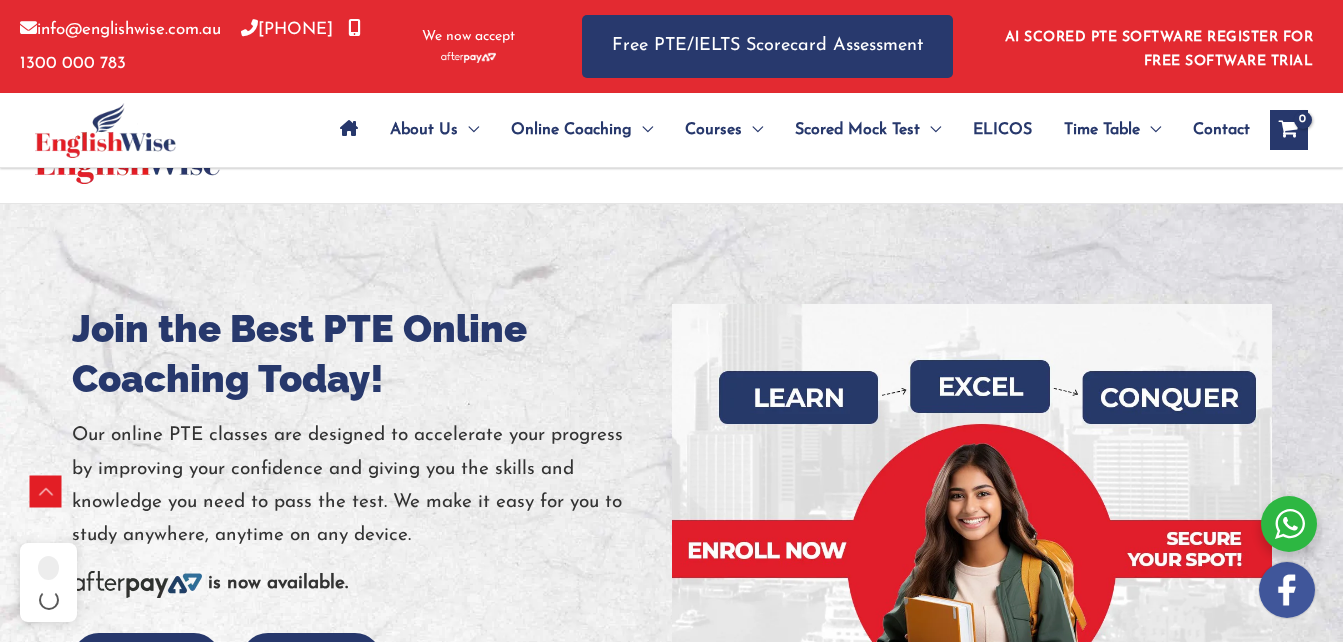 scroll, scrollTop: 390, scrollLeft: 0, axis: vertical 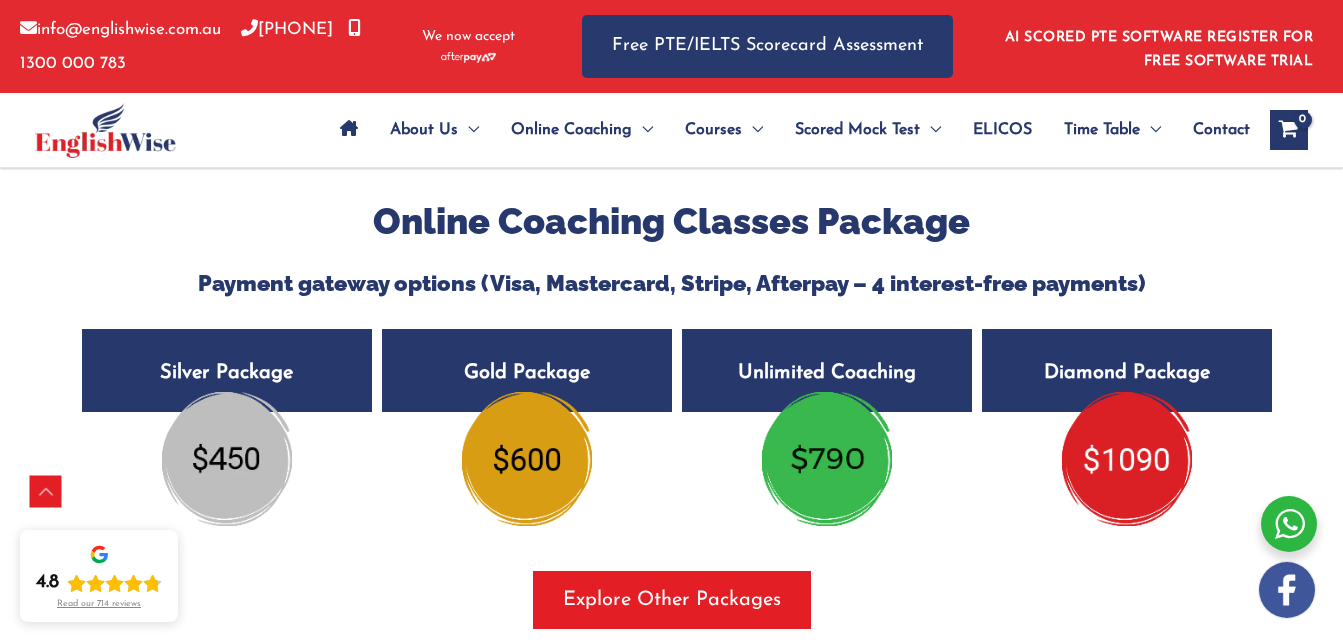 click at bounding box center (527, 459) 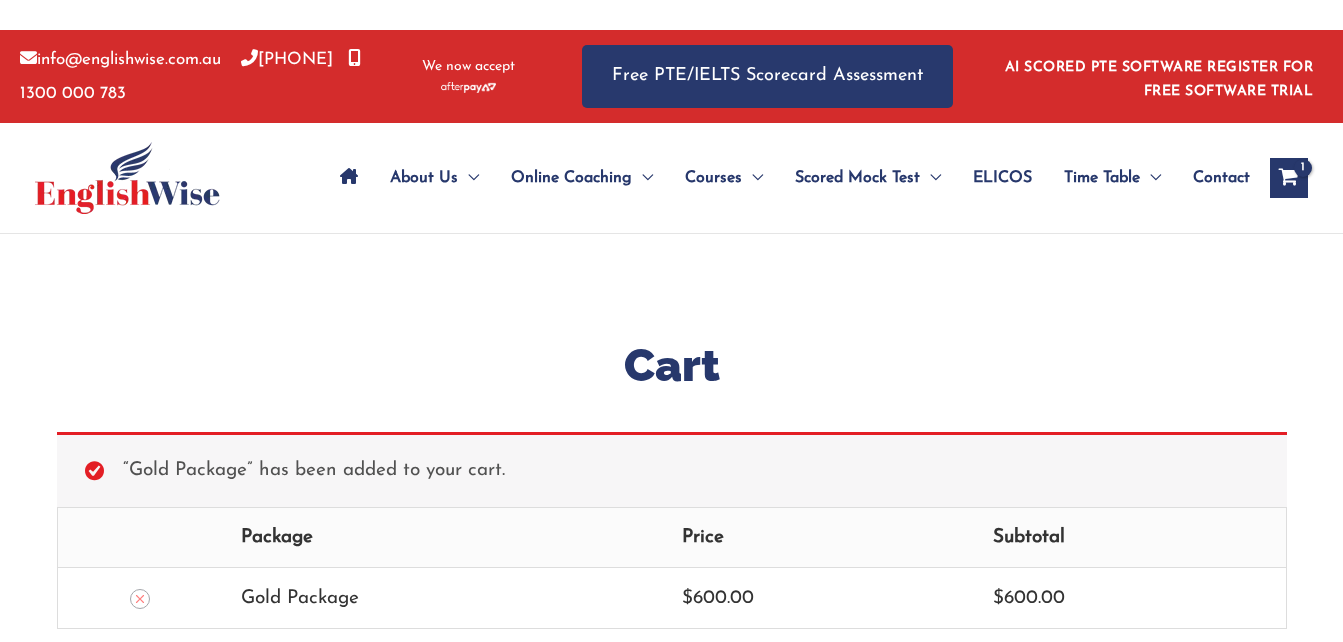 scroll, scrollTop: 0, scrollLeft: 0, axis: both 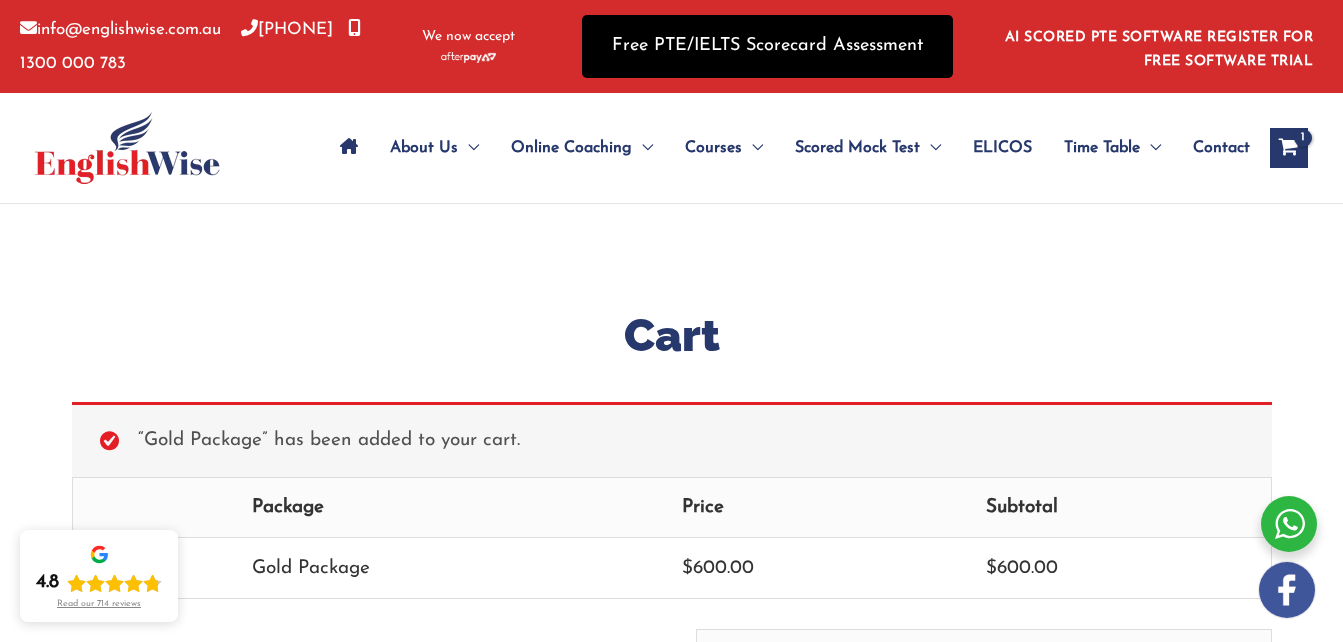 click on "Free PTE/IELTS Scorecard Assessment" at bounding box center (767, 46) 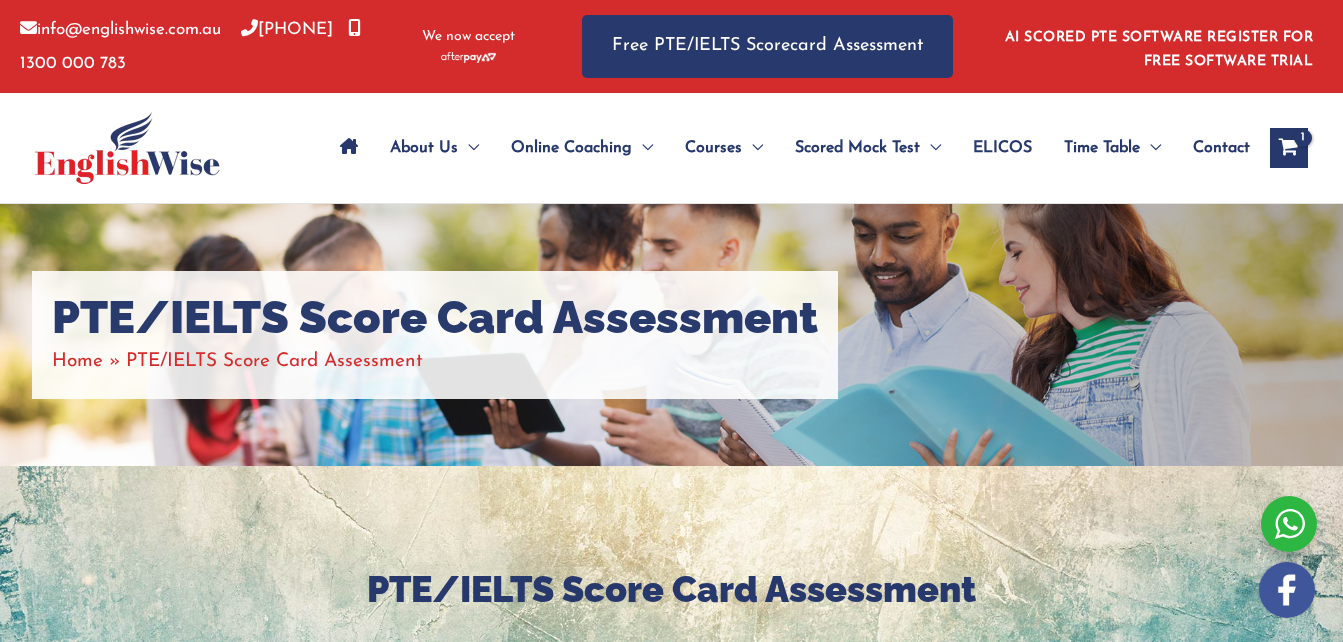 scroll, scrollTop: 0, scrollLeft: 0, axis: both 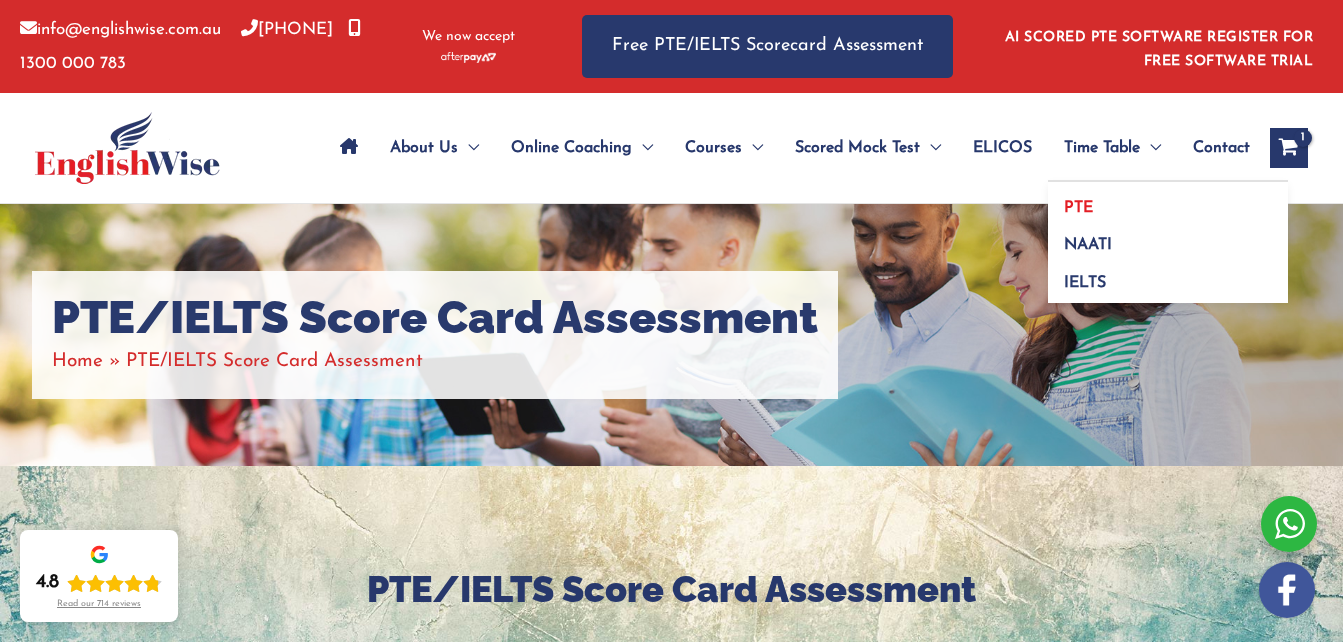 click on "PTE" at bounding box center [1078, 208] 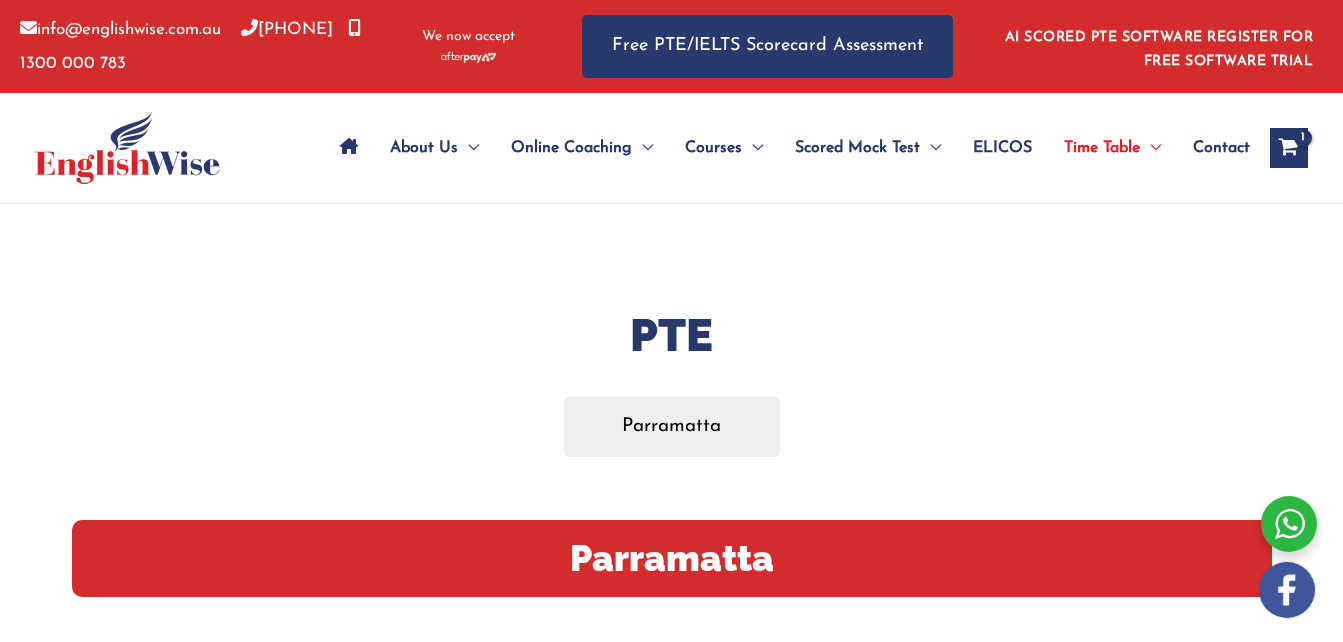 scroll, scrollTop: 0, scrollLeft: 0, axis: both 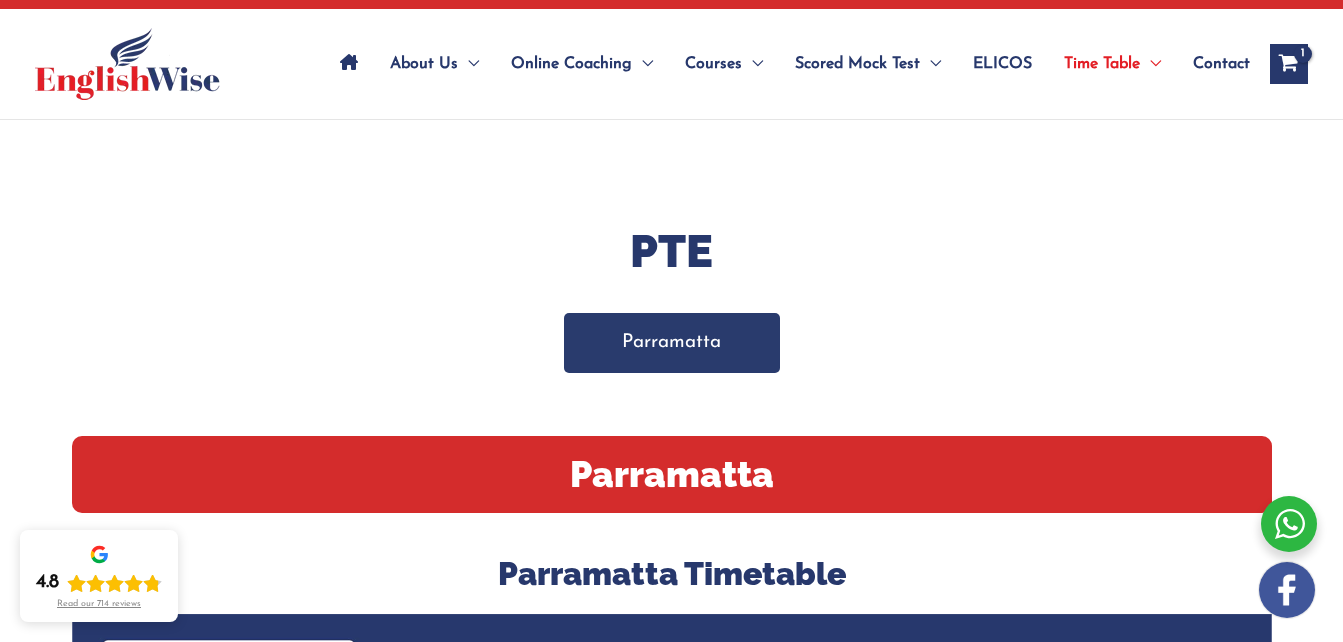 click on "Parramatta" at bounding box center [672, 342] 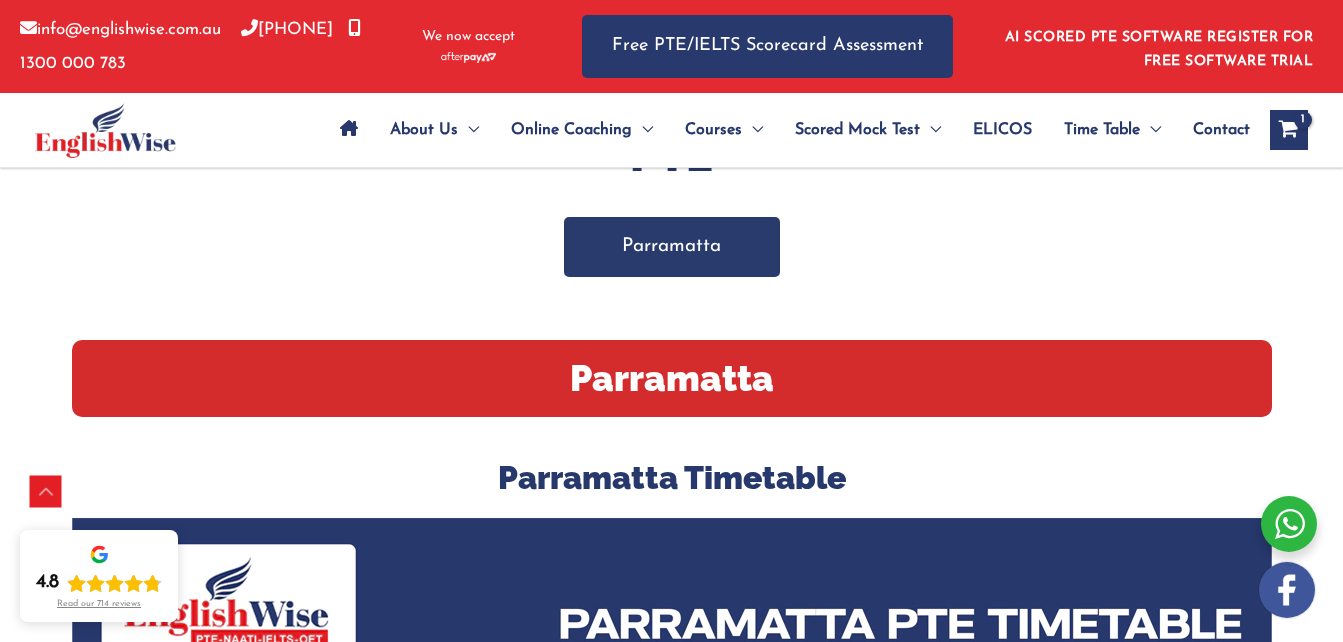 scroll, scrollTop: 520, scrollLeft: 0, axis: vertical 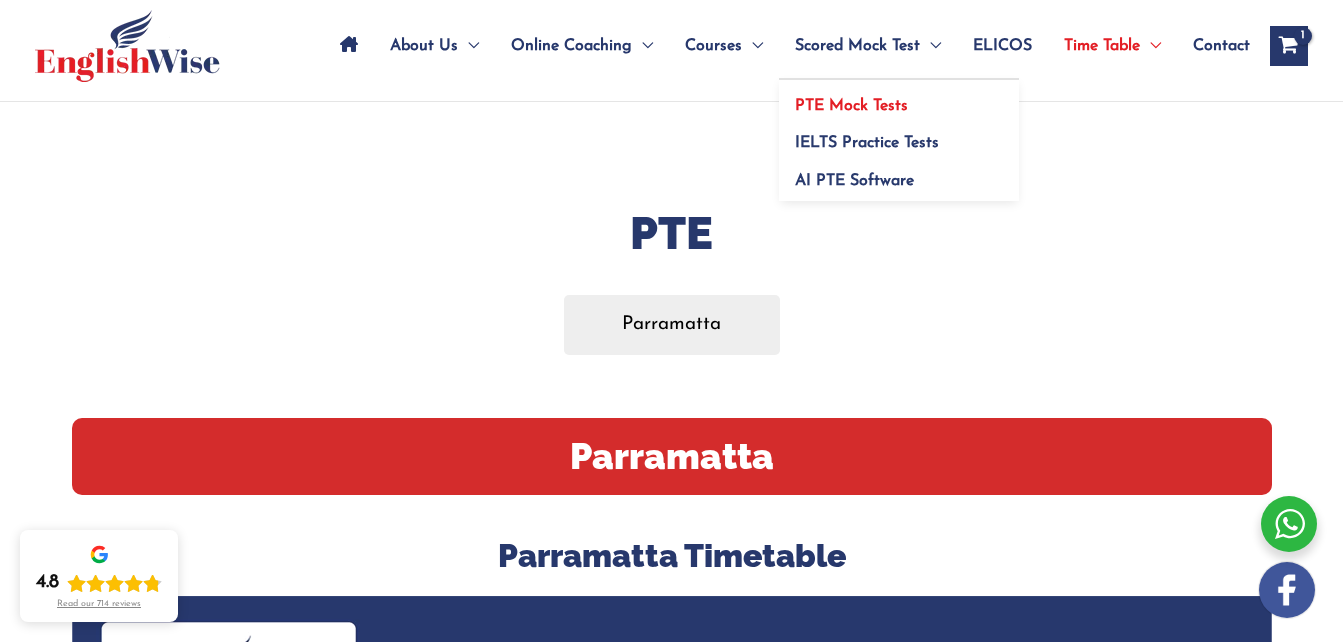 click on "PTE Mock Tests" at bounding box center [851, 106] 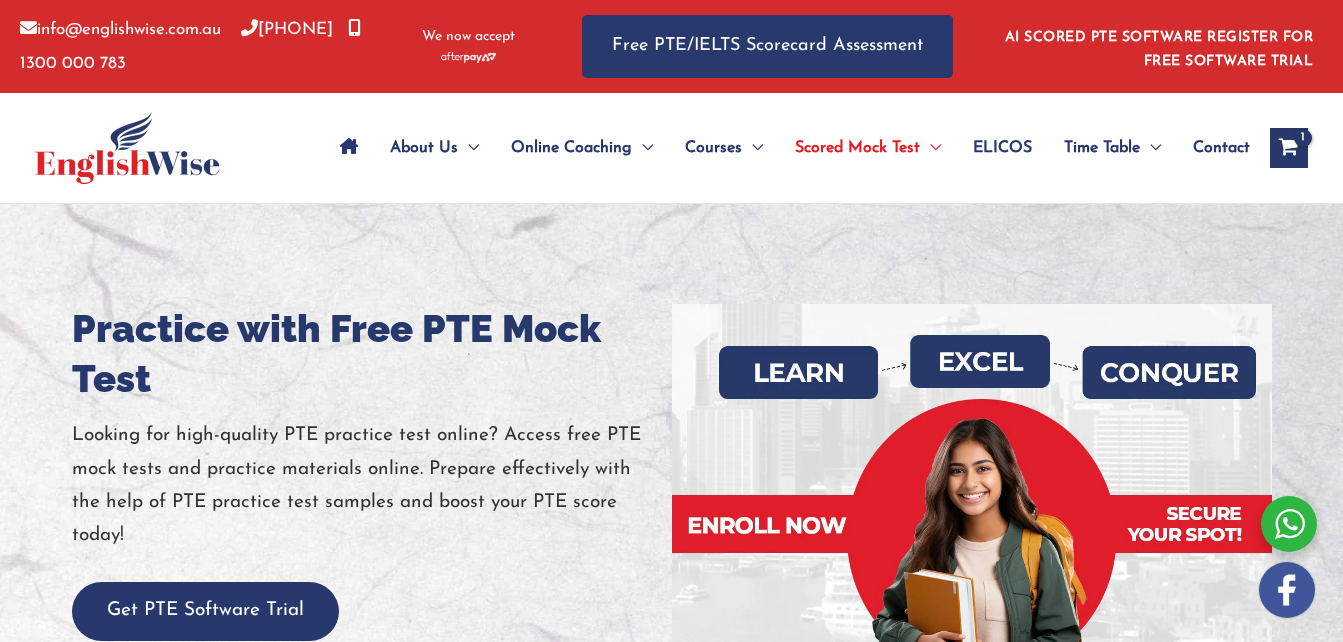 scroll, scrollTop: 0, scrollLeft: 0, axis: both 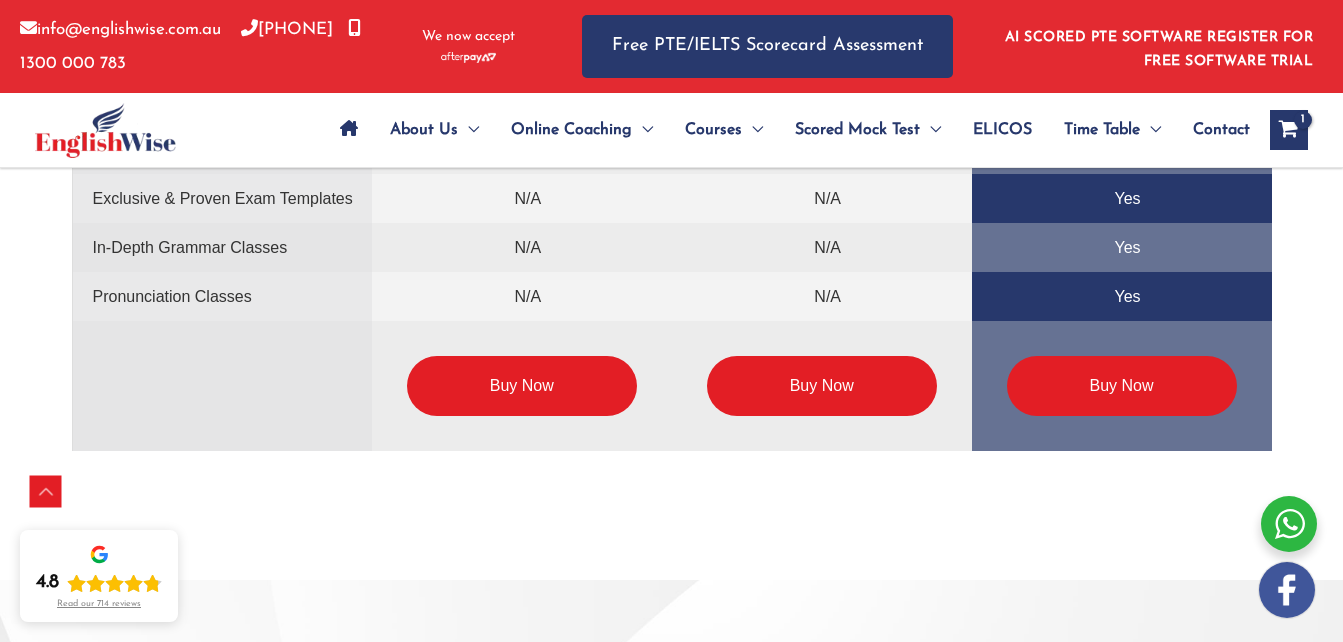click on "Buy Now" at bounding box center [822, 386] 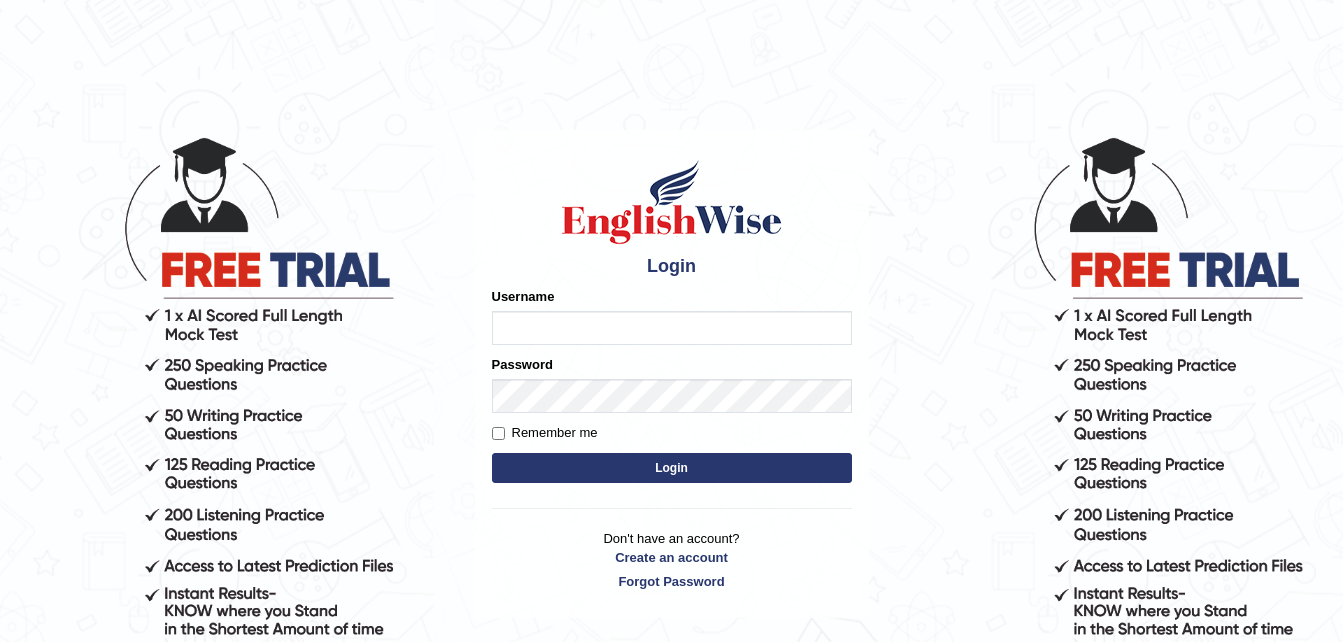 scroll, scrollTop: 0, scrollLeft: 0, axis: both 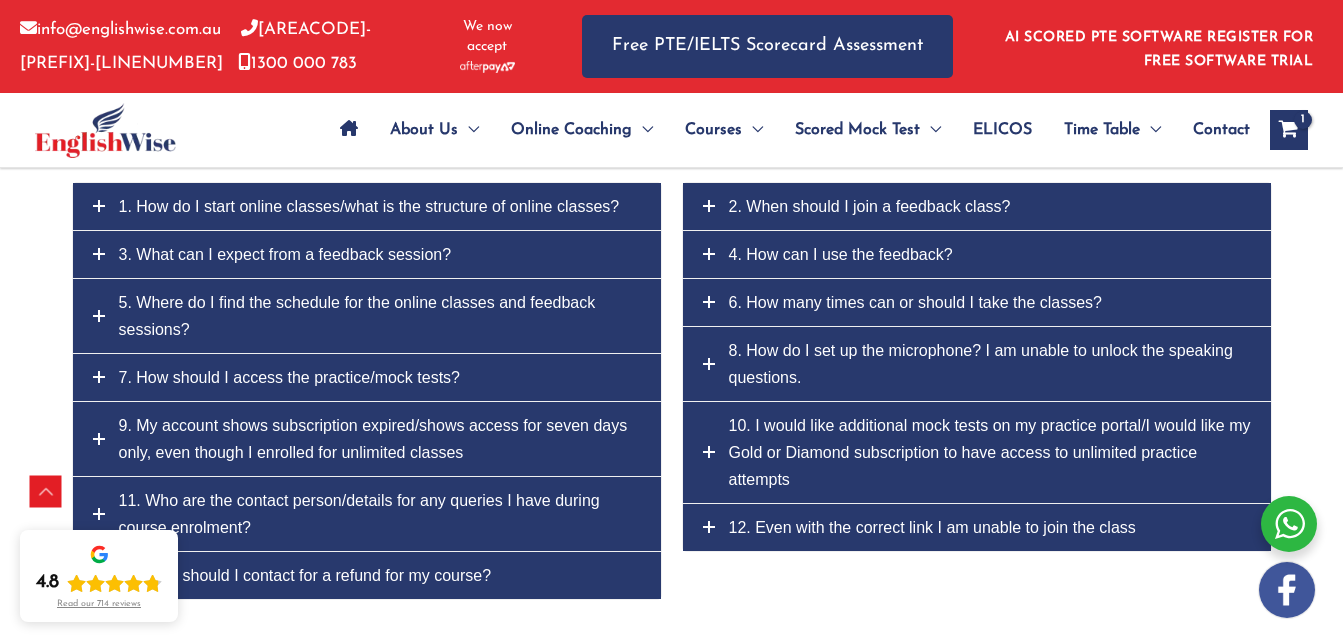 click on "1. How do I start online classes/what is the structure of online classes?" at bounding box center (369, 206) 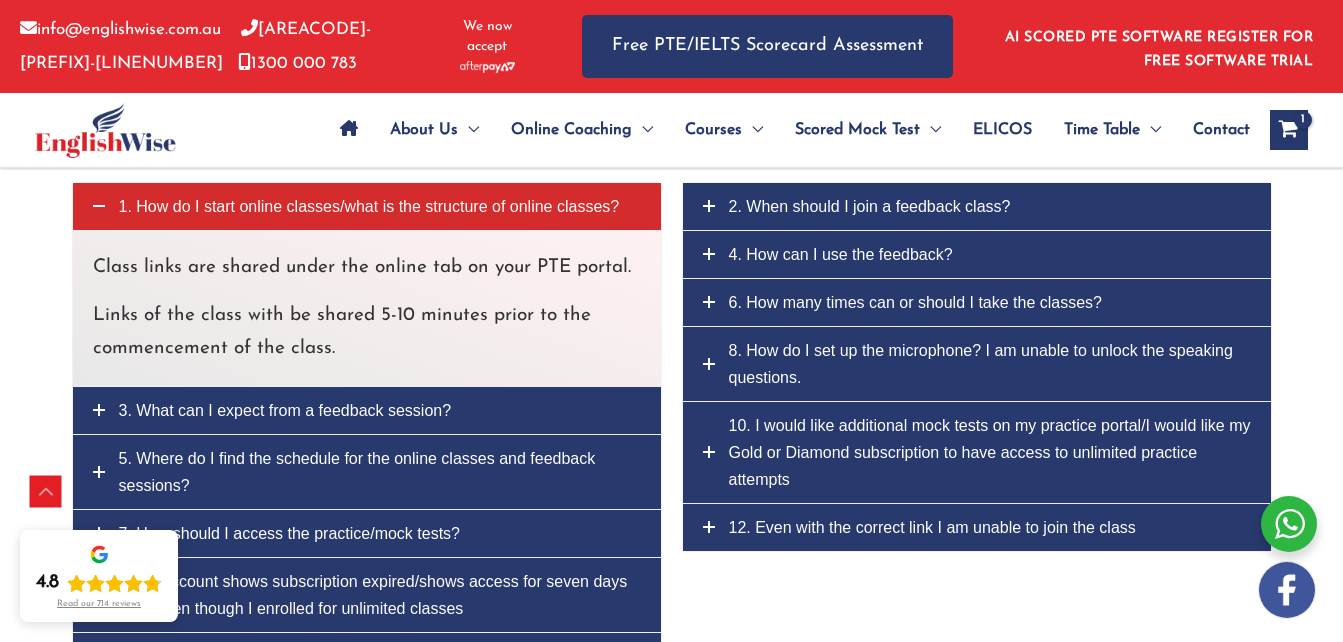click on "2. When should I join a feedback class?" at bounding box center (977, 206) 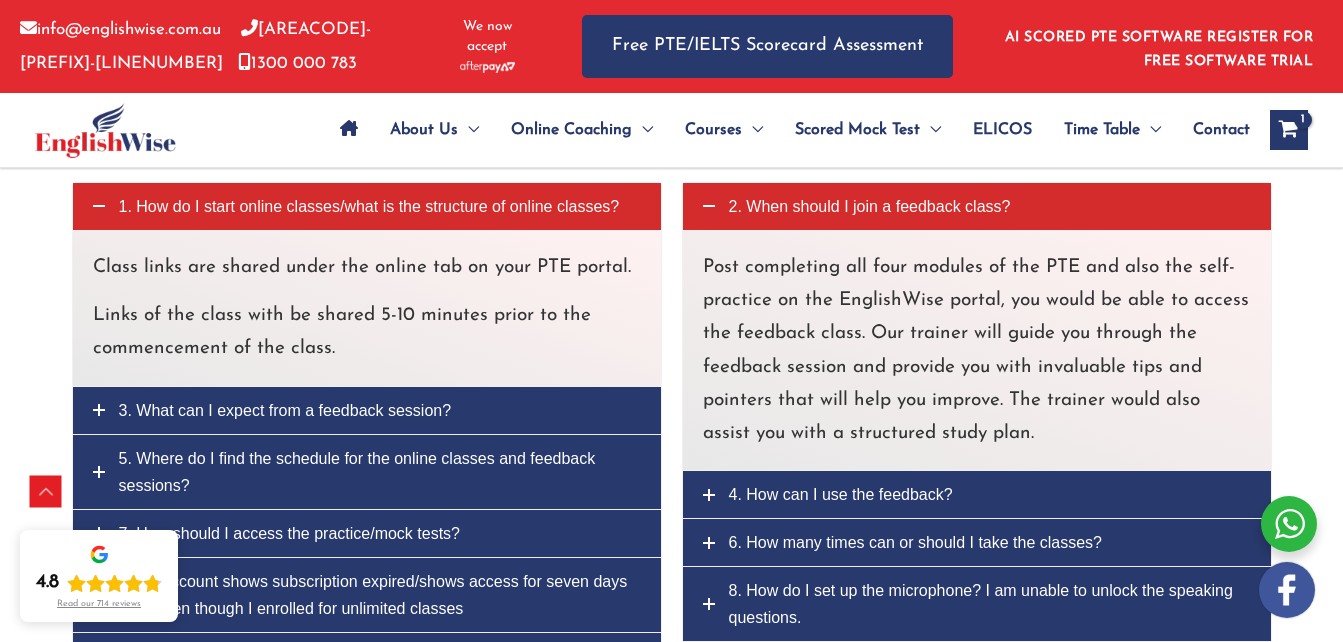 click on "2. When should I join a feedback class?" at bounding box center (977, 206) 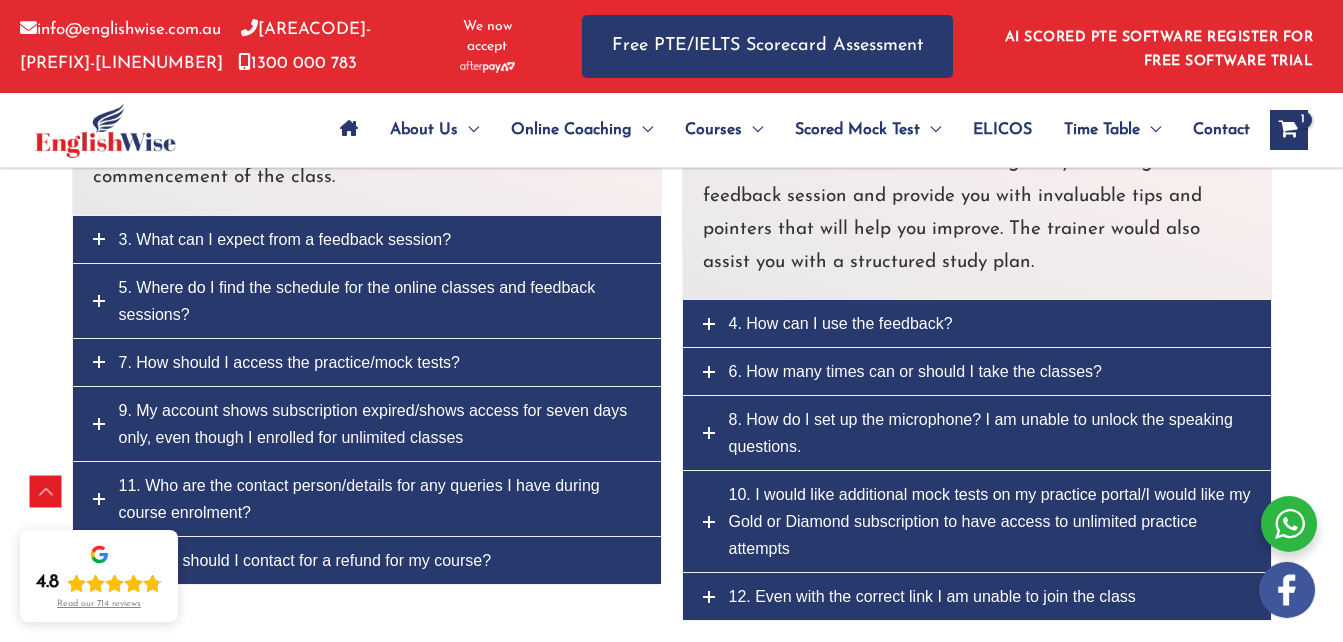 scroll, scrollTop: 9106, scrollLeft: 0, axis: vertical 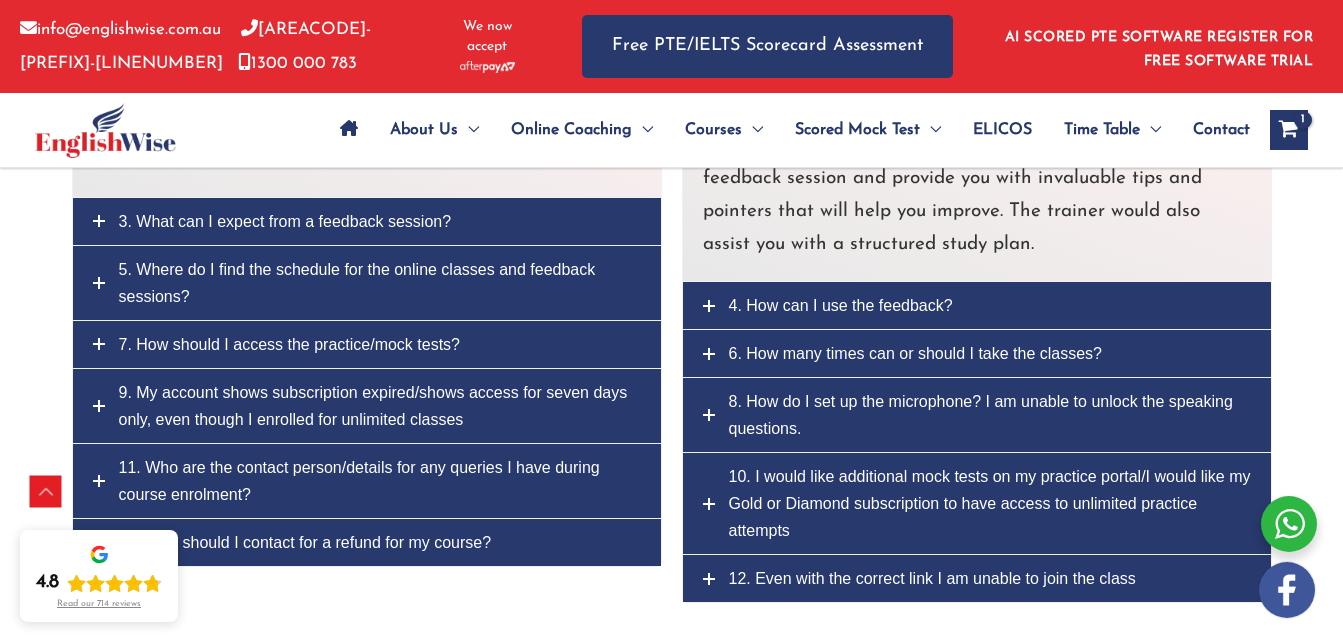 click on "6. How many times can or should I take the classes?" at bounding box center (916, 353) 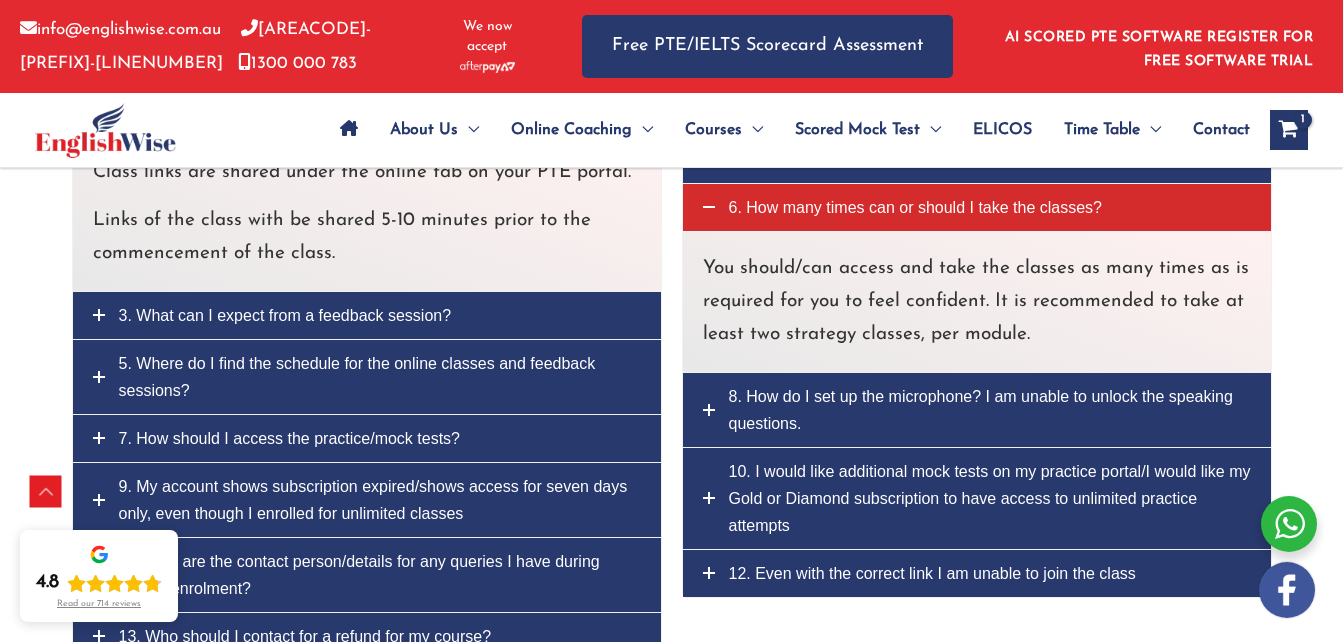 scroll, scrollTop: 8993, scrollLeft: 0, axis: vertical 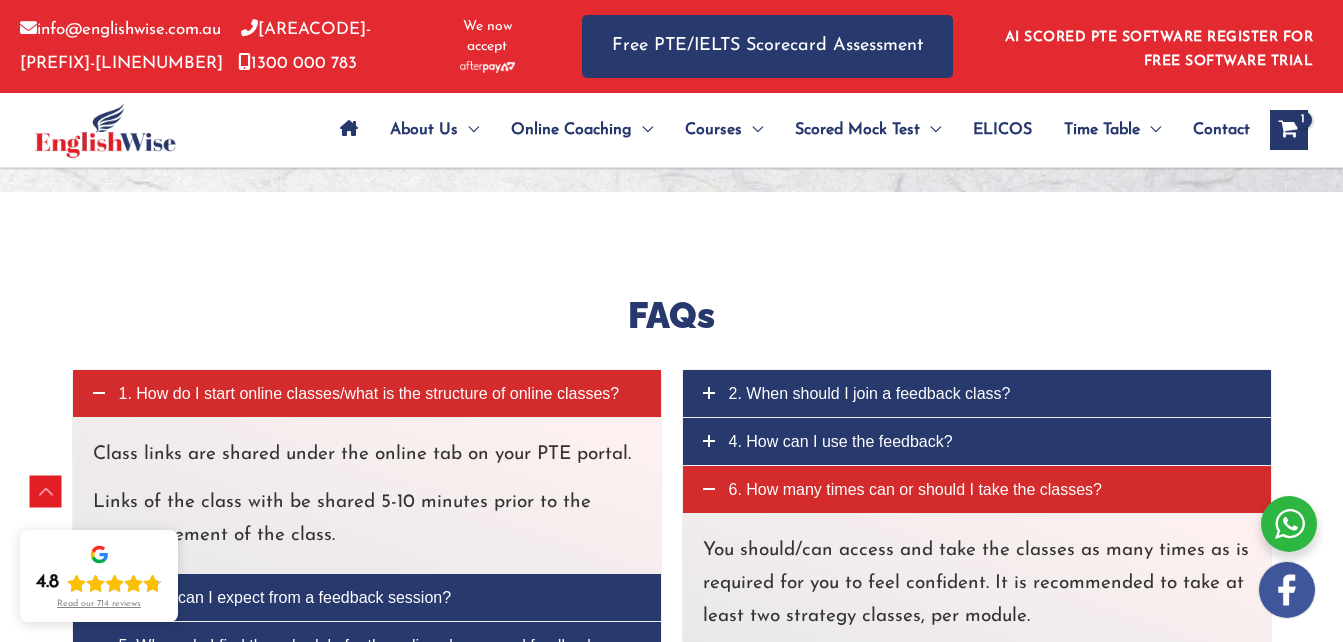click at bounding box center (1288, 131) 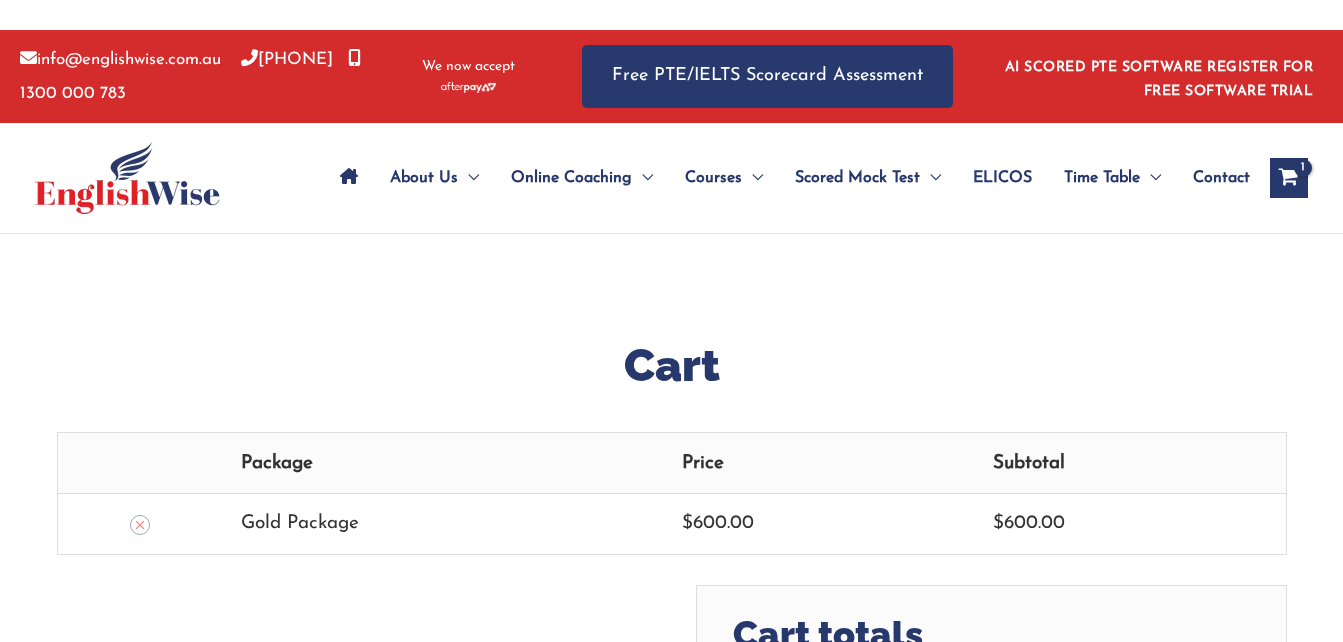 scroll, scrollTop: 0, scrollLeft: 0, axis: both 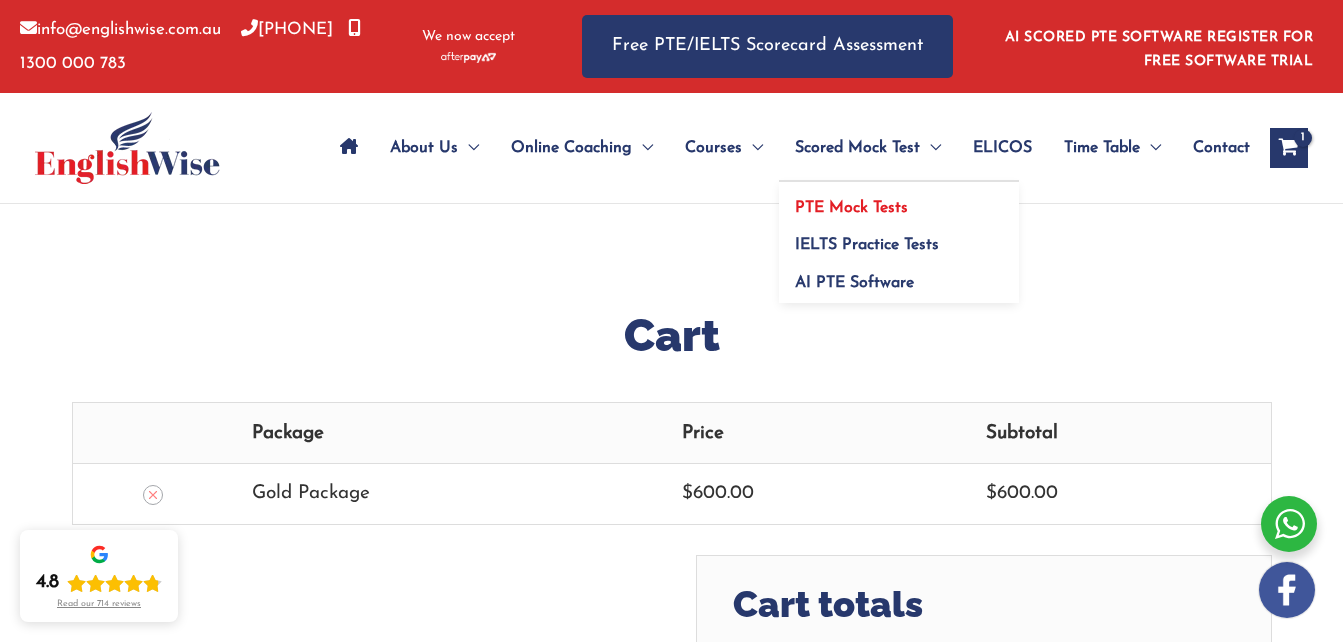 click on "PTE Mock Tests" at bounding box center [851, 208] 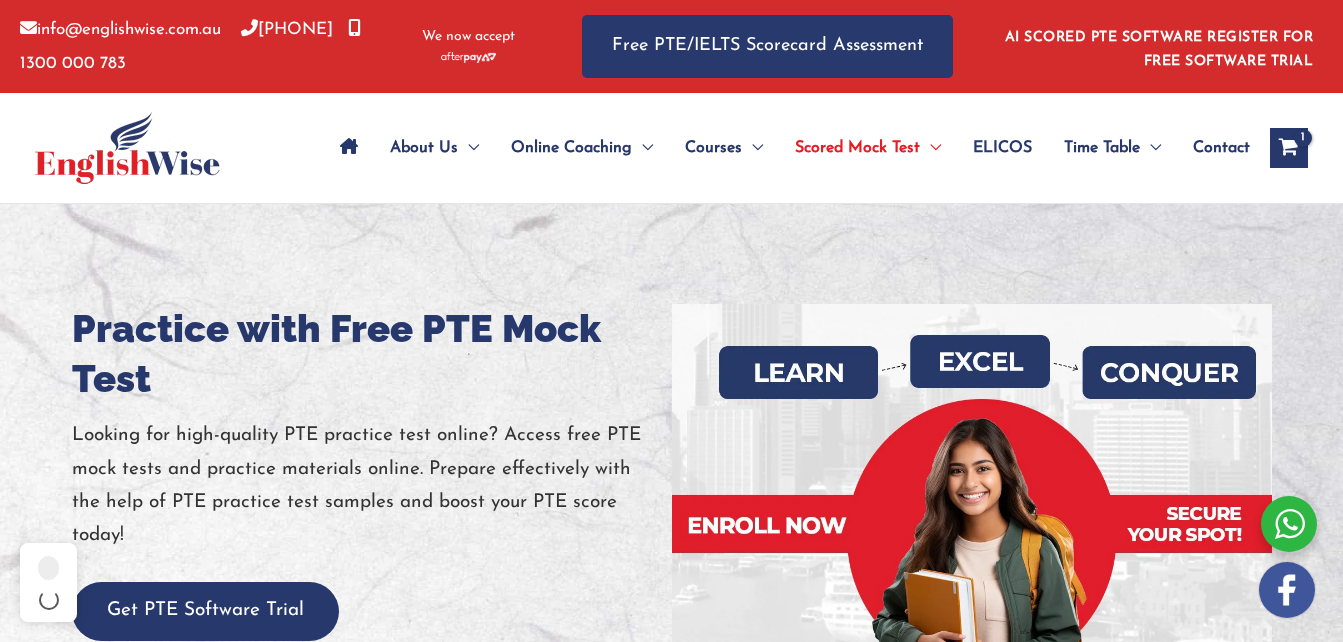 scroll, scrollTop: 0, scrollLeft: 0, axis: both 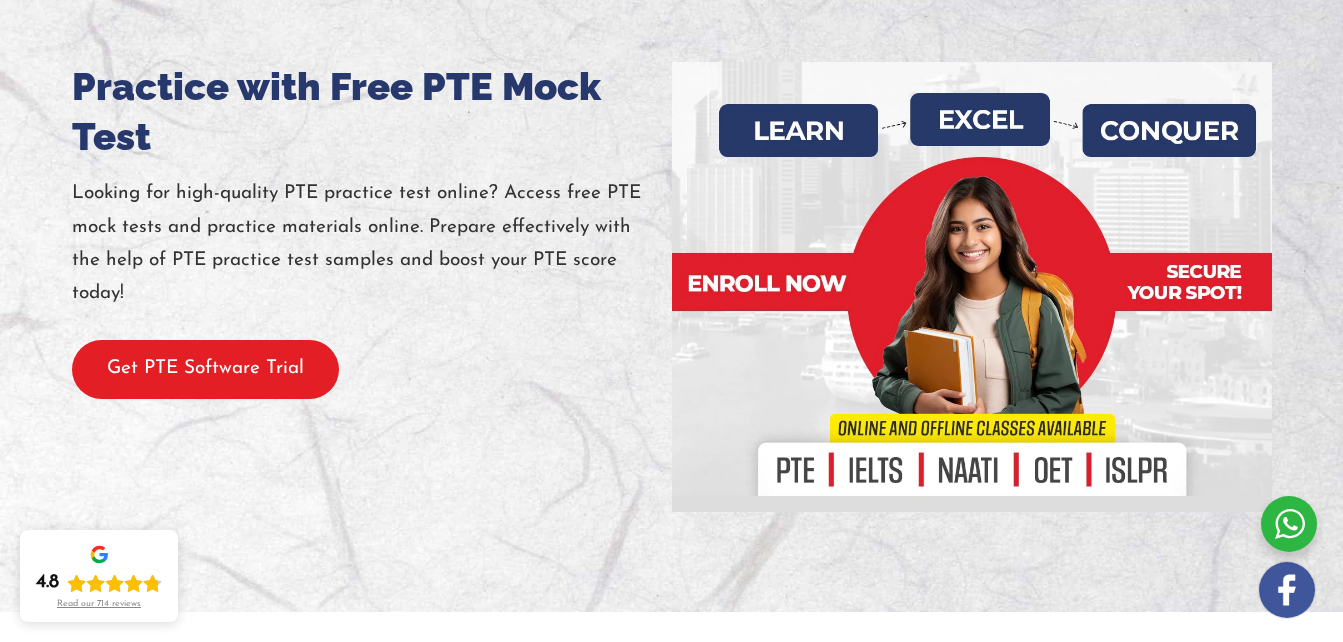 click on "Get PTE Software Trial" at bounding box center (205, 369) 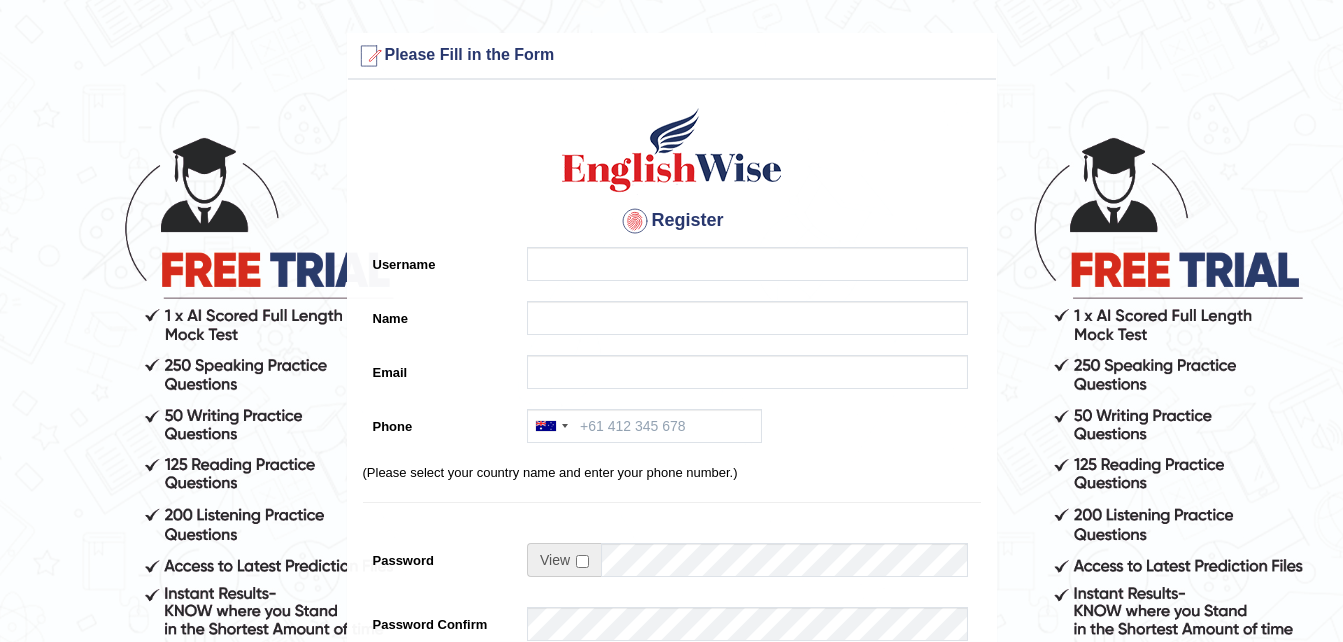 scroll, scrollTop: 0, scrollLeft: 0, axis: both 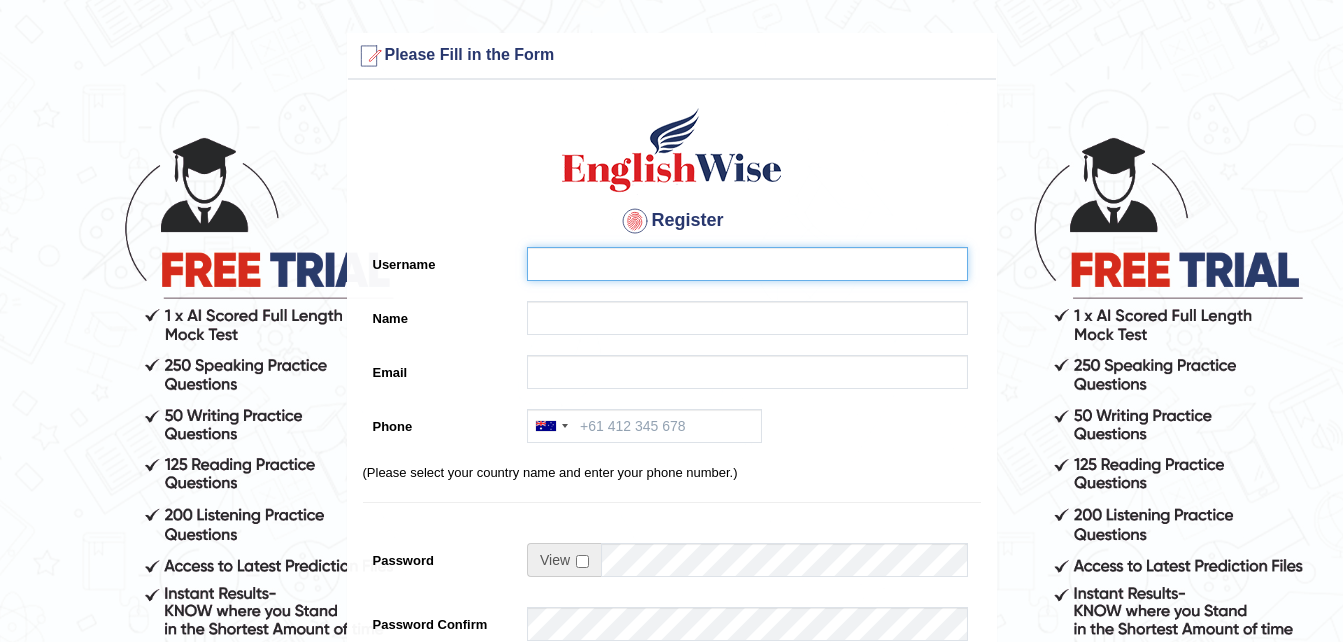 click on "Username" at bounding box center [747, 264] 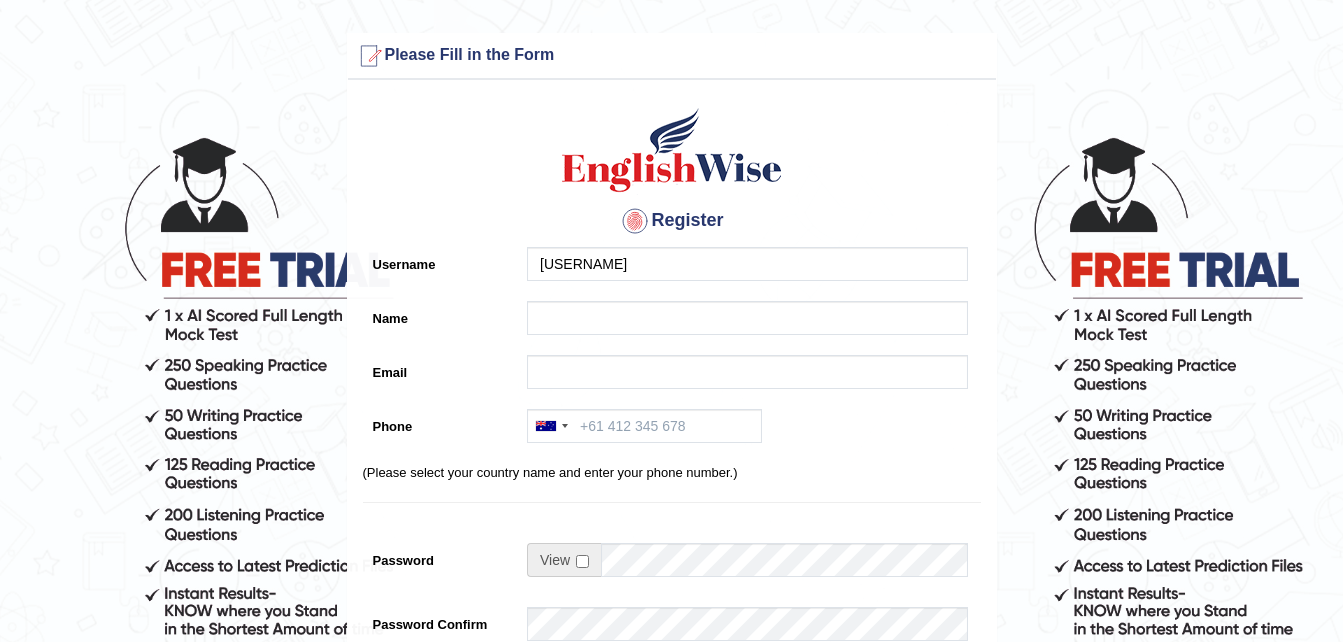 click on "Register
Username
azher
Name
Email
Phone
Australia +61 India (भारत) +91 New Zealand +64 United States +1 Canada +1 United Arab Emirates (‫الإمارات العربية المتحدة‬‎) +971 Saudi Arabia (‫المملكة العربية السعودية‬‎) +966 Bahrain (‫البحرين‬‎) +973 Afghanistan (‫افغانستان‬‎) +93 Albania (Shqipëri) +355 Algeria (‫الجزائر‬‎) +213 American Samoa +1 Andorra +376 Angola +244 Anguilla +1 Antigua and Barbuda +1 Argentina +54 Armenia (Հայաստան) +374 Aruba +297 Australia +61 Austria (Österreich) +43 Azerbaijan (Azərbaycan) +994 Bahamas +1 Bahrain (‫البحرين‬‎) +973 Bangladesh (বাংলাদেশ) +880 Barbados +1 Belarus (Беларусь) +375 Belgium (België) +32 Belize +501 Benin (Bénin) +229 Bermuda +1 Bhutan (འབྲུག) +975 Bolivia +591 Bosnia and Herzegovina (Босна и Херцеговина) +387 Botswana +267 Brazil (Brasil)" at bounding box center (672, 507) 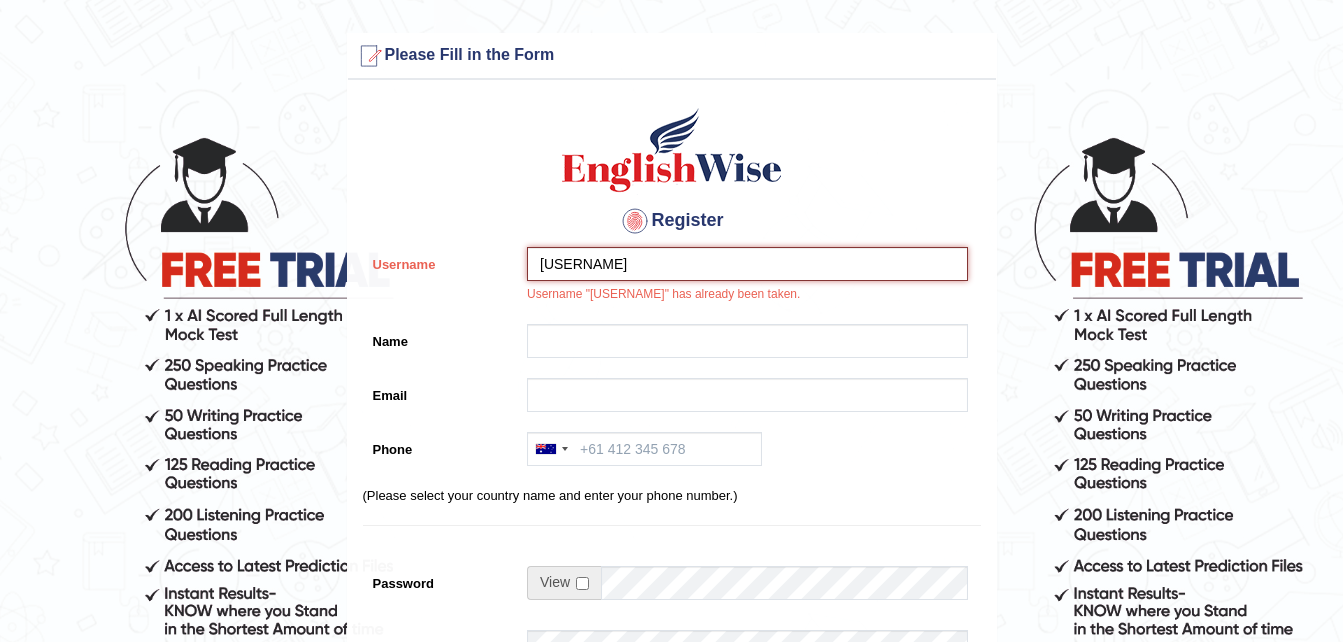 click on "azher" at bounding box center [747, 264] 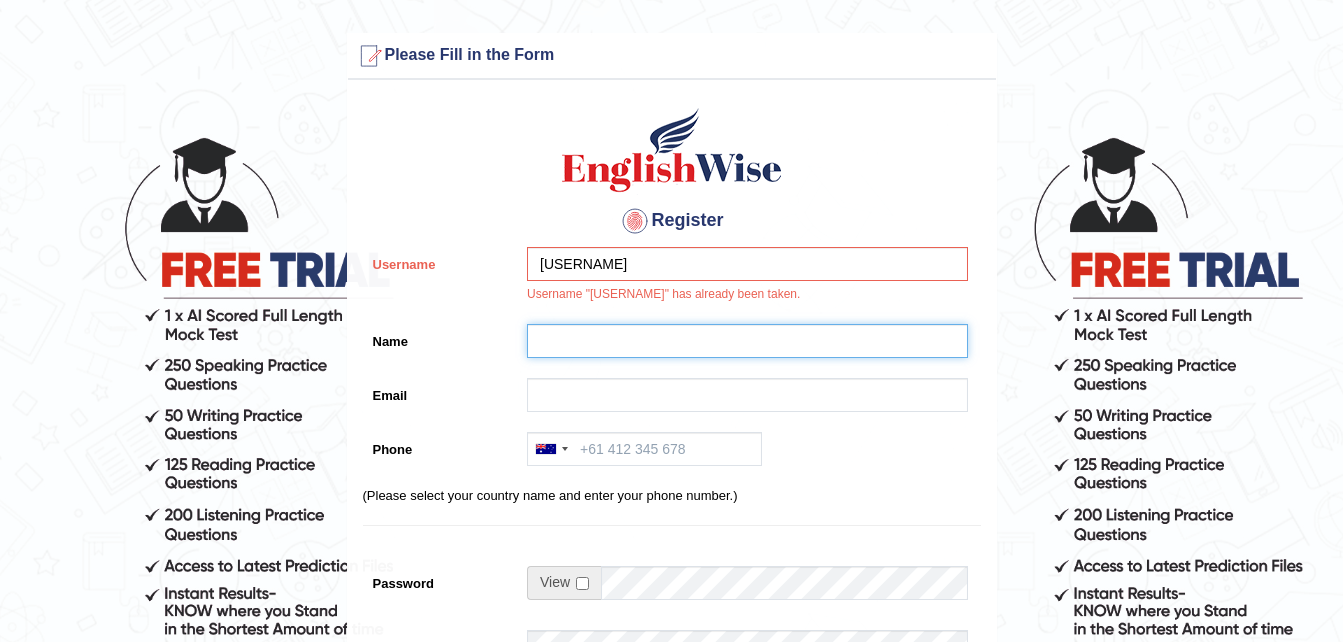 click on "Name" at bounding box center (747, 341) 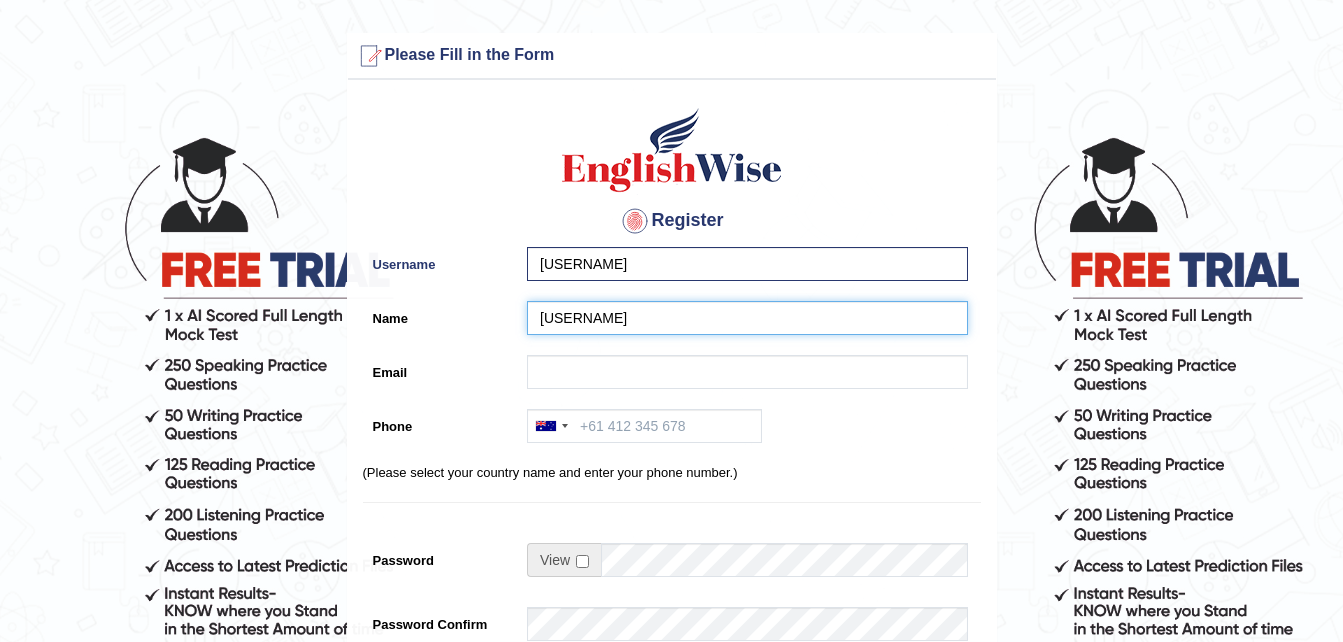 type on "a" 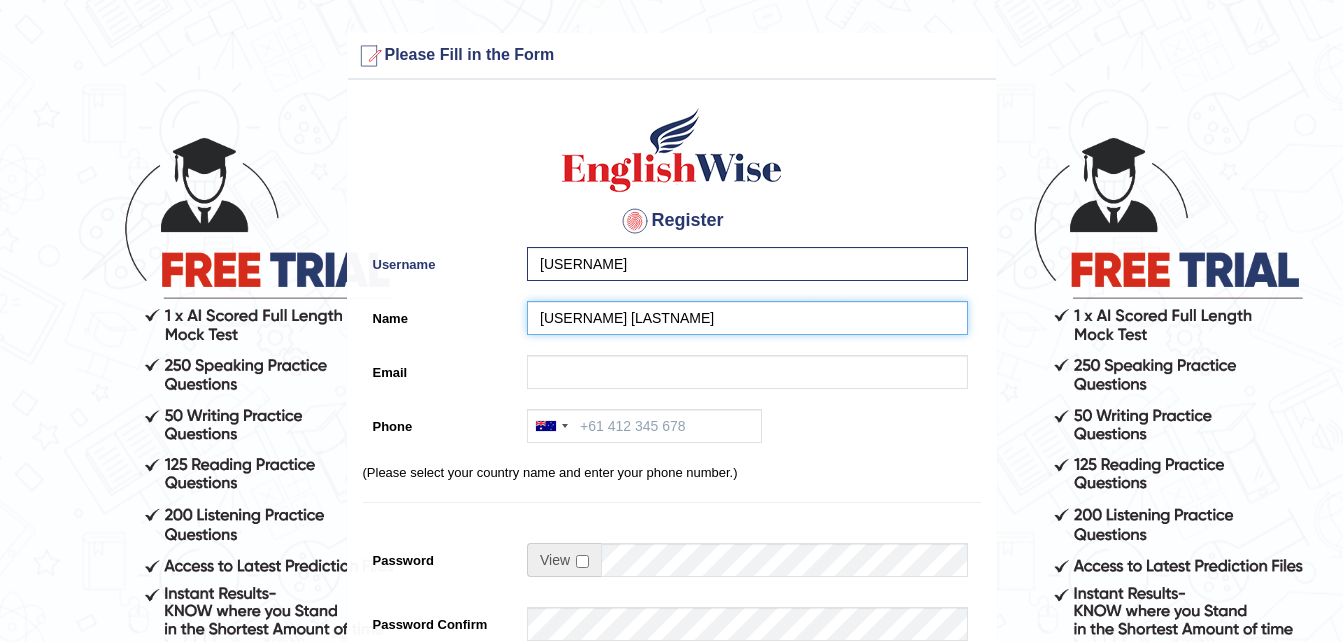 type on "[FIRST] [LAST]" 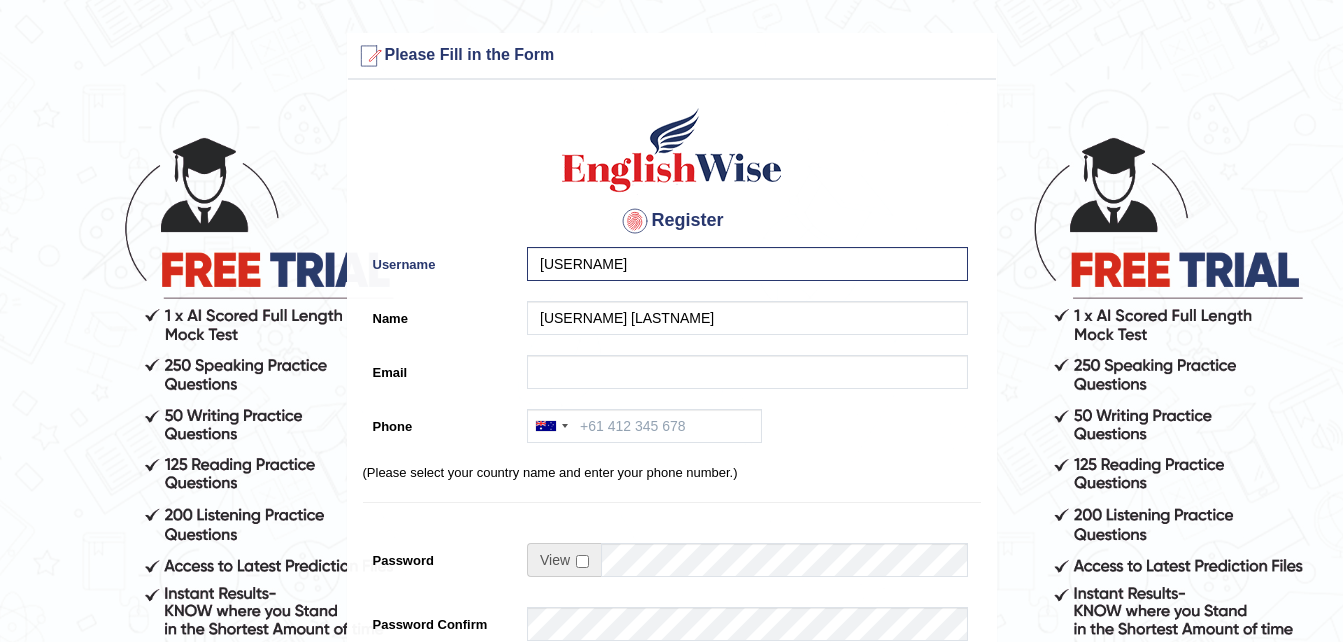 click at bounding box center (742, 528) 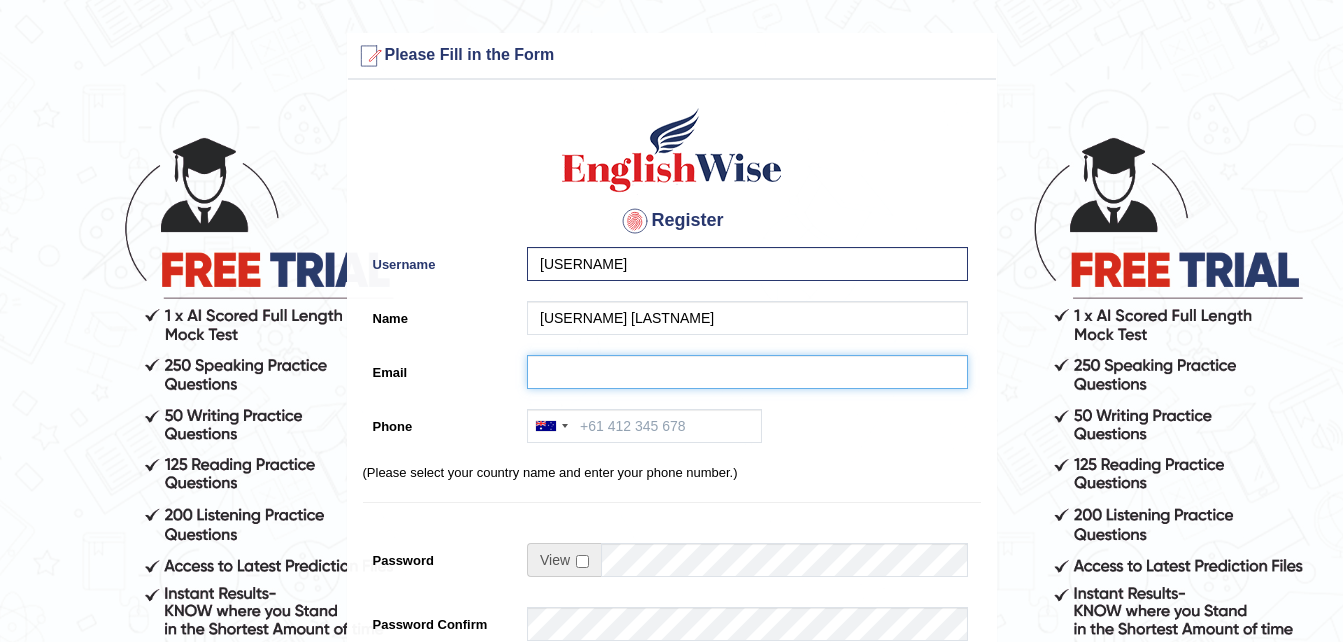 click on "Email" at bounding box center (747, 372) 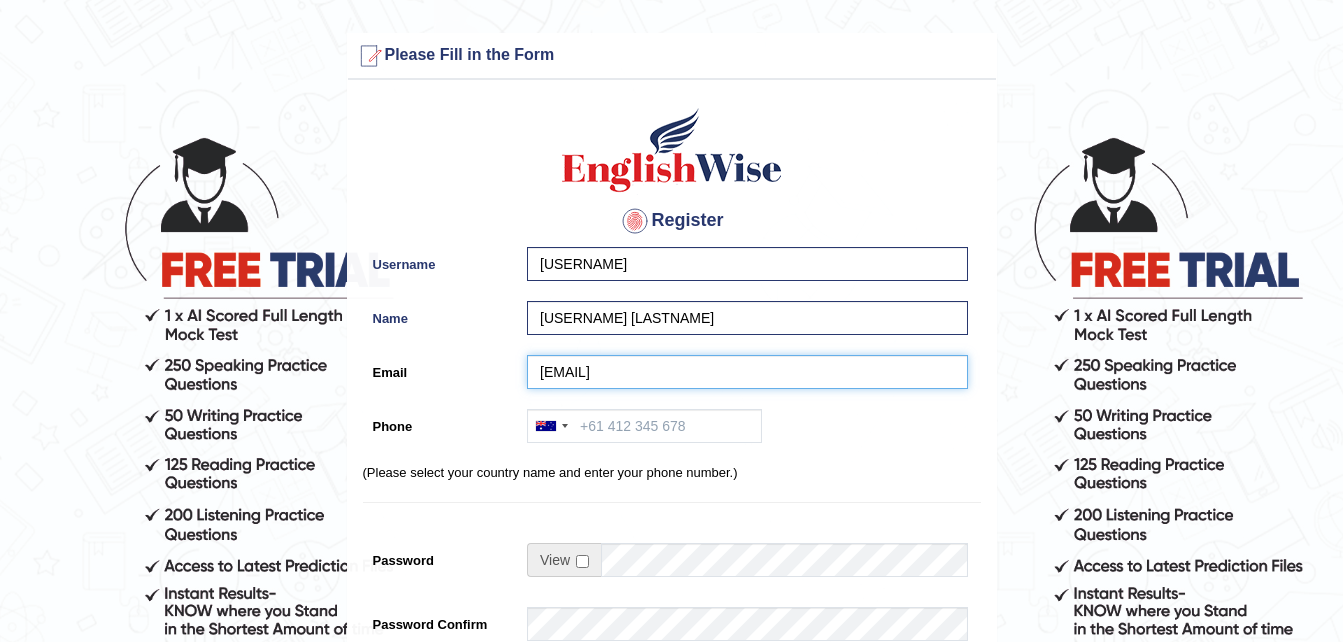 type on "azher_uddin2005@yahoo.com" 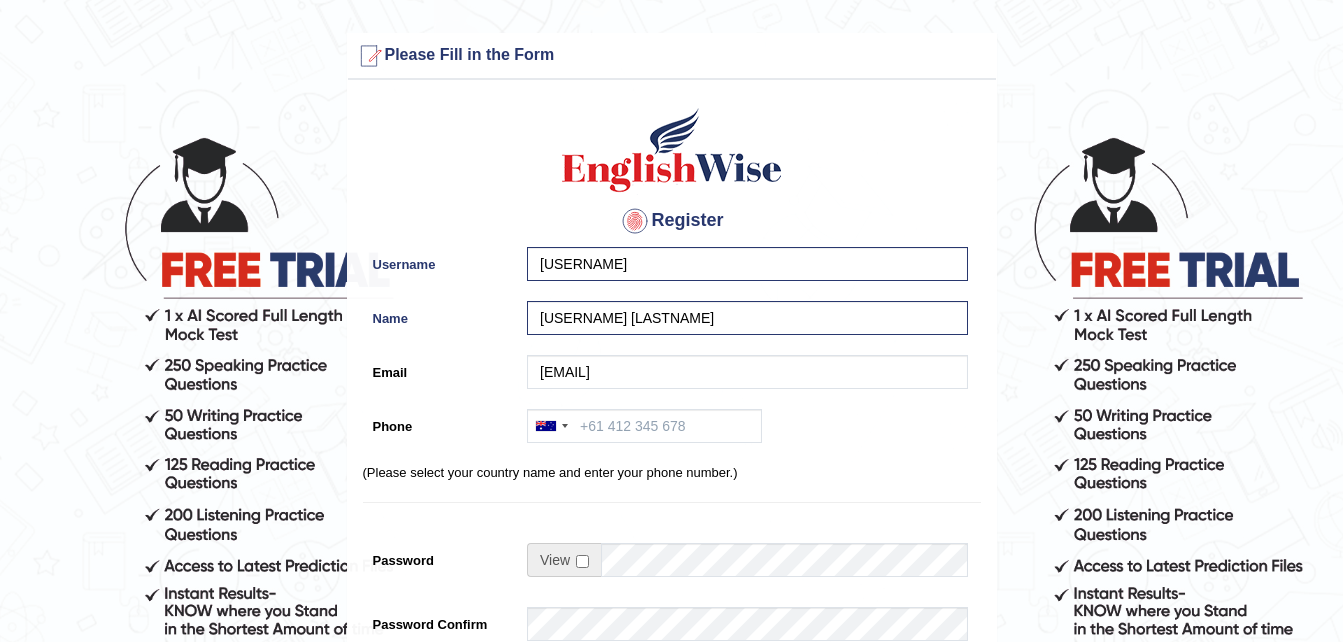 click on "Please fix the following errors:  Please Fill in the Form
Register
Username
azheruddin100
Name
Azheruddin mohammed
Email
azher_uddin2005@yahoo.com
Phone
Australia +61 India (भारत) +91 New Zealand +64 United States +1 Canada +1 United Arab Emirates (‫الإمارات العربية المتحدة‬‎) +971 Saudi Arabia (‫المملكة العربية السعودية‬‎) +966 Bahrain (‫البحرين‬‎) +973 Afghanistan (‫افغانستان‬‎) +93 Albania (Shqipëri) +355 Algeria (‫الجزائر‬‎) +213 American Samoa +1 Andorra +376 Angola +244 Anguilla +1 Antigua and Barbuda +1 Argentina +54 Armenia (Հայաստան) +374 Aruba +297 Australia +61 Austria (Österreich) +43 Azerbaijan (Azərbaycan) +994 Bahamas +1 Bahrain (‫البحرين‬‎) +973 Bangladesh (বাংলাদেশ) +880 Barbados +1 Belarus (Беларусь) +375 Belgium (België) +32 Belize +501 Benin (Bénin) +229 Bermuda +1 Bhutan (འབྲུག)" at bounding box center (671, 562) 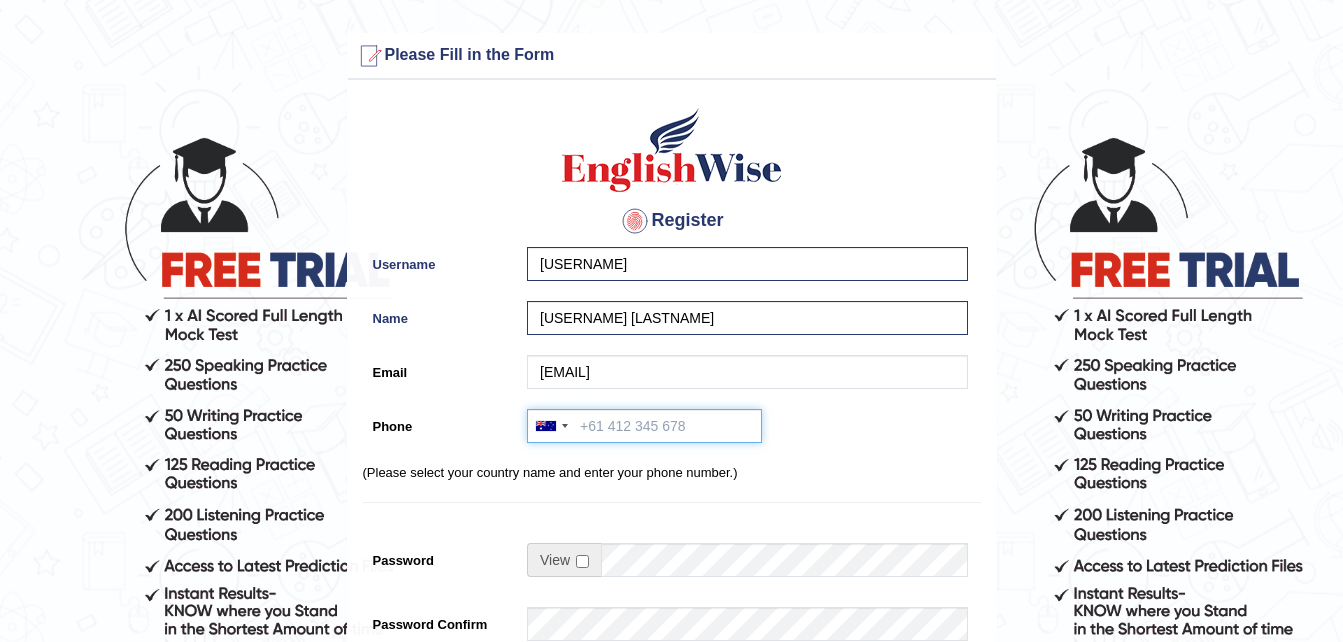 click on "Phone" at bounding box center (644, 426) 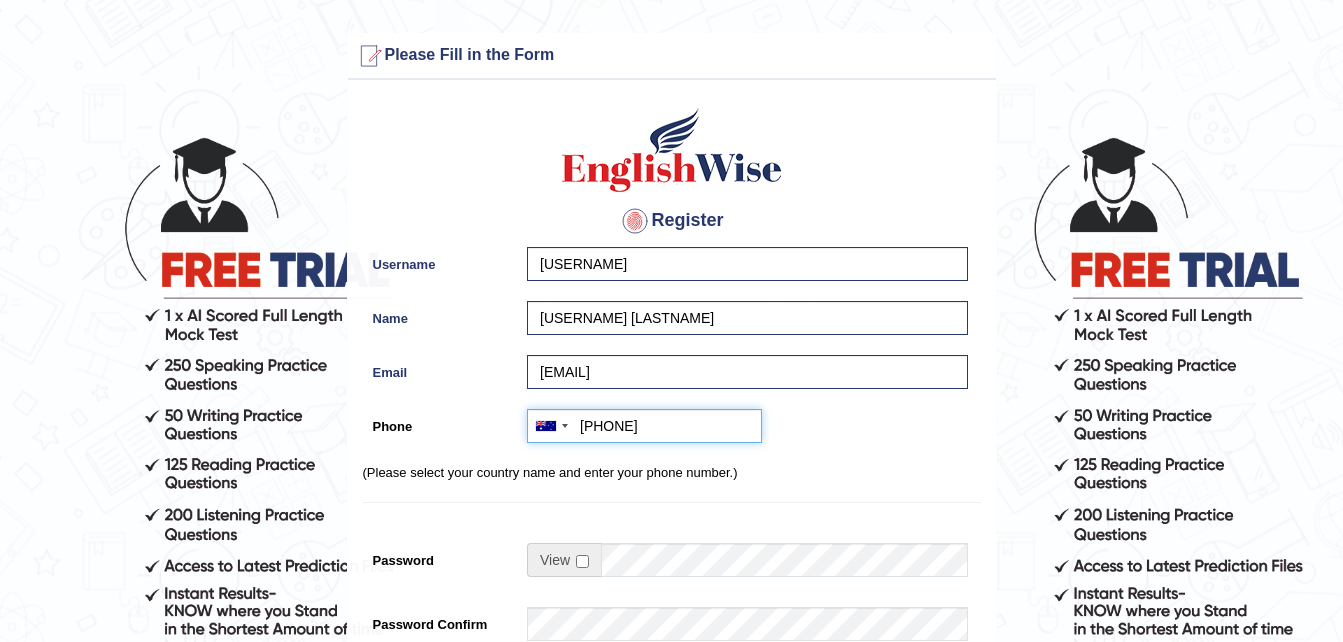 type on "404837027" 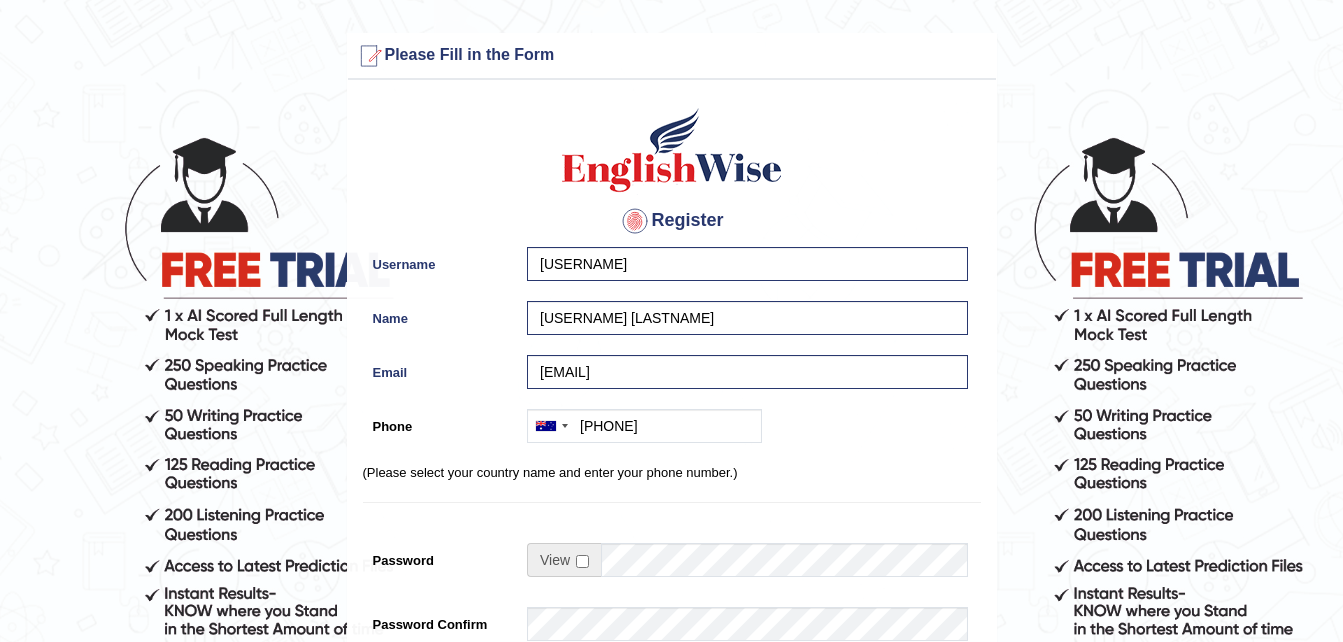 click on "Australia +61 India (भारत) +91 New Zealand +64 United States +1 Canada +1 United Arab Emirates (‫الإمارات العربية المتحدة‬‎) +971 Saudi Arabia (‫المملكة العربية السعودية‬‎) +966 Bahrain (‫البحرين‬‎) +973 Afghanistan (‫افغانستان‬‎) +93 Albania (Shqipëri) +355 Algeria (‫الجزائر‬‎) +213 American Samoa +1 Andorra +376 Angola +244 Anguilla +1 Antigua and Barbuda +1 Argentina +54 Armenia (Հայաստան) +374 Aruba +297 Australia +61 Austria (Österreich) +43 Azerbaijan (Azərbaycan) +994 Bahamas +1 Bahrain (‫البحرين‬‎) +973 Bangladesh (বাংলাদেশ) +880 Barbados +1 Belarus (Беларусь) +375 Belgium (België) +32 Belize +501 Benin (Bénin) +229 Bermuda +1 Bhutan (འབྲུག) +975 Bolivia +591 Bosnia and Herzegovina (Босна и Херцеговина) +387 Botswana +267 Brazil (Brasil) +55 British Indian Ocean Territory +246 British Virgin Islands +1 Brunei +673 +359" at bounding box center (742, 431) 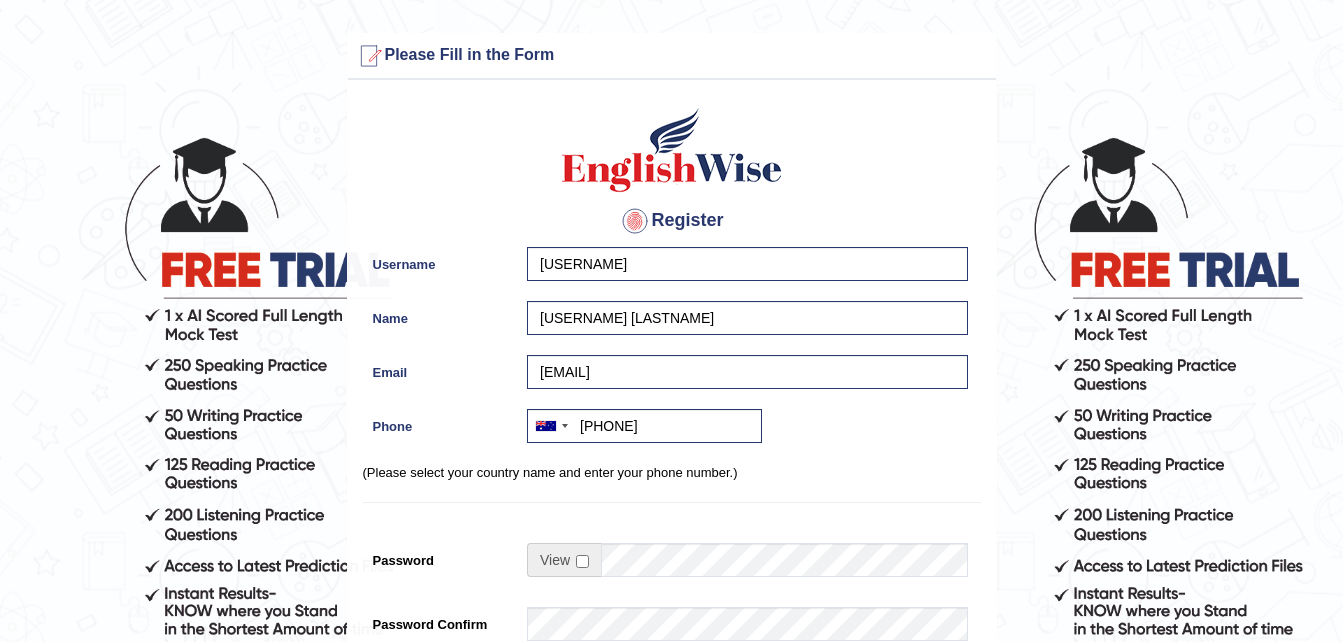 scroll, scrollTop: 134, scrollLeft: 0, axis: vertical 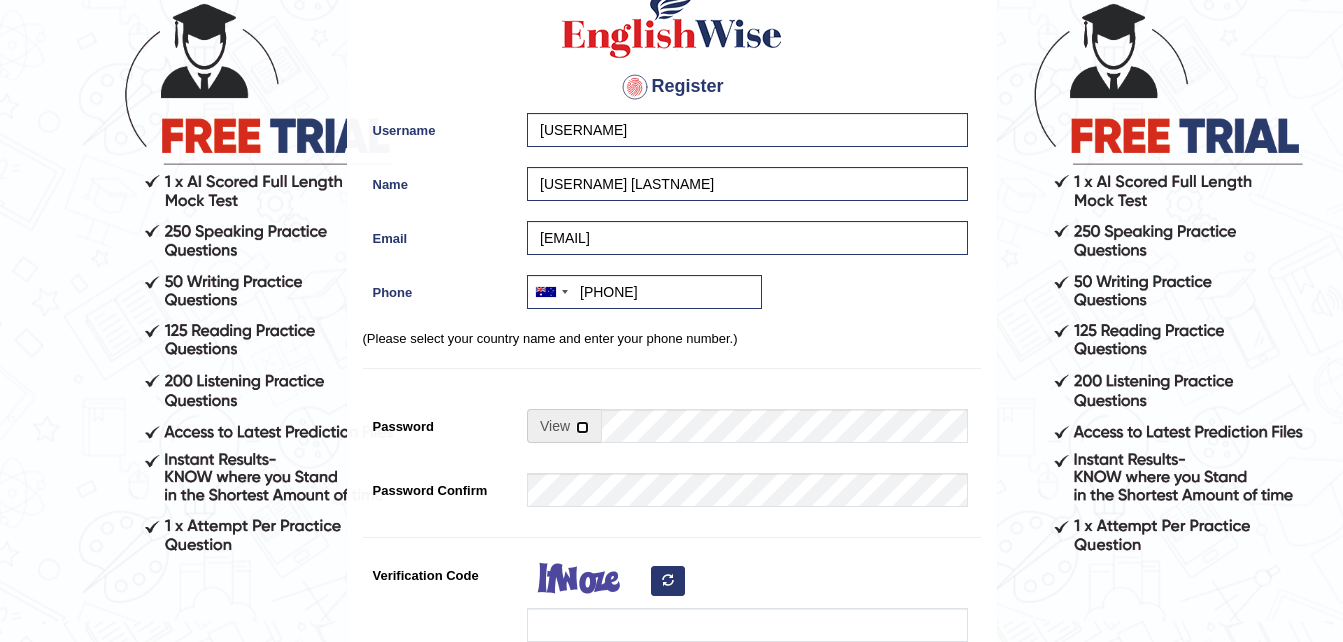 click at bounding box center (582, 427) 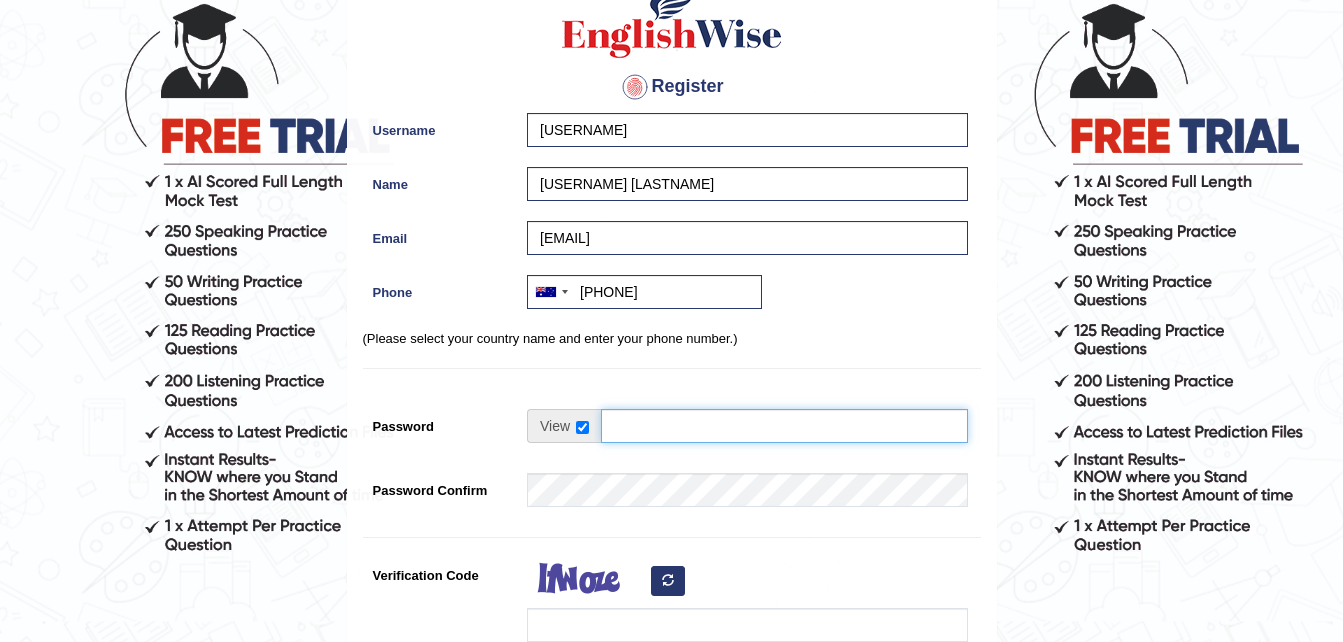 click on "Password" at bounding box center [784, 426] 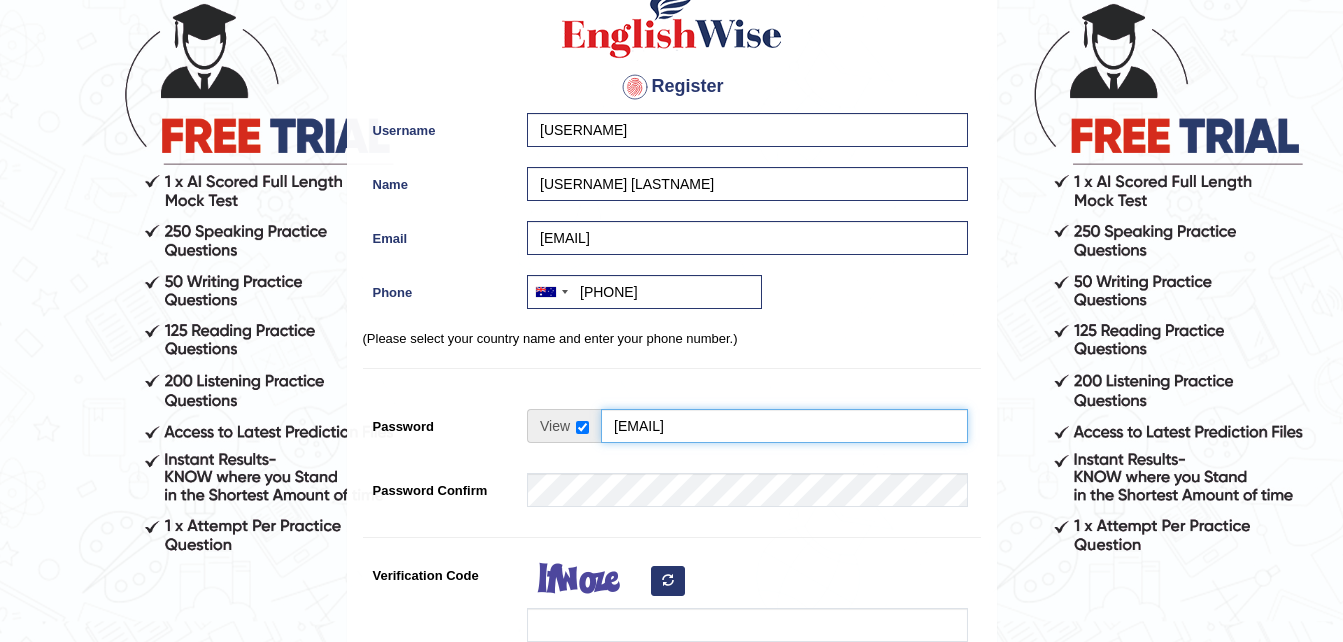type on "Mylovesoo@143" 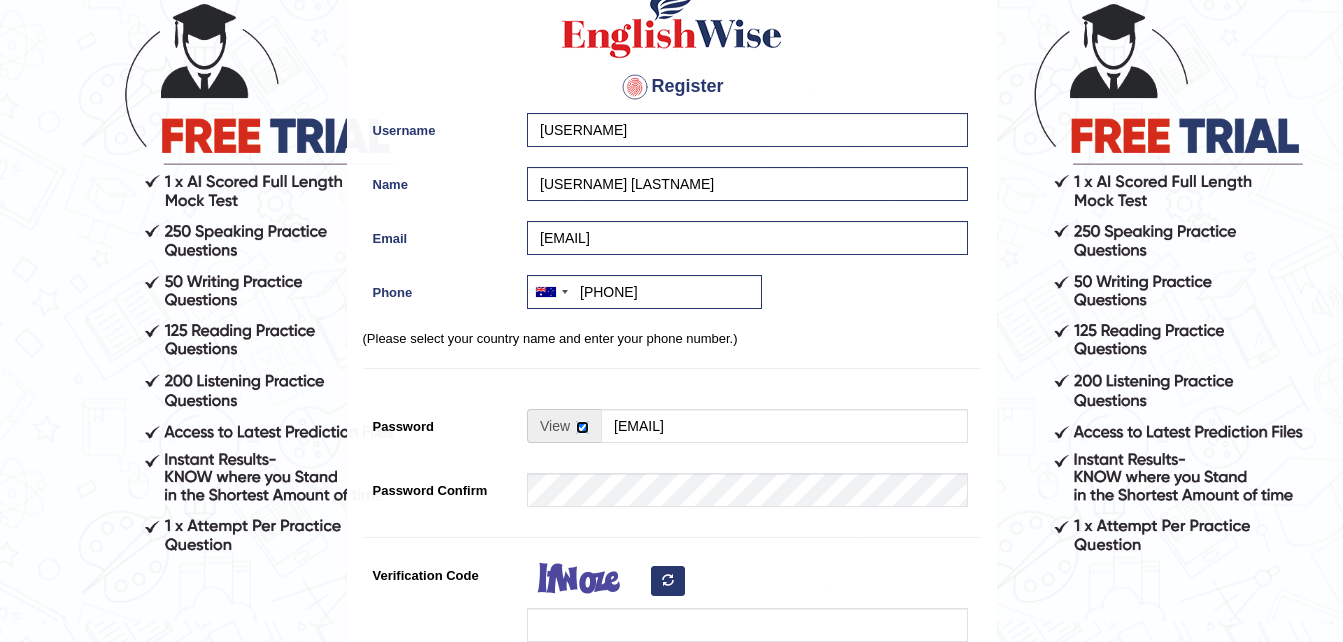 click at bounding box center (582, 427) 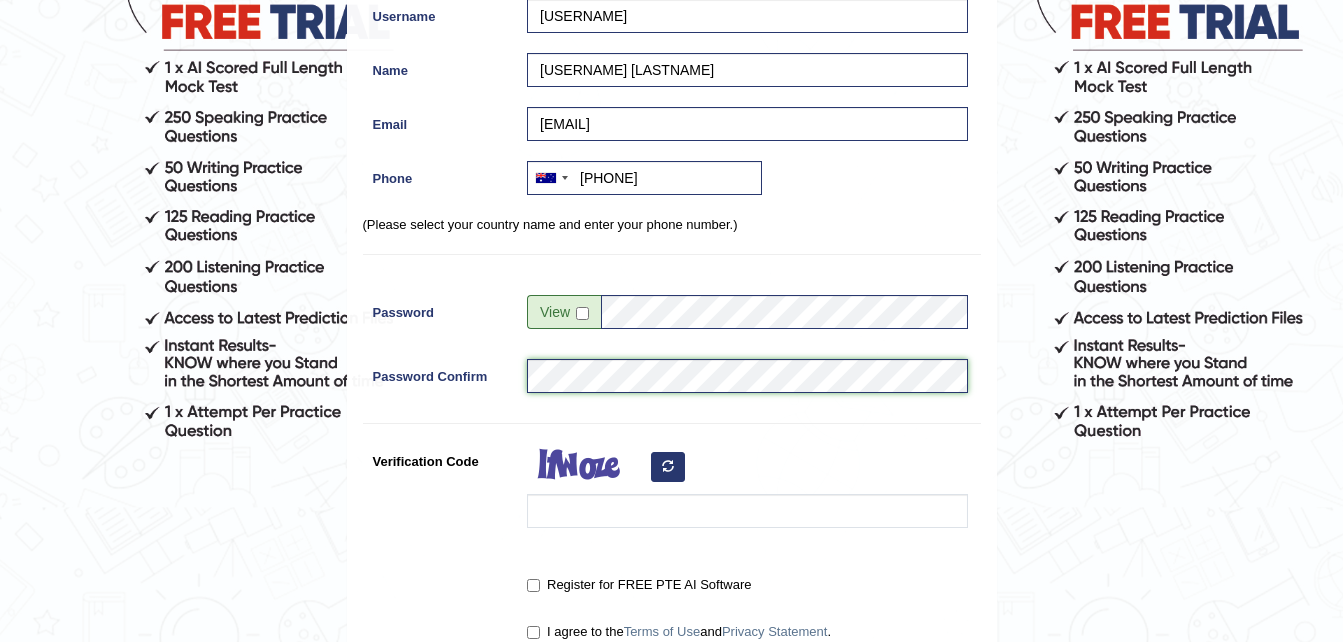 scroll, scrollTop: 285, scrollLeft: 0, axis: vertical 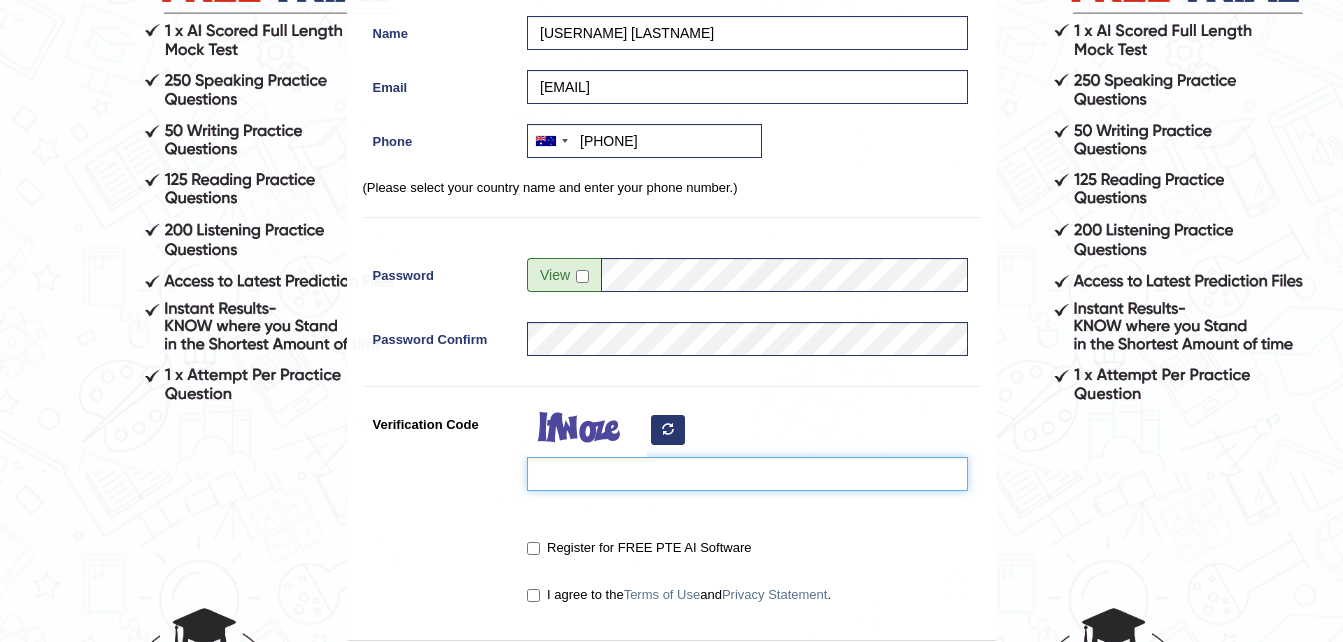 click on "Verification Code" at bounding box center (747, 474) 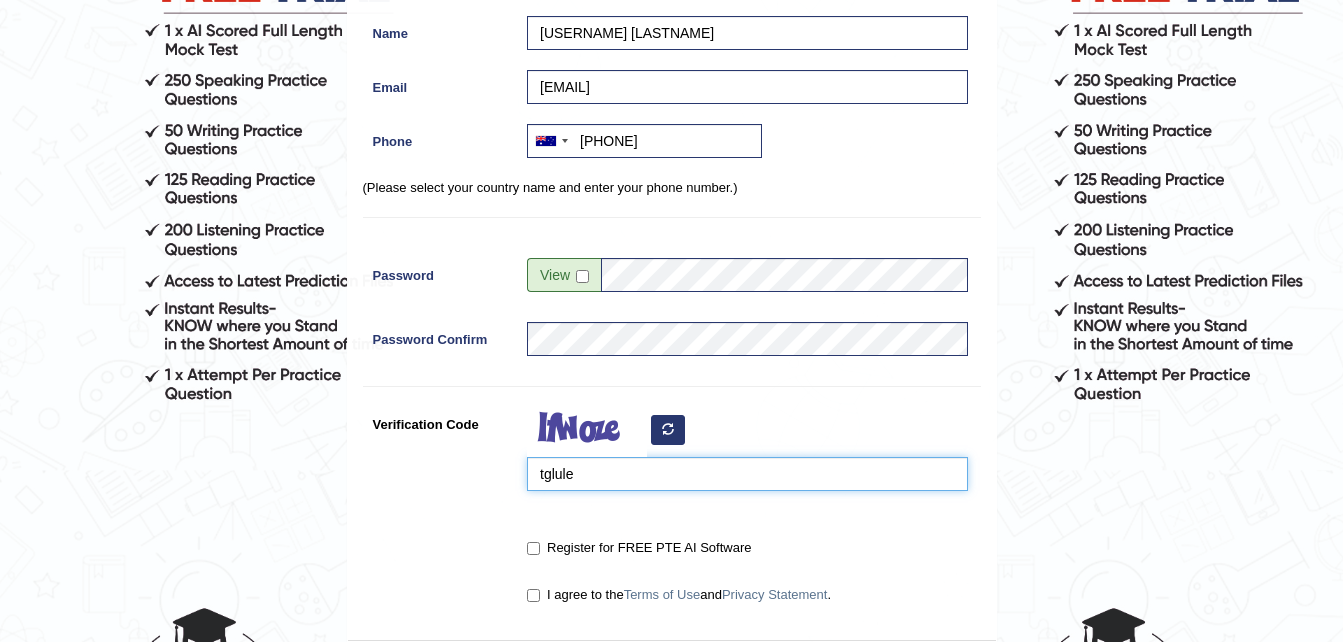 type on "tglule" 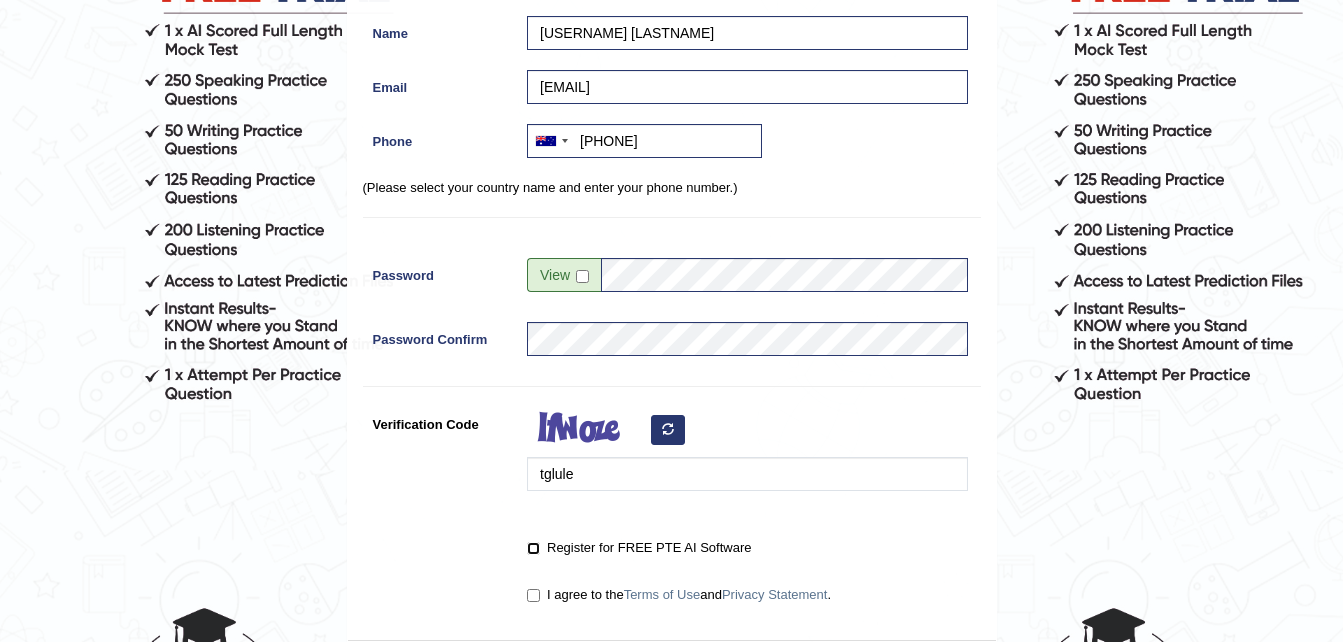 click on "Register for FREE PTE AI Software" at bounding box center [533, 548] 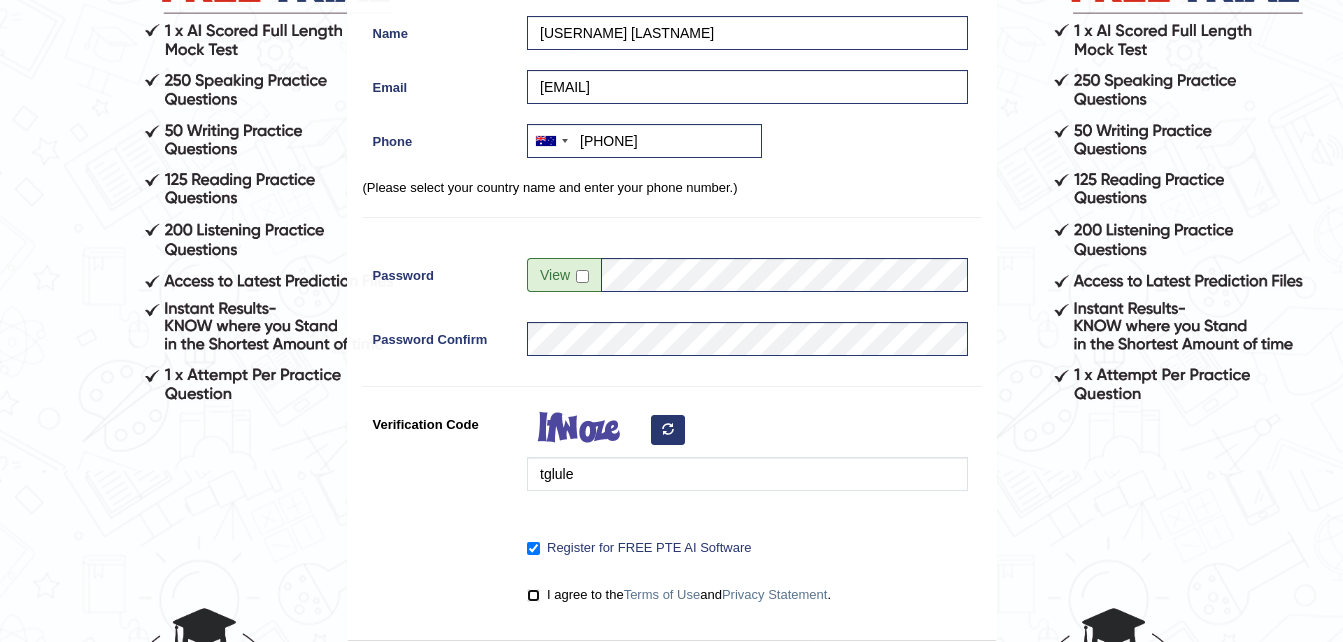 click on "I agree to the  Terms of Use  and  Privacy Statement ." at bounding box center [533, 595] 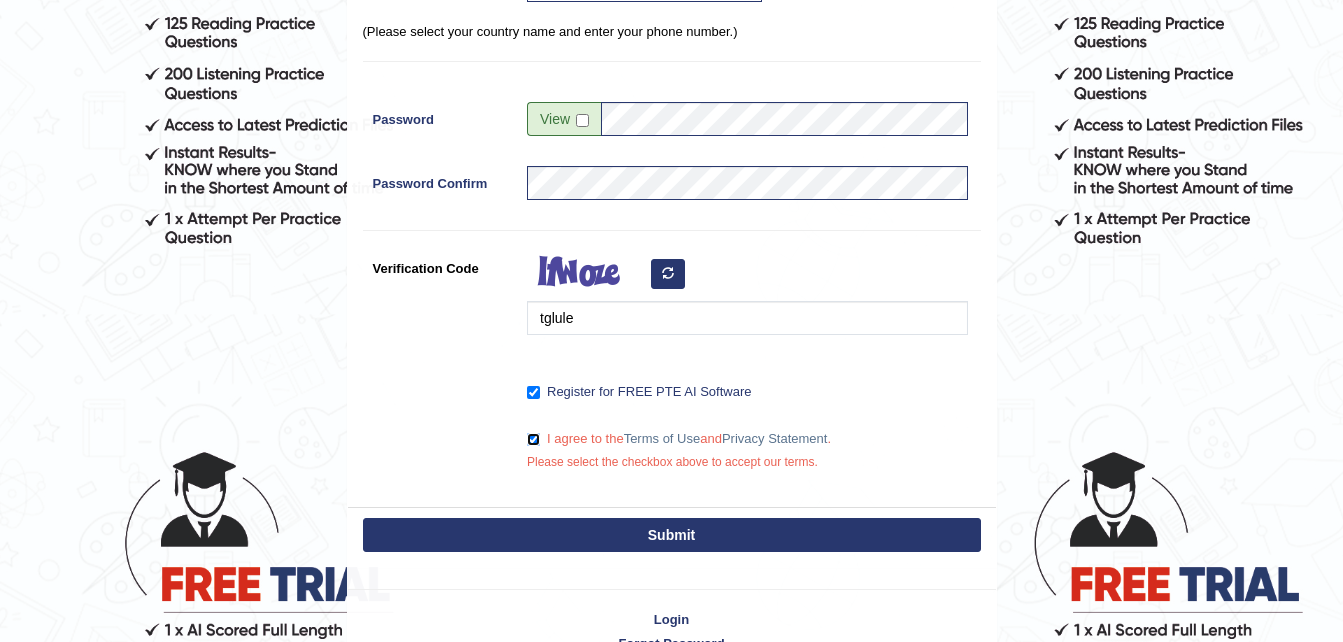 scroll, scrollTop: 451, scrollLeft: 0, axis: vertical 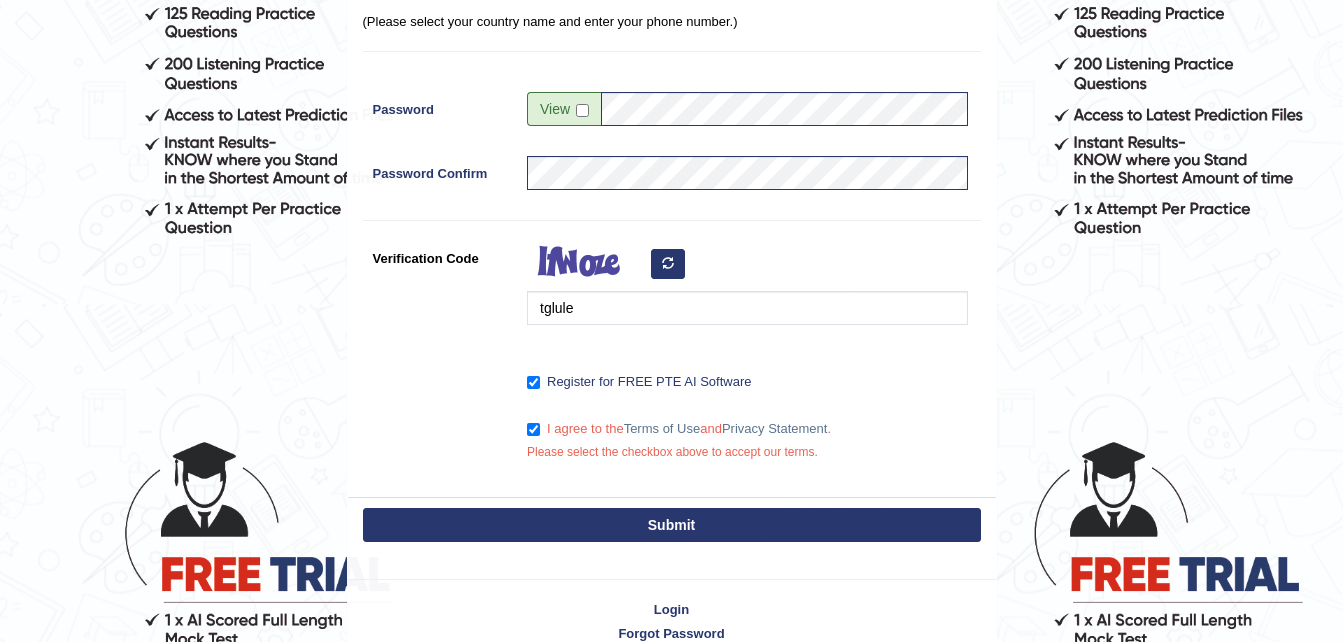 click on "Submit" at bounding box center [672, 525] 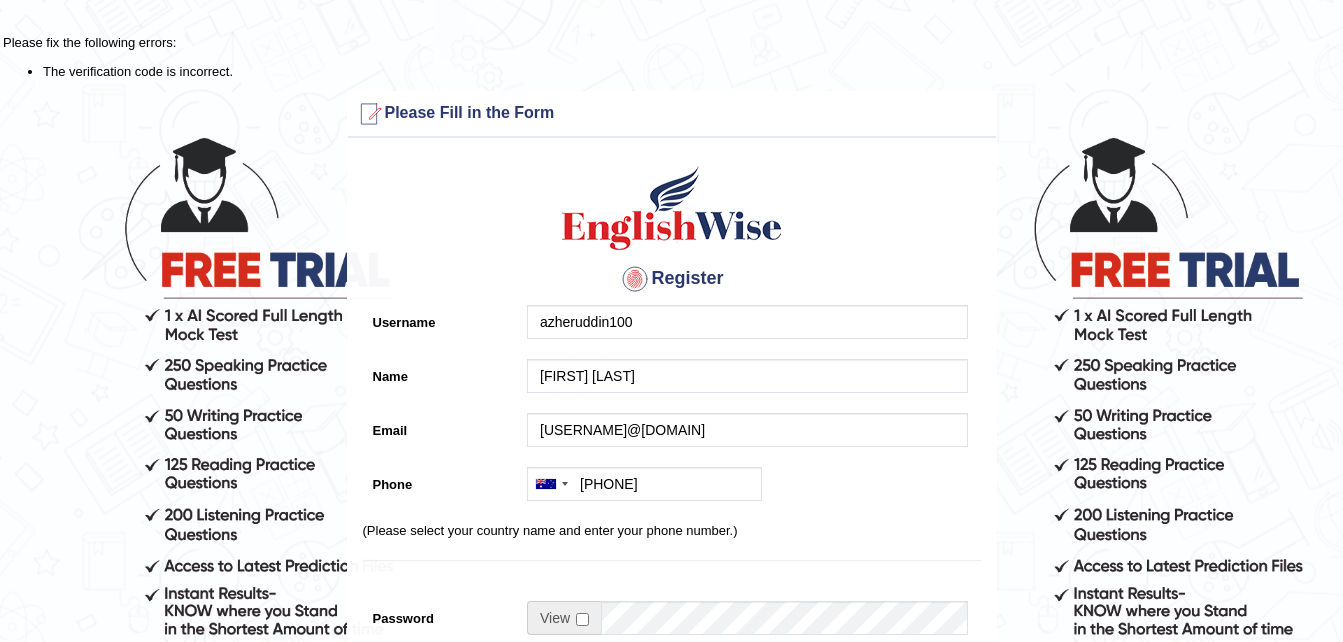 scroll, scrollTop: 0, scrollLeft: 0, axis: both 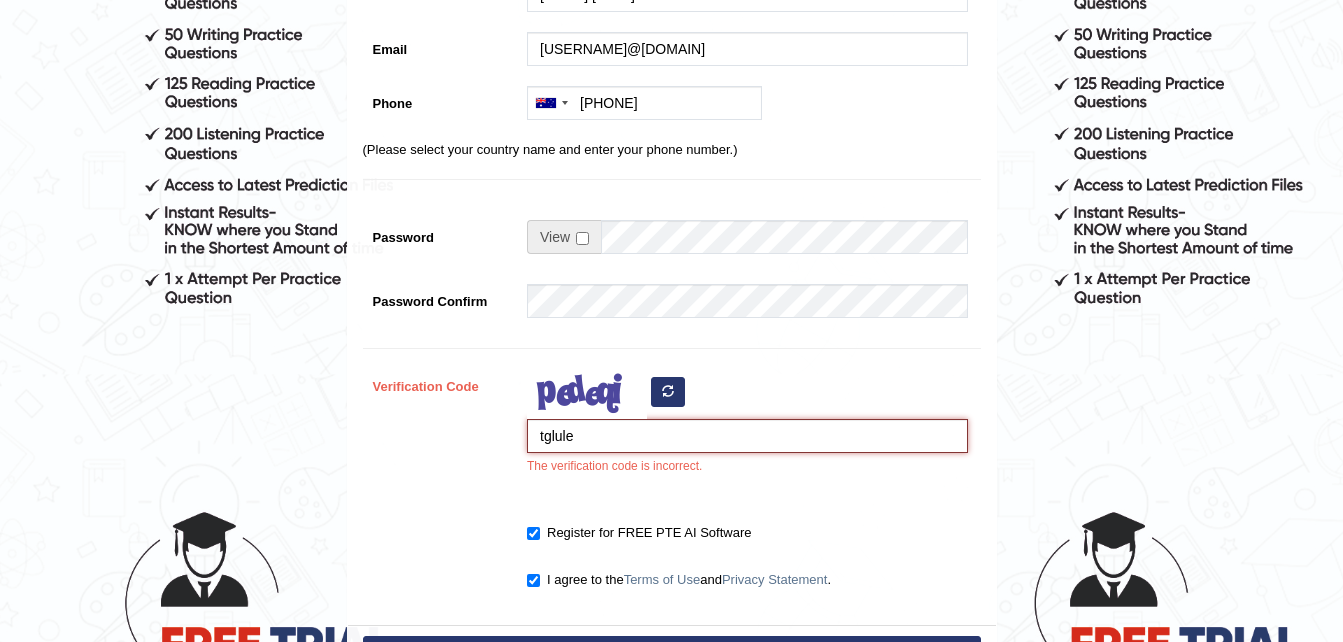 click on "tglule" at bounding box center [747, 436] 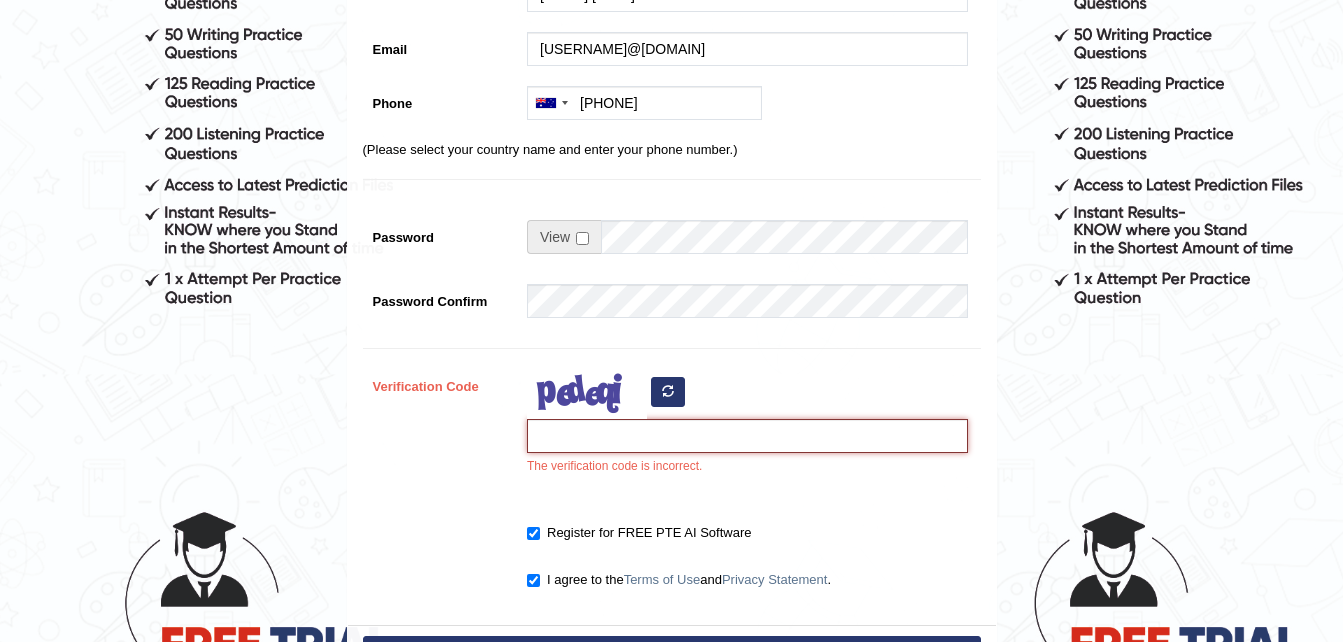 type on "r" 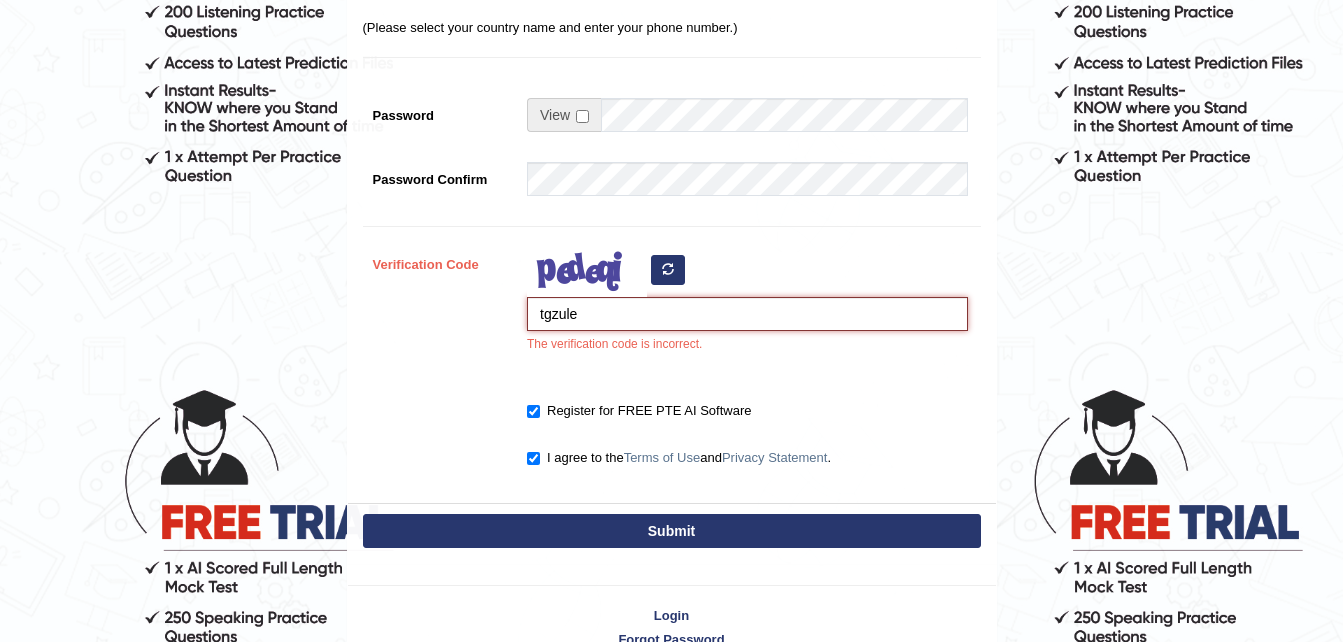 scroll, scrollTop: 505, scrollLeft: 0, axis: vertical 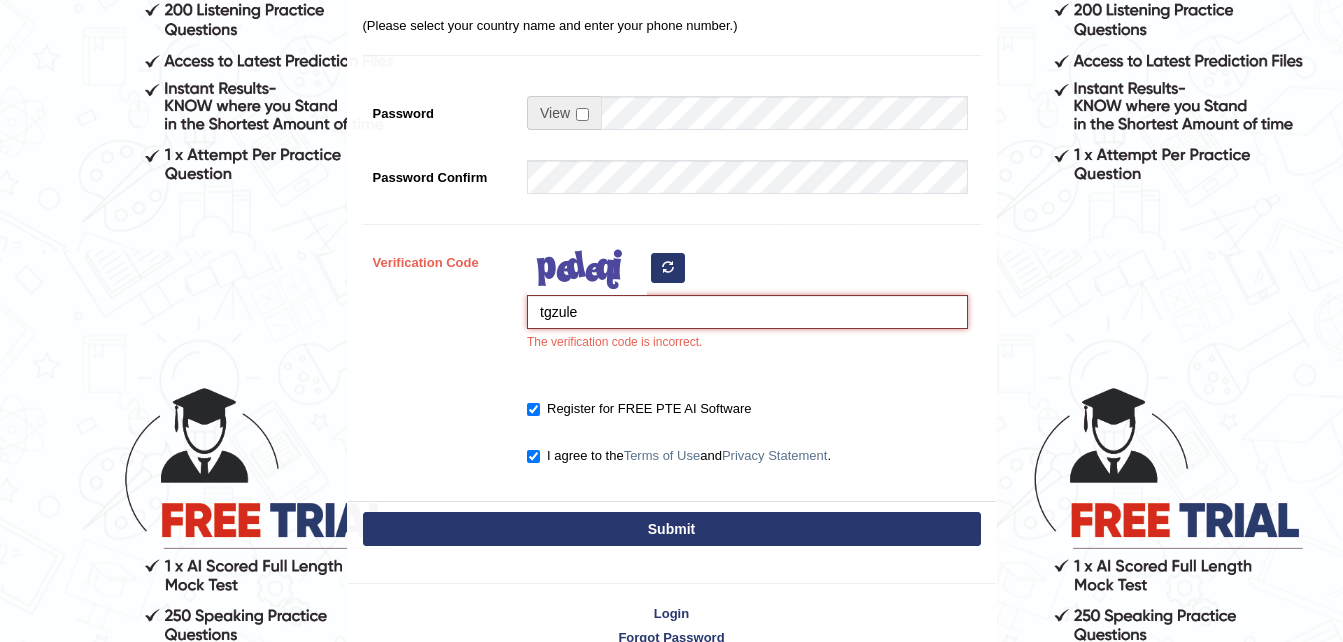 type on "tgzule" 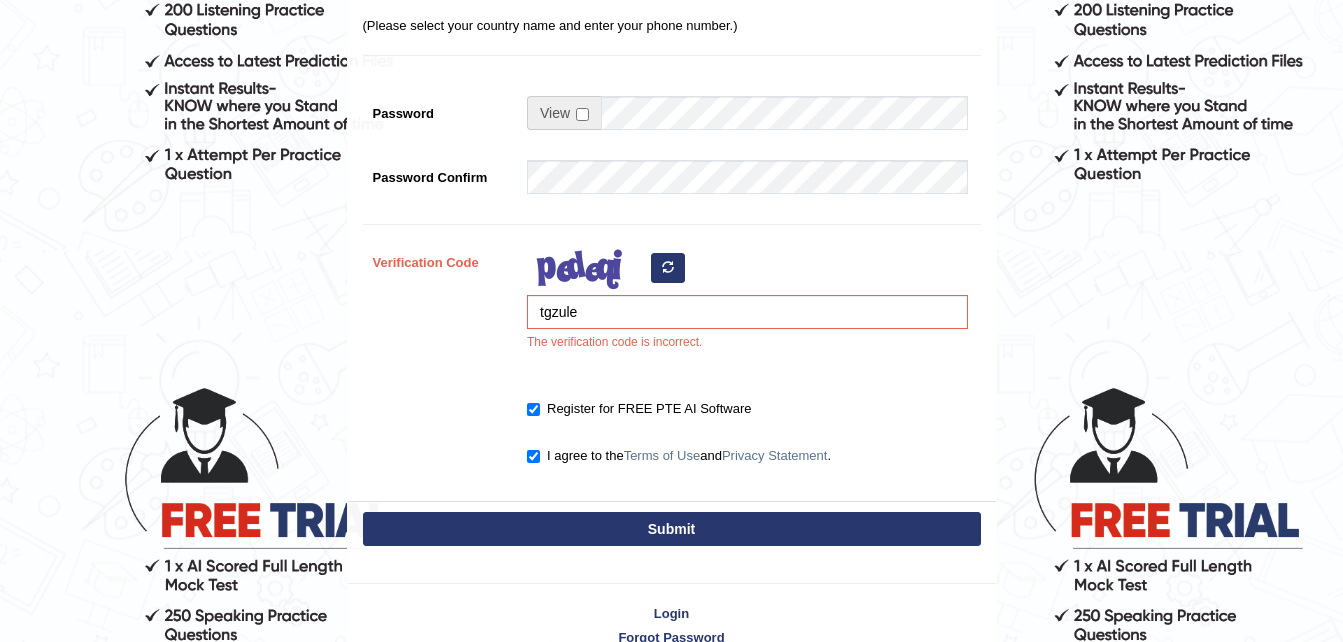 click on "Submit" at bounding box center [672, 529] 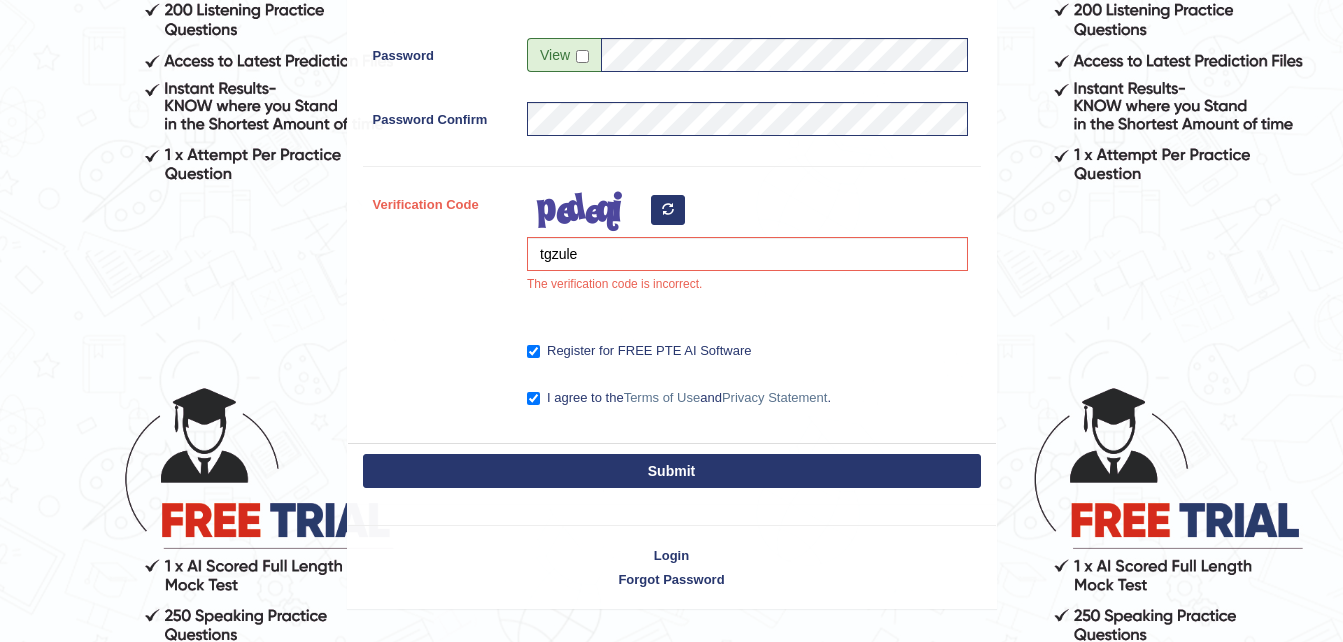 scroll, scrollTop: 447, scrollLeft: 0, axis: vertical 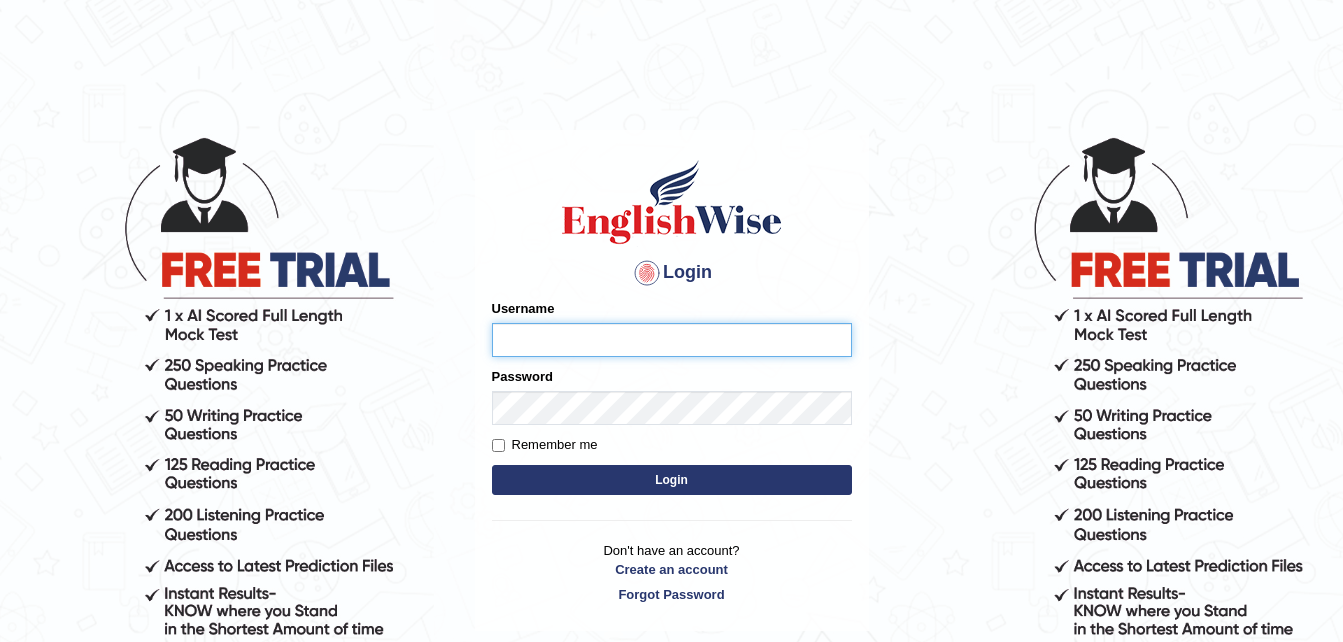 click on "Username" at bounding box center [672, 340] 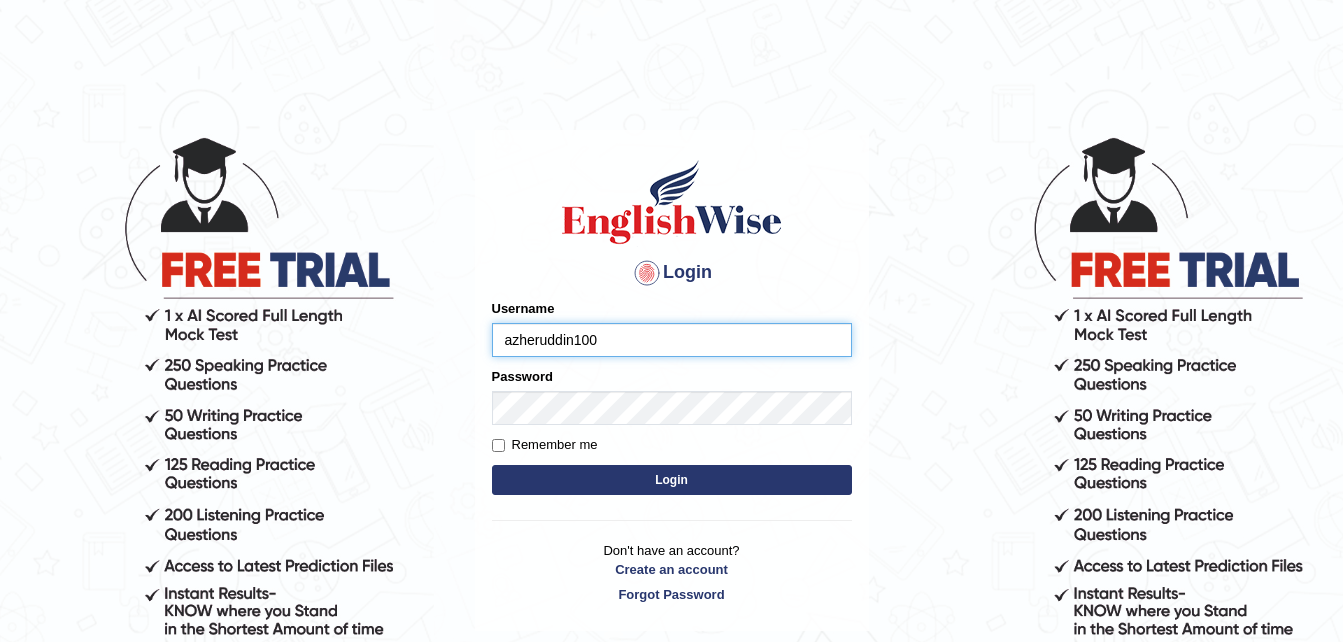 type on "azheruddin100" 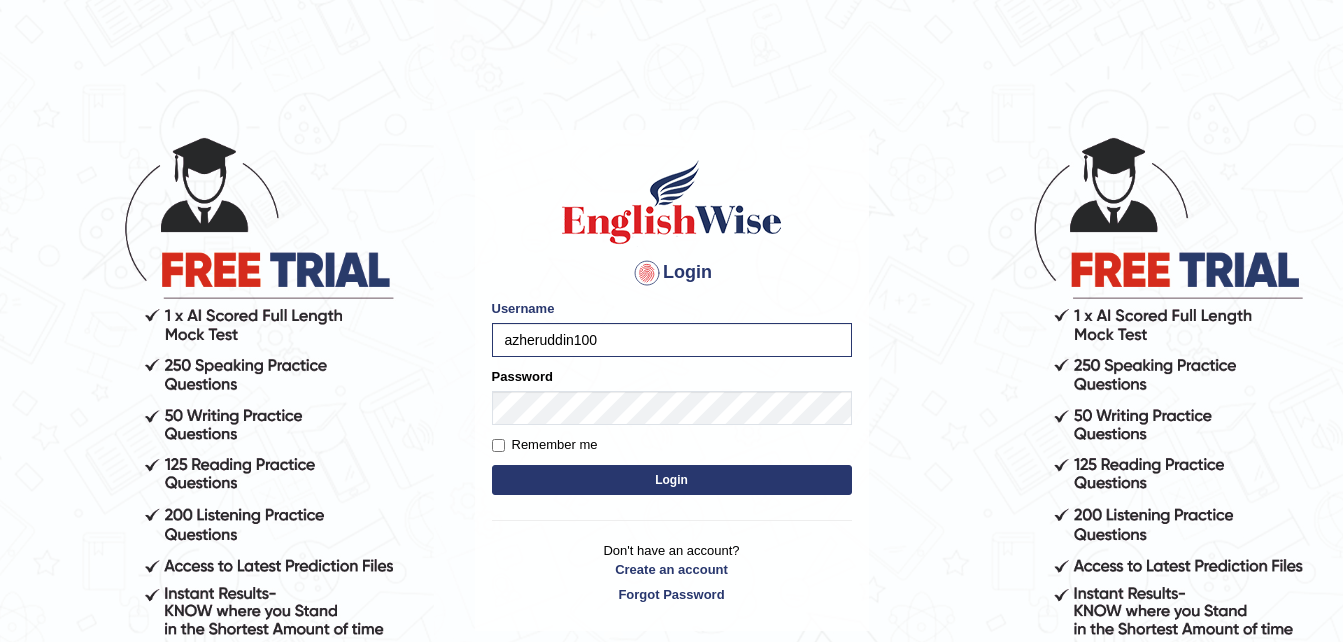 click on "Login" at bounding box center (672, 480) 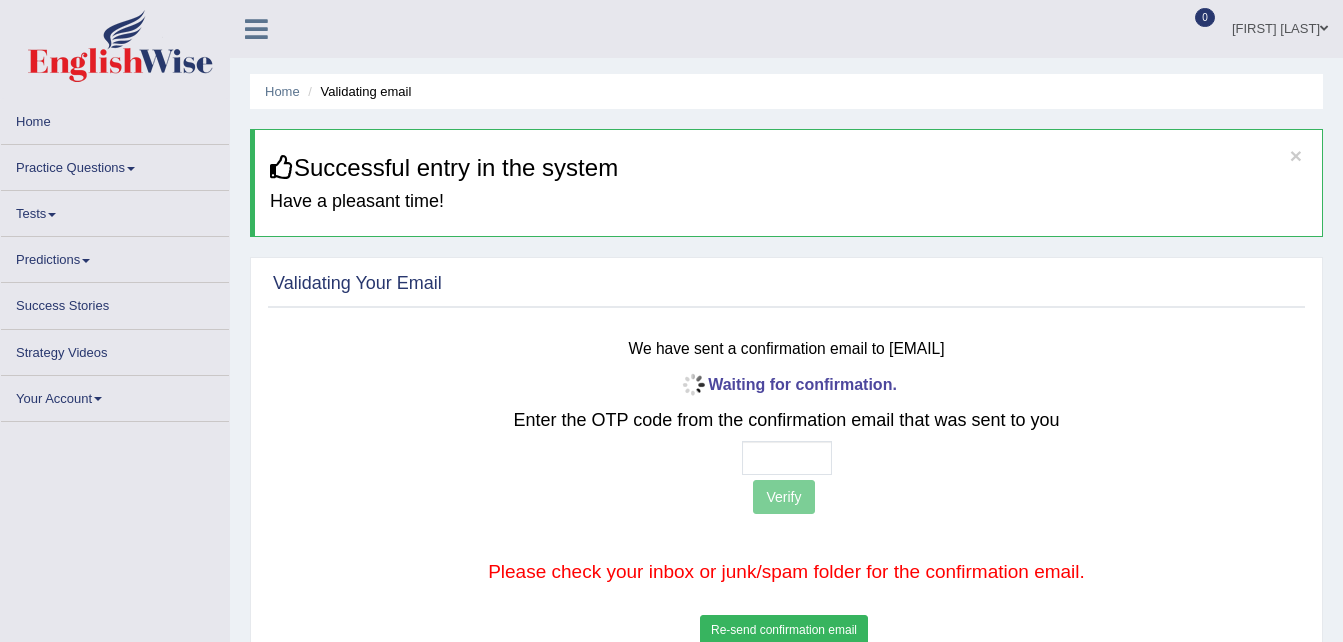 scroll, scrollTop: 0, scrollLeft: 0, axis: both 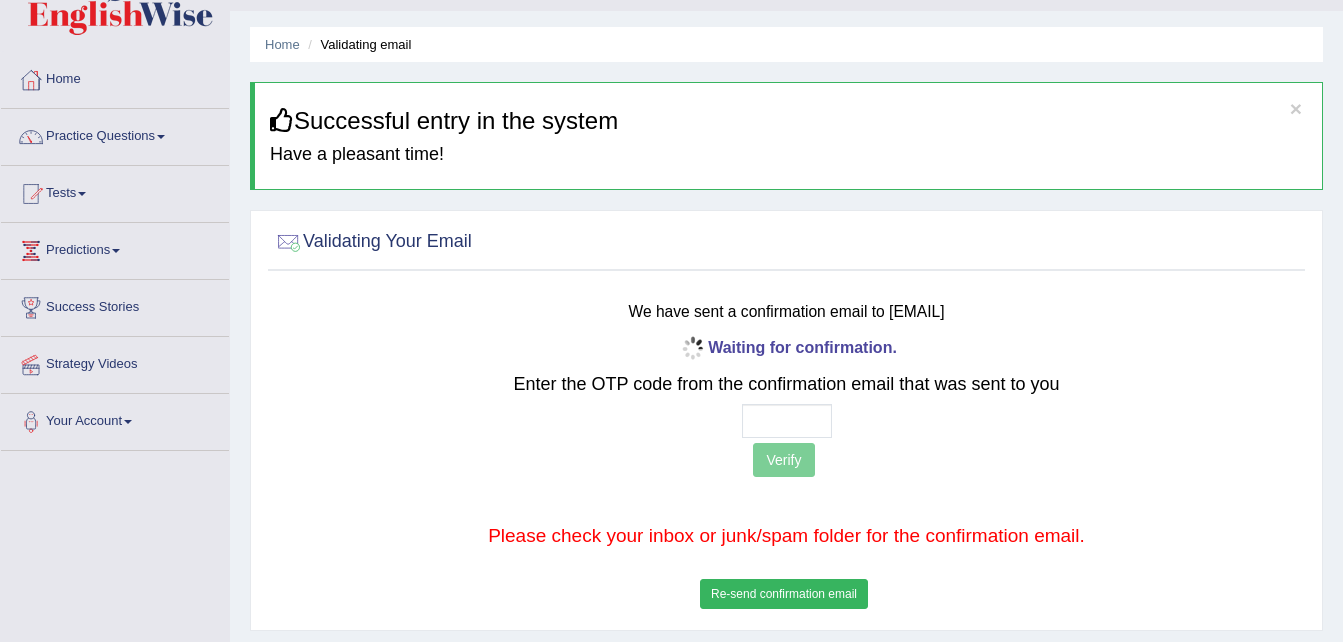 click on "Waiting for confirmation." at bounding box center [786, 347] 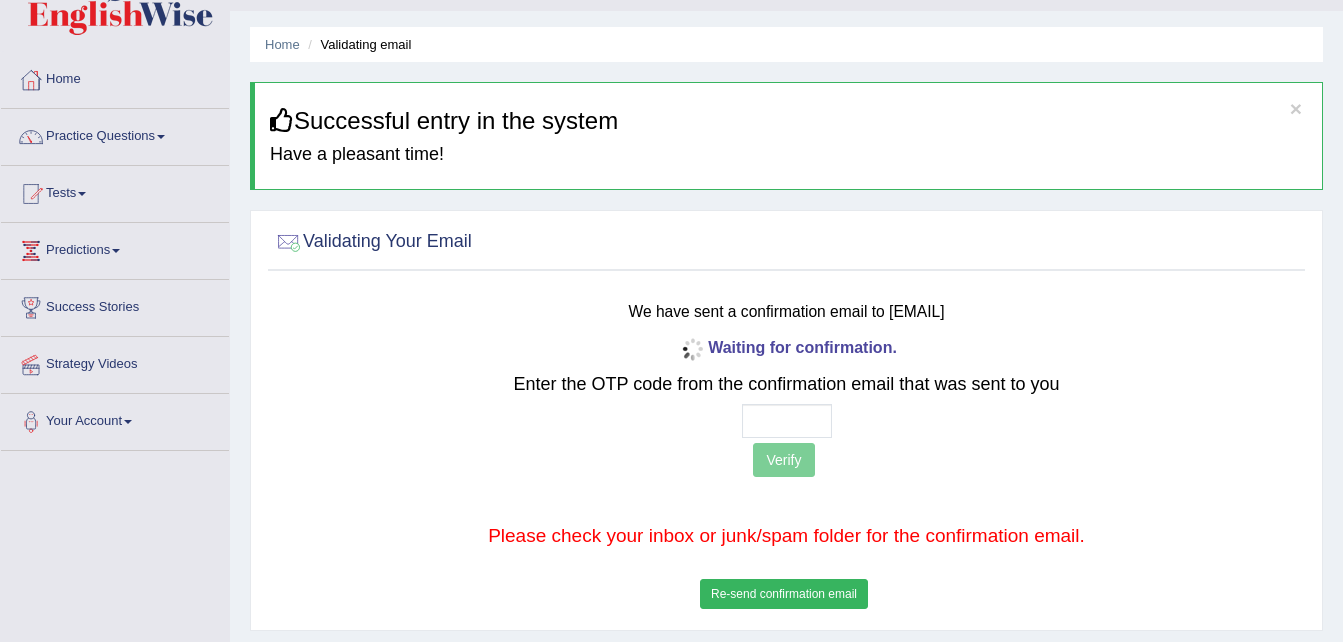 drag, startPoint x: 423, startPoint y: 124, endPoint x: 733, endPoint y: 143, distance: 310.58173 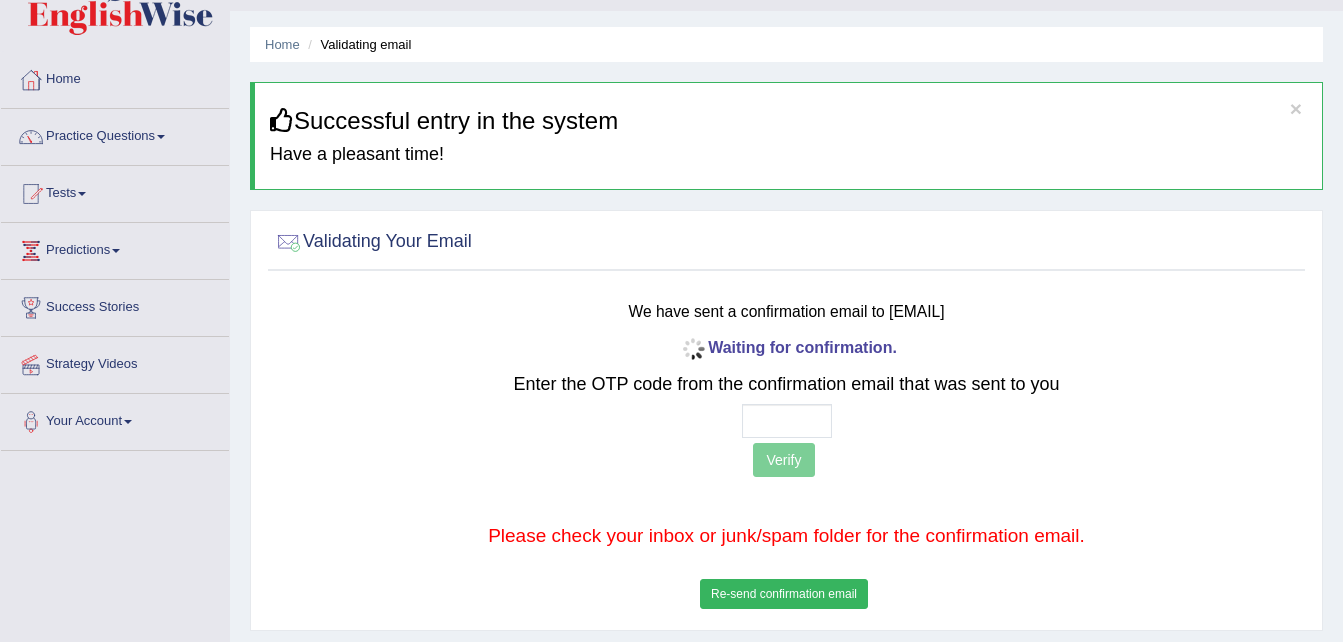 click on "×
Successful entry in the system Have a pleasant time!" at bounding box center [786, 136] 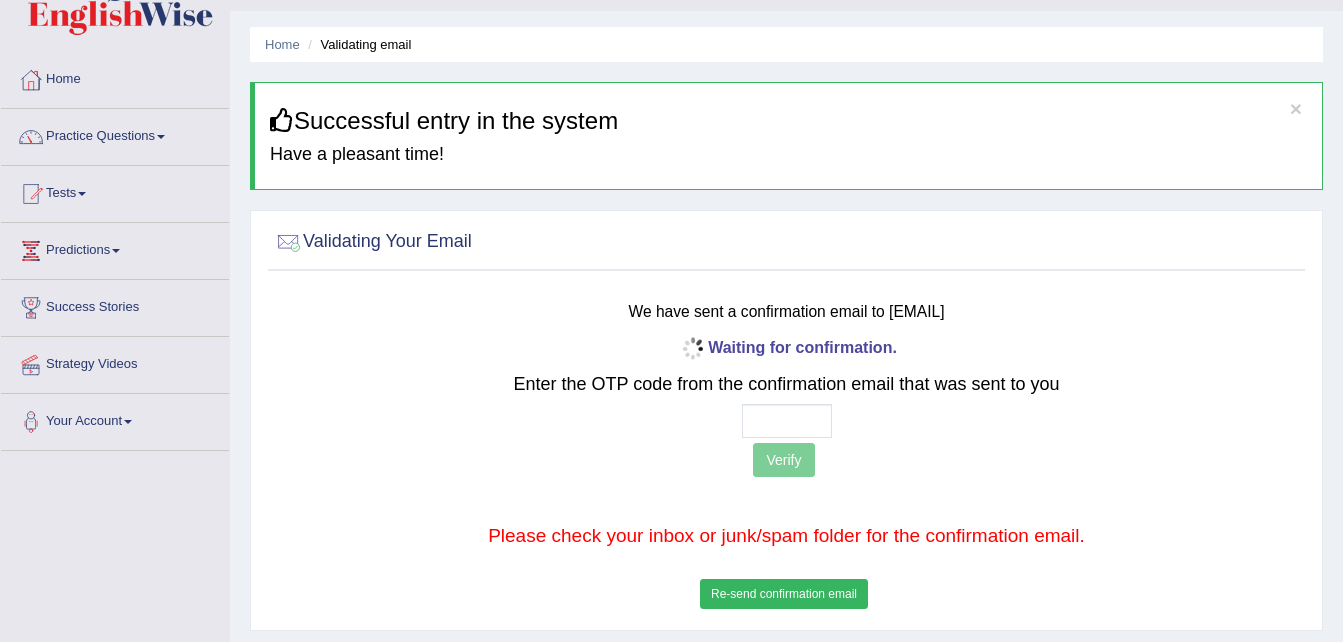 click on "Validating Your Email
We have sent a confirmation email to [EMAIL]
Waiting for confirmation.
Enter the OTP code from the confirmation email that was sent to you
Verify
Please check your inbox or junk/spam folder for the confirmation email.
Re-send confirmation email
Your email is successfully validated. Please click on the button below to proceed further.
Proceed" at bounding box center [786, 420] 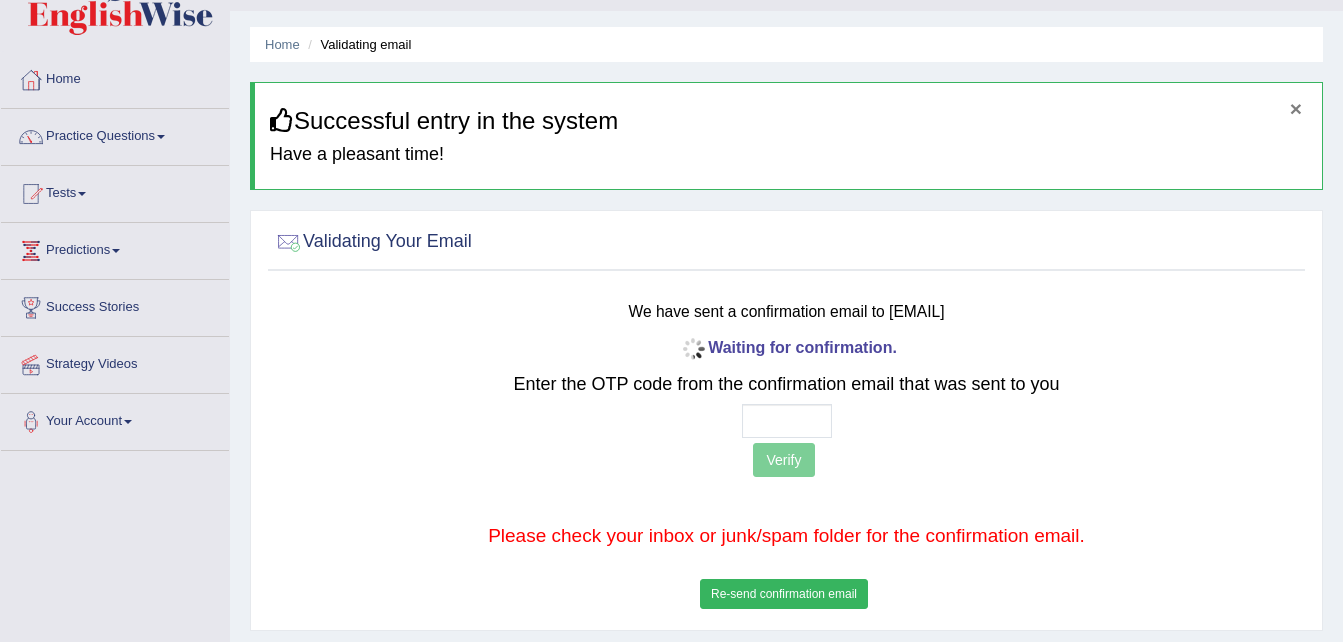 click on "×" at bounding box center [1296, 108] 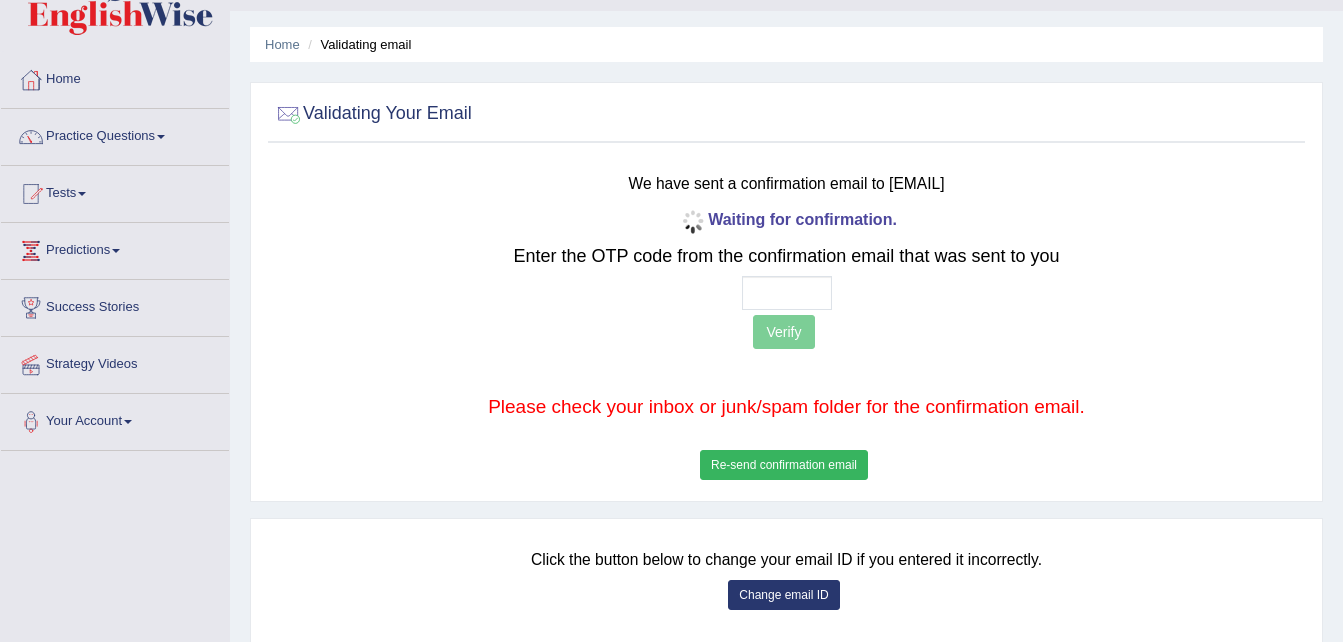 click on "Re-send confirmation email" at bounding box center (784, 465) 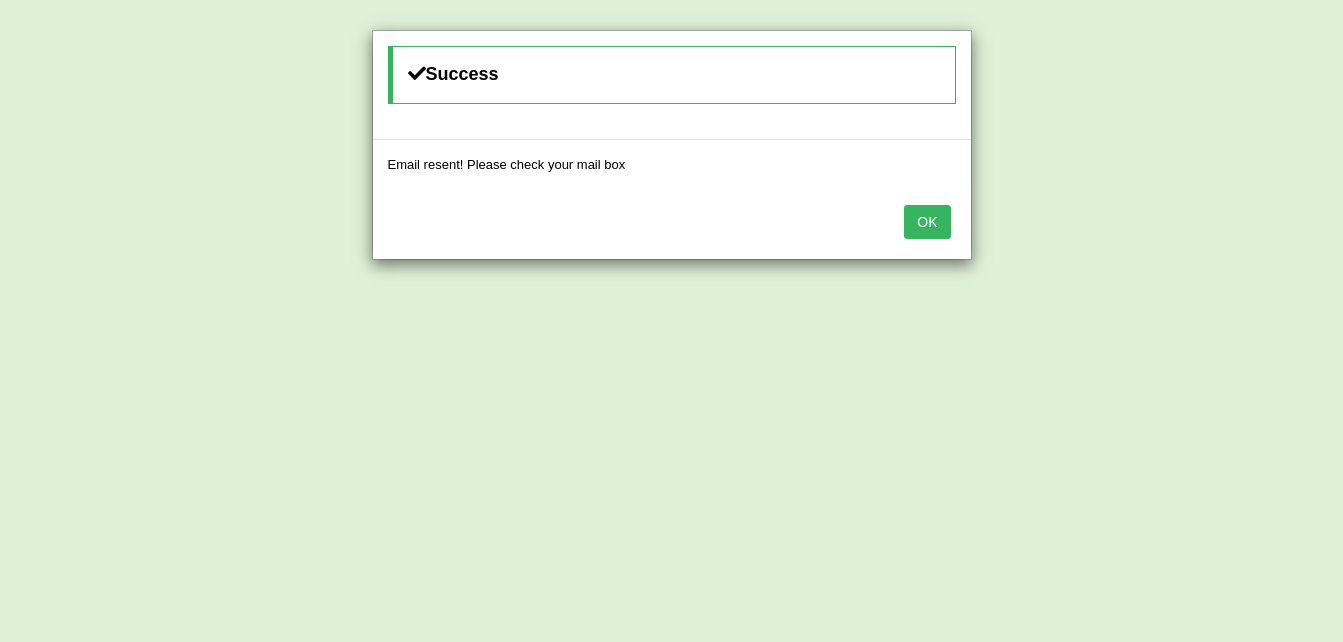click on "OK" at bounding box center [927, 222] 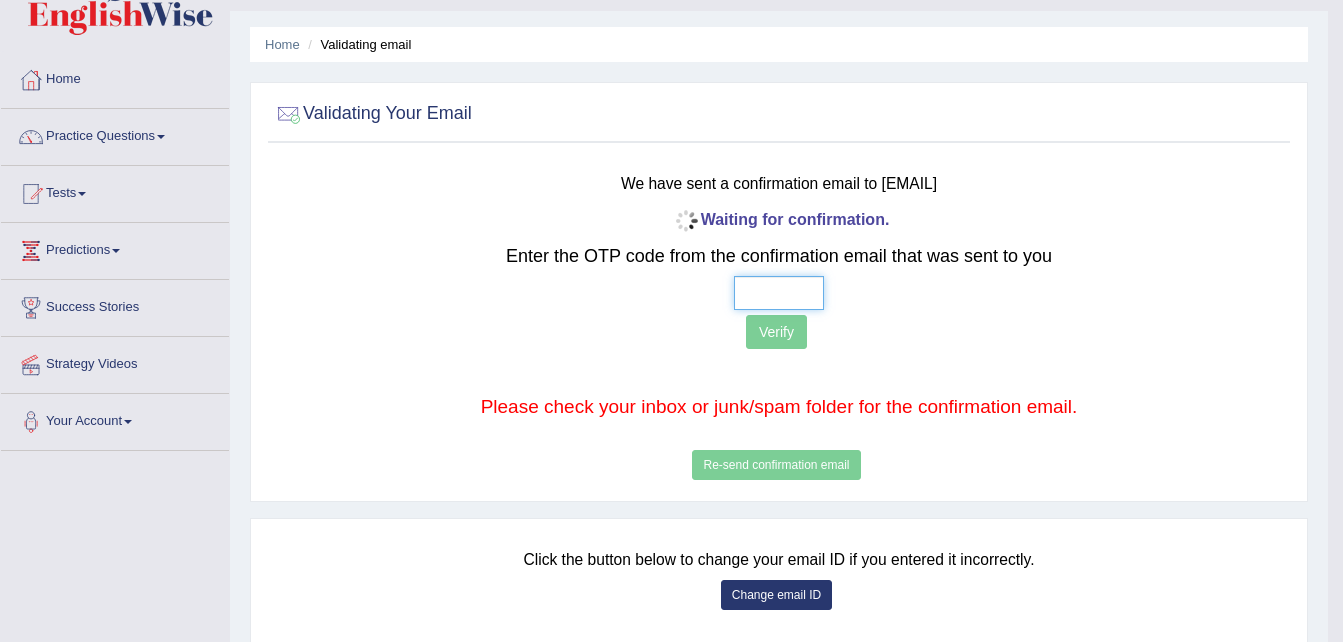 click at bounding box center (779, 293) 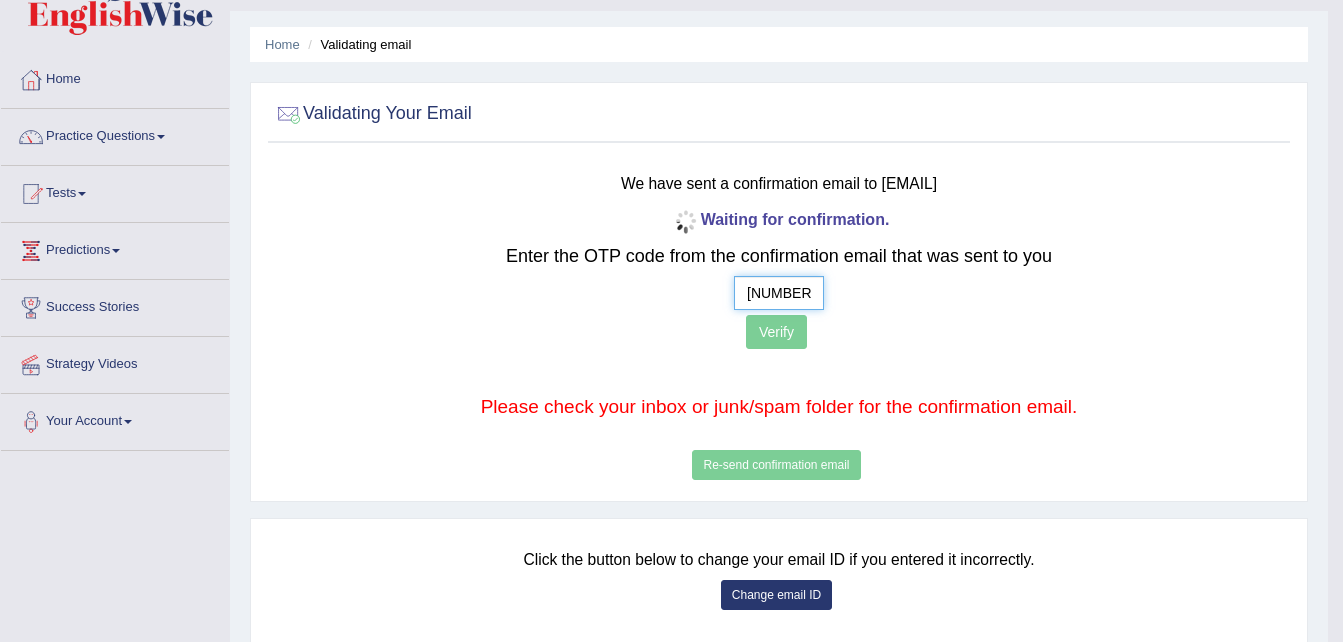 type on "4  7  0  1" 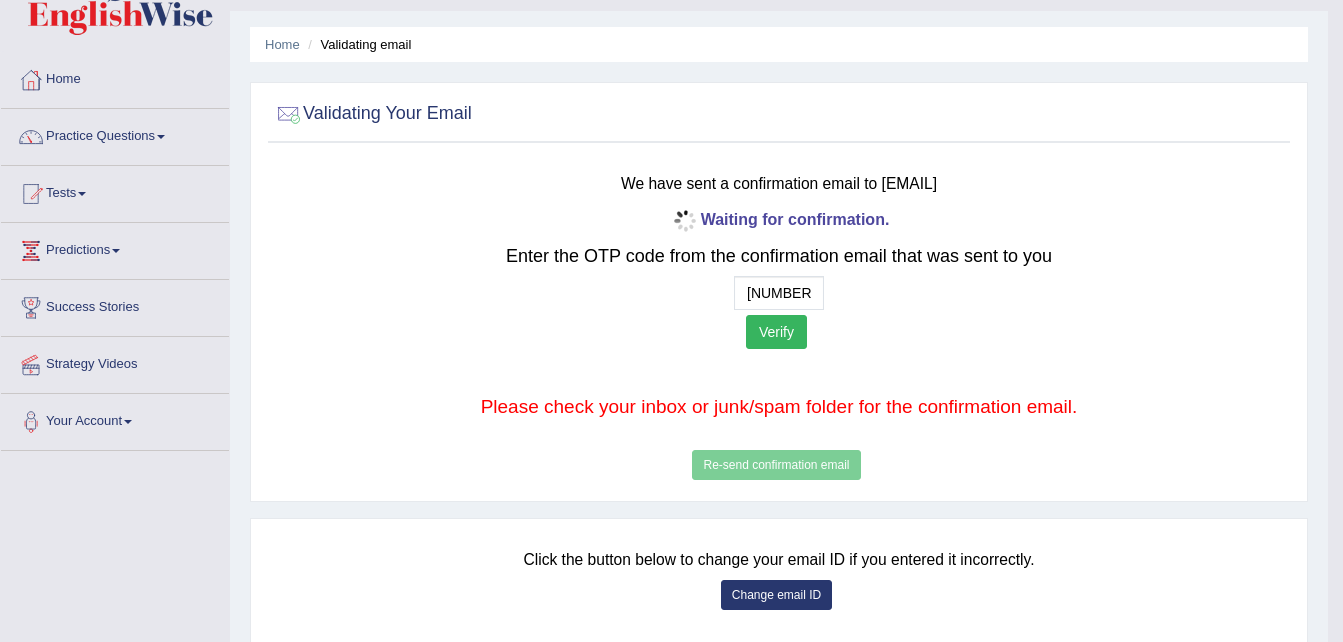 click on "Verify" at bounding box center [776, 332] 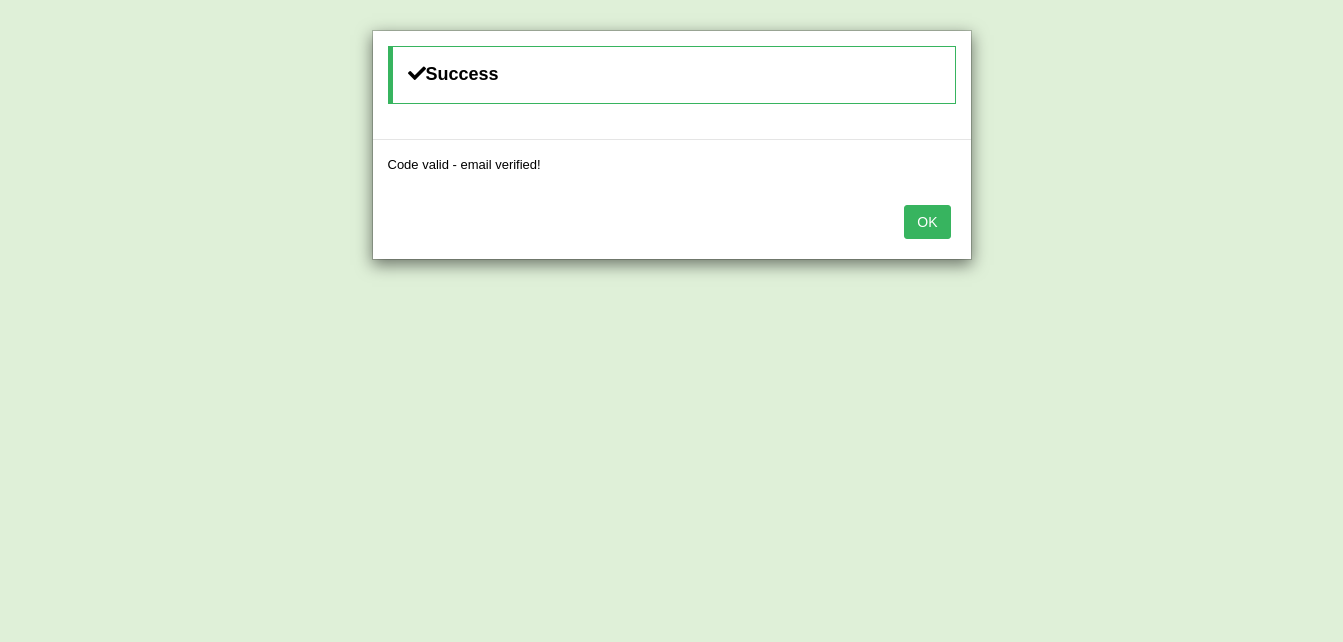 click on "OK" at bounding box center [927, 222] 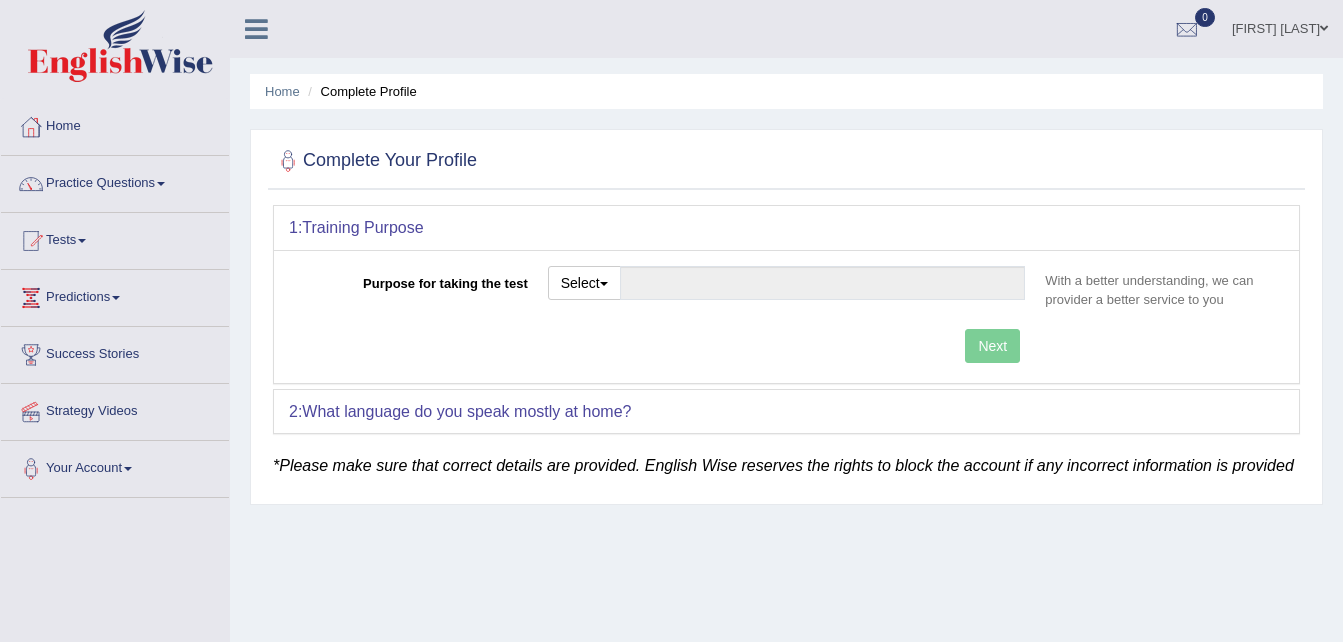 scroll, scrollTop: 0, scrollLeft: 0, axis: both 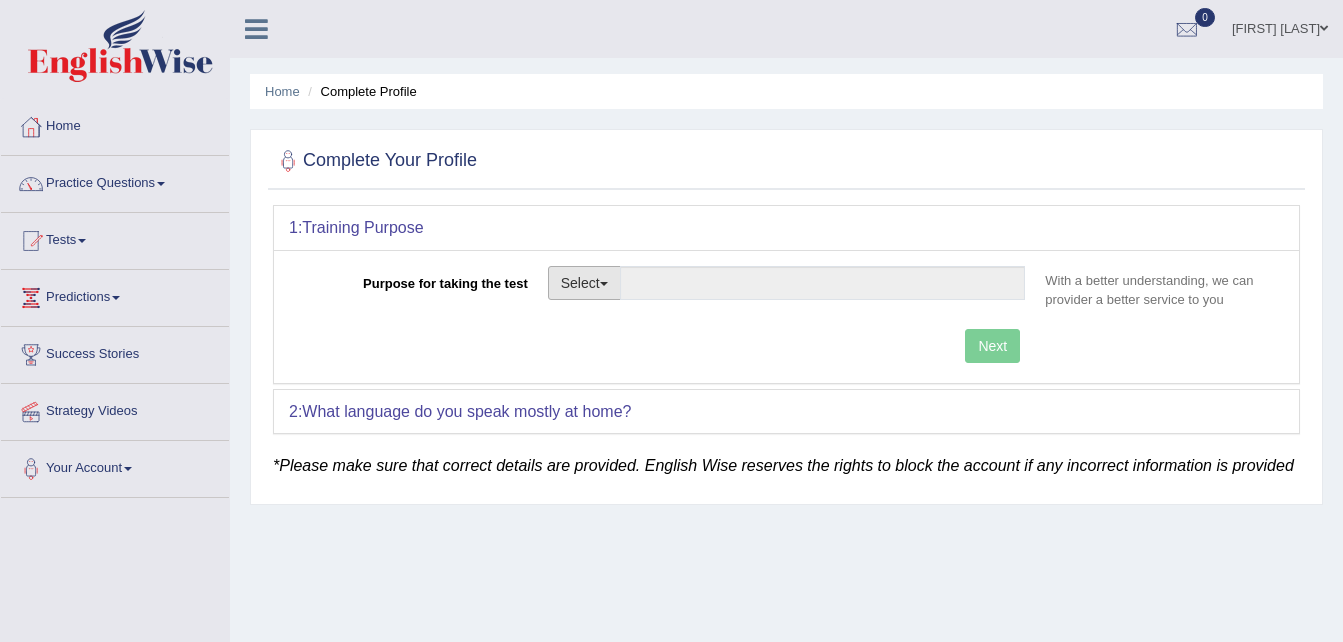 click at bounding box center [604, 284] 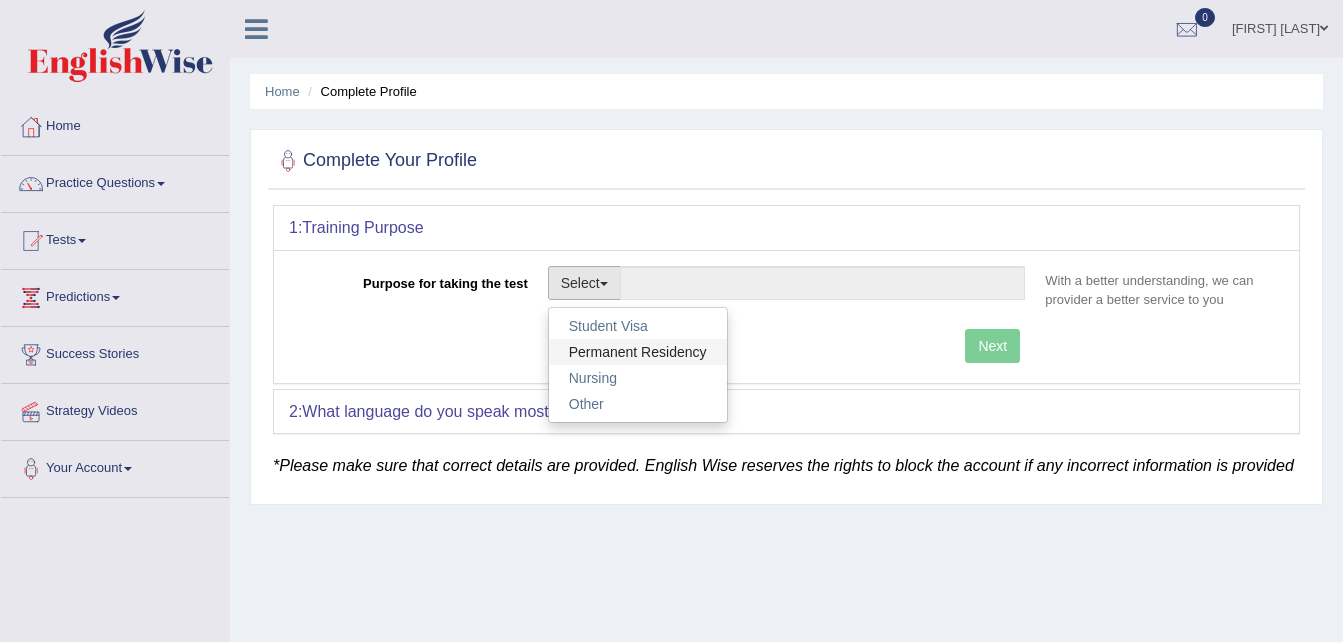 click on "Permanent Residency" at bounding box center [638, 352] 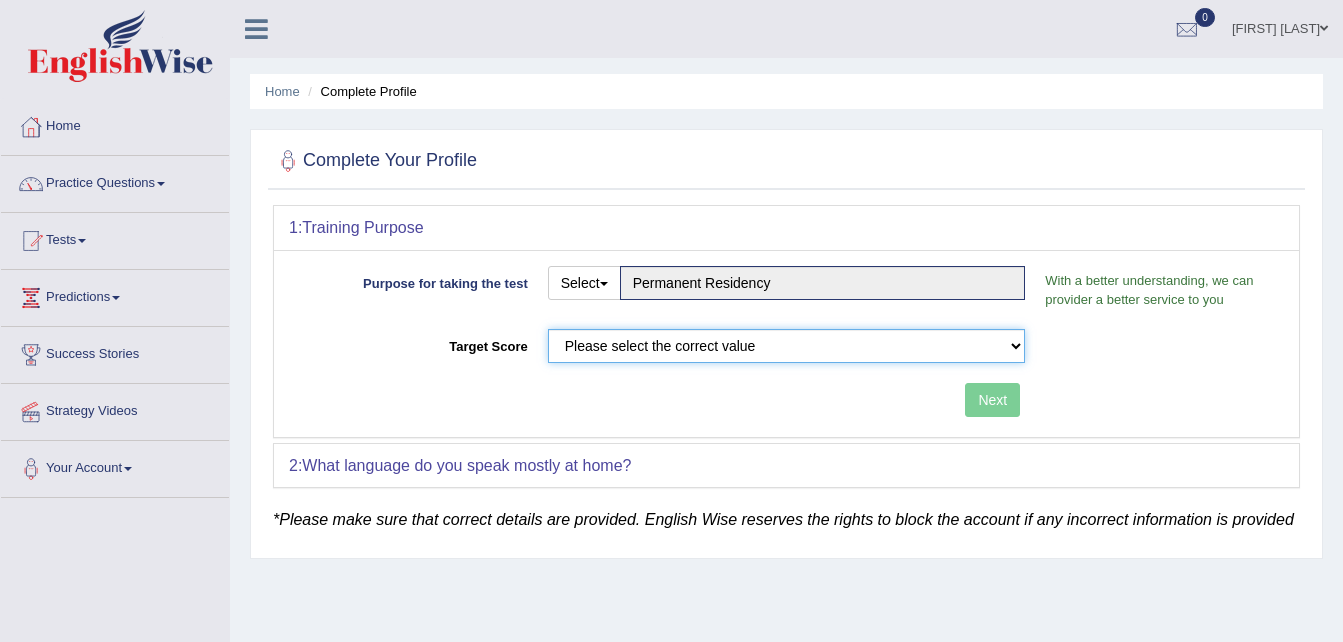 click on "Please select the correct value
50 (6 bands)
58 (6.5 bands)
65 (7 bands)
79 (8 bands)" at bounding box center (787, 346) 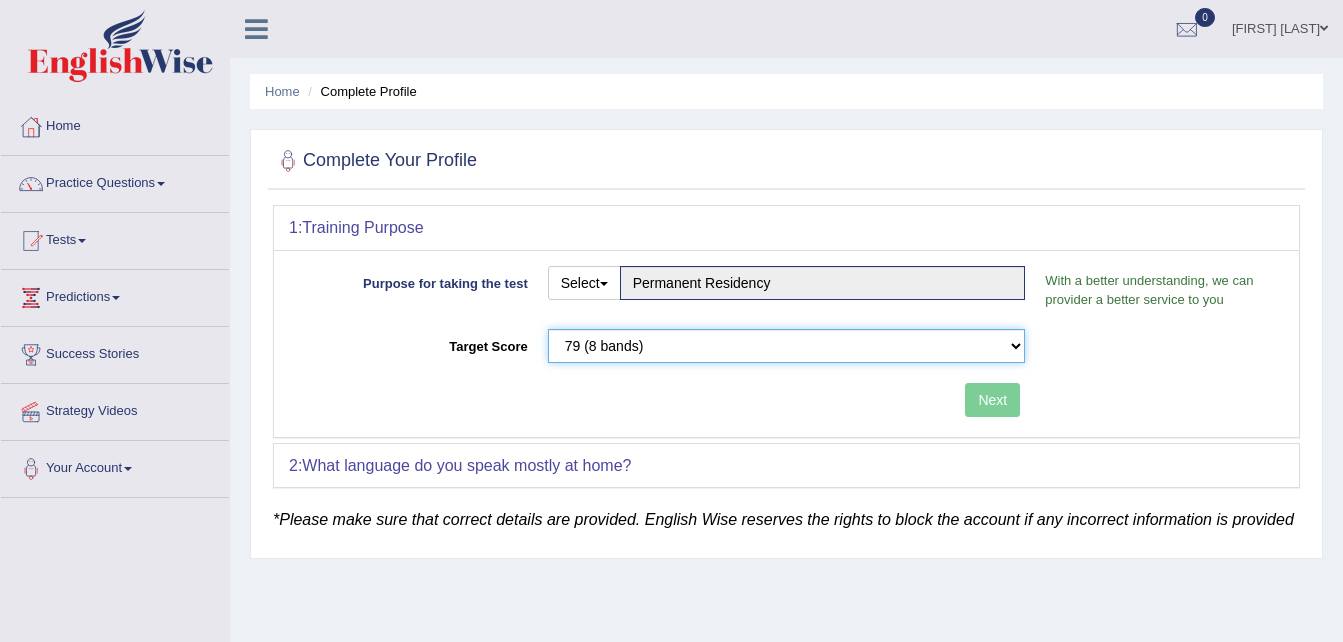 click on "Please select the correct value
50 (6 bands)
58 (6.5 bands)
65 (7 bands)
79 (8 bands)" at bounding box center [787, 346] 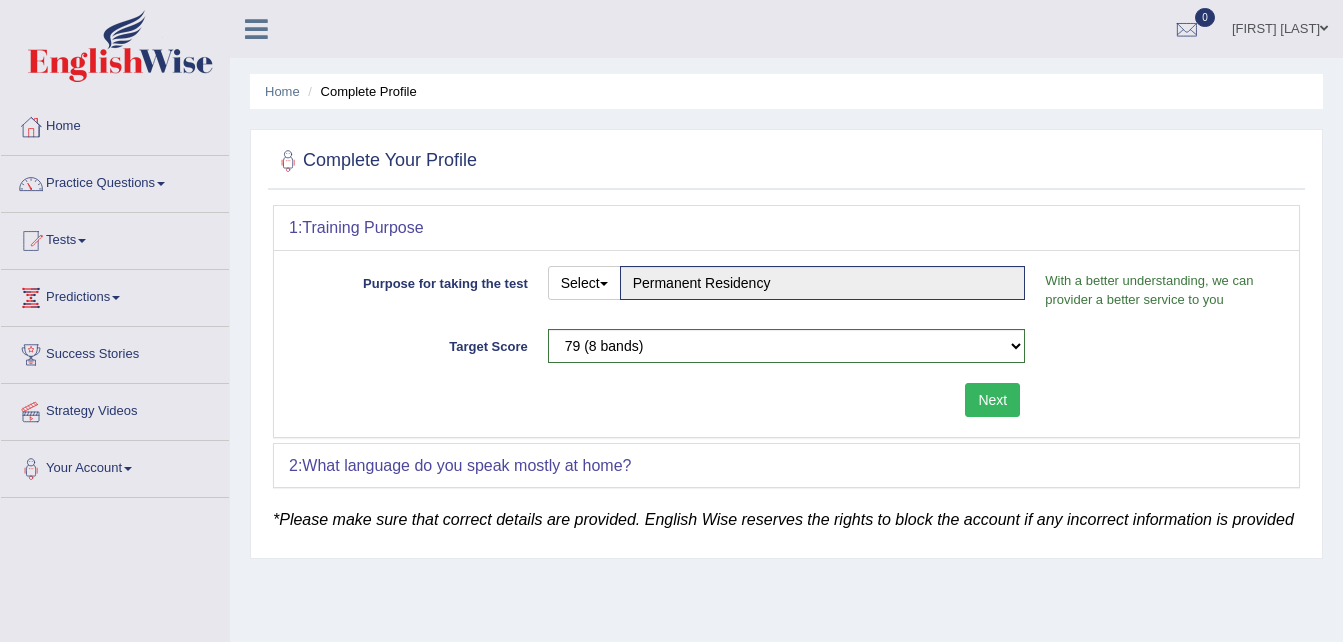 click on "Next" at bounding box center (992, 400) 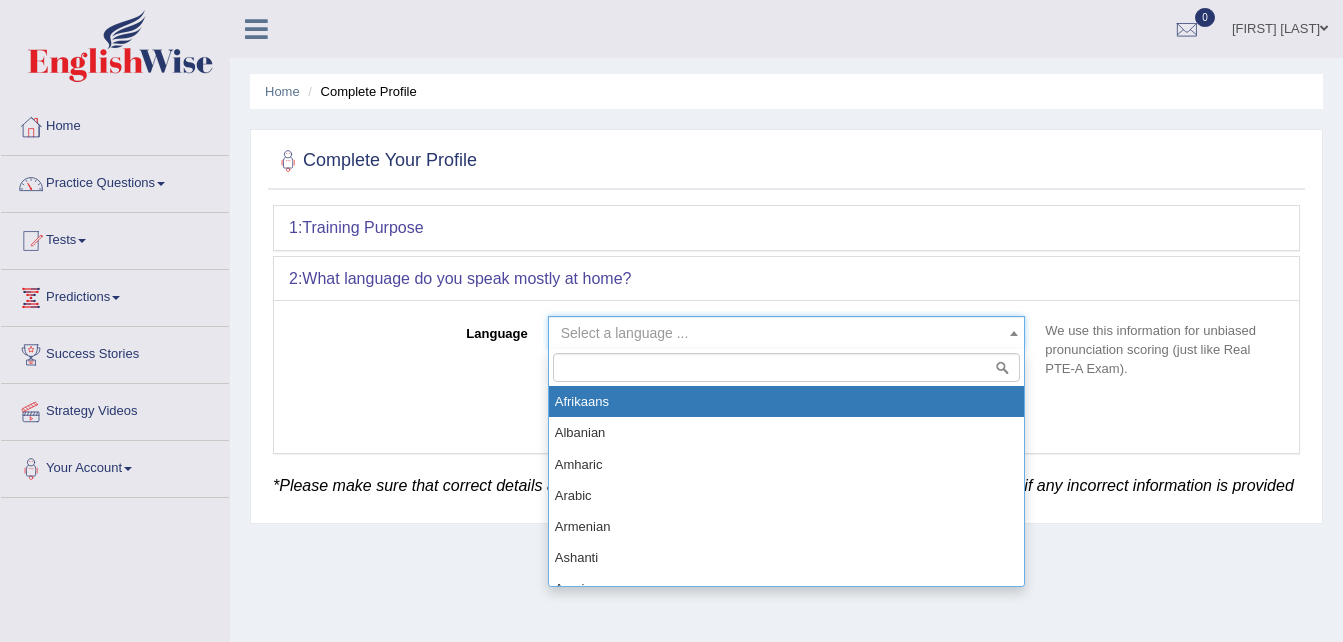 click on "Select a language ..." at bounding box center [781, 333] 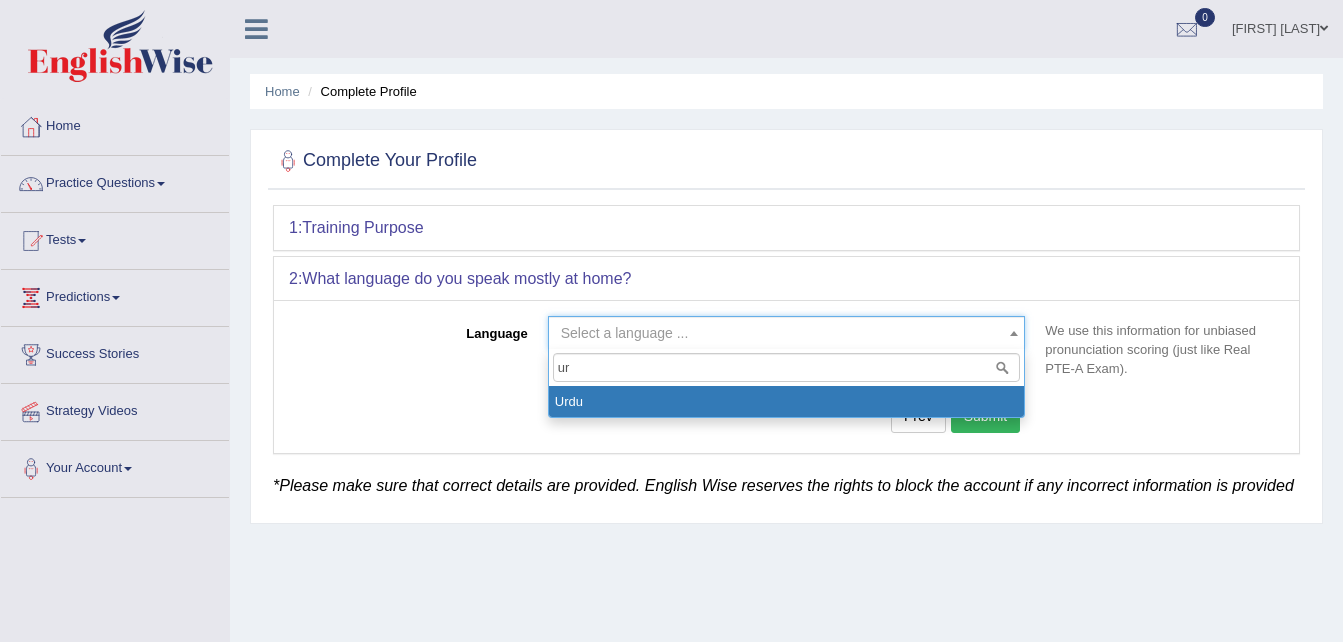 type on "u" 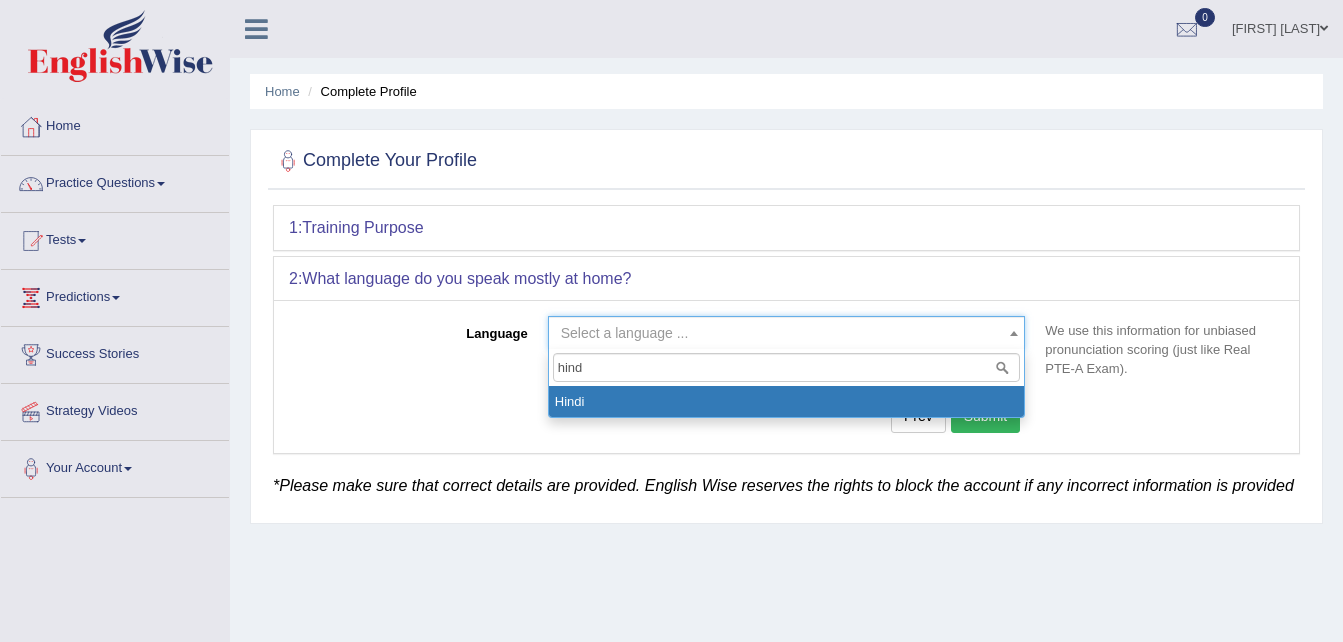 type on "hind" 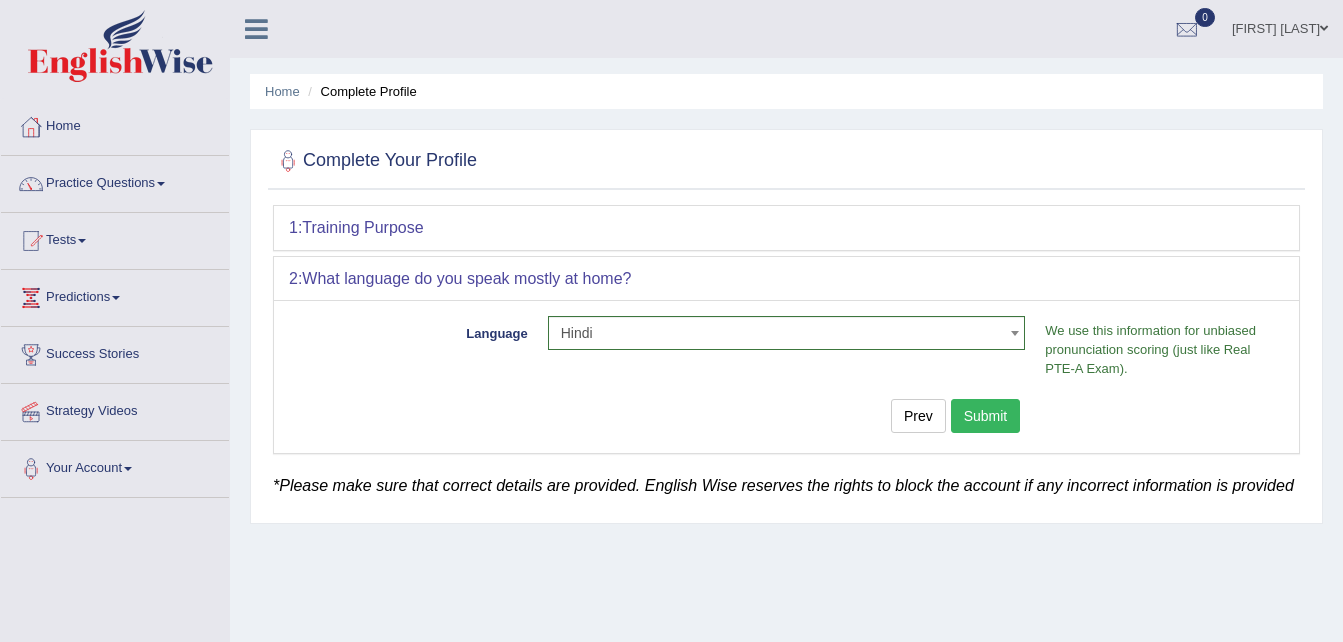 click on "Submit" at bounding box center [986, 416] 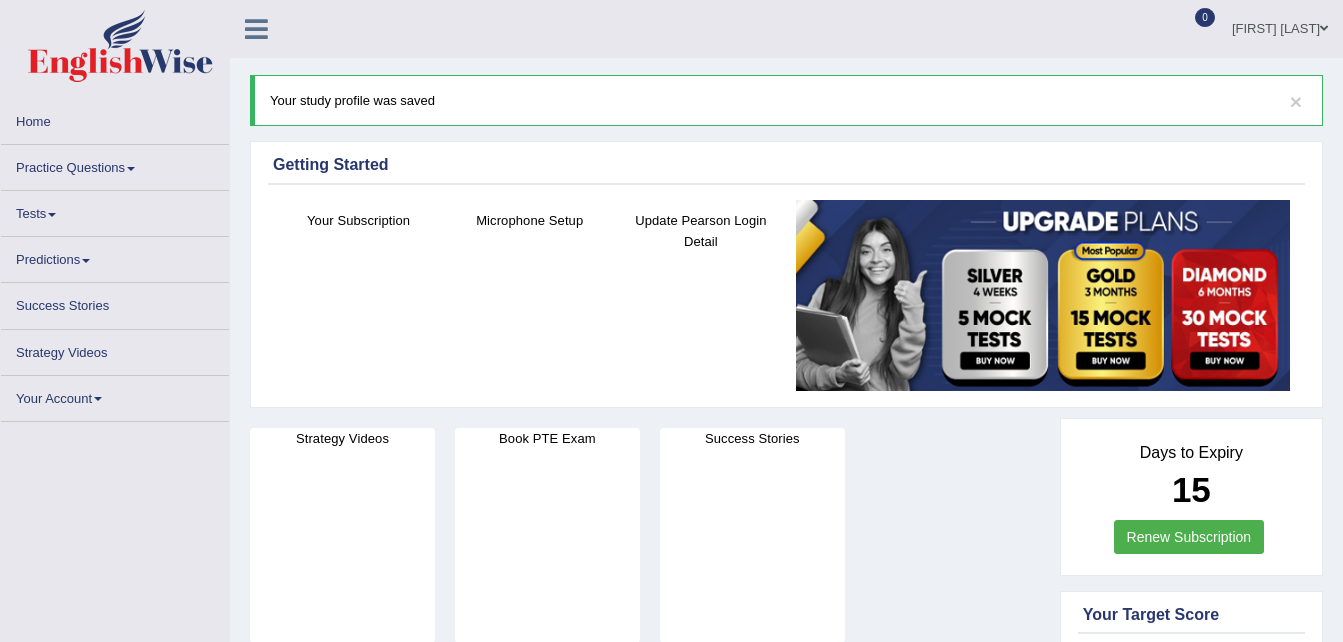 scroll, scrollTop: 0, scrollLeft: 0, axis: both 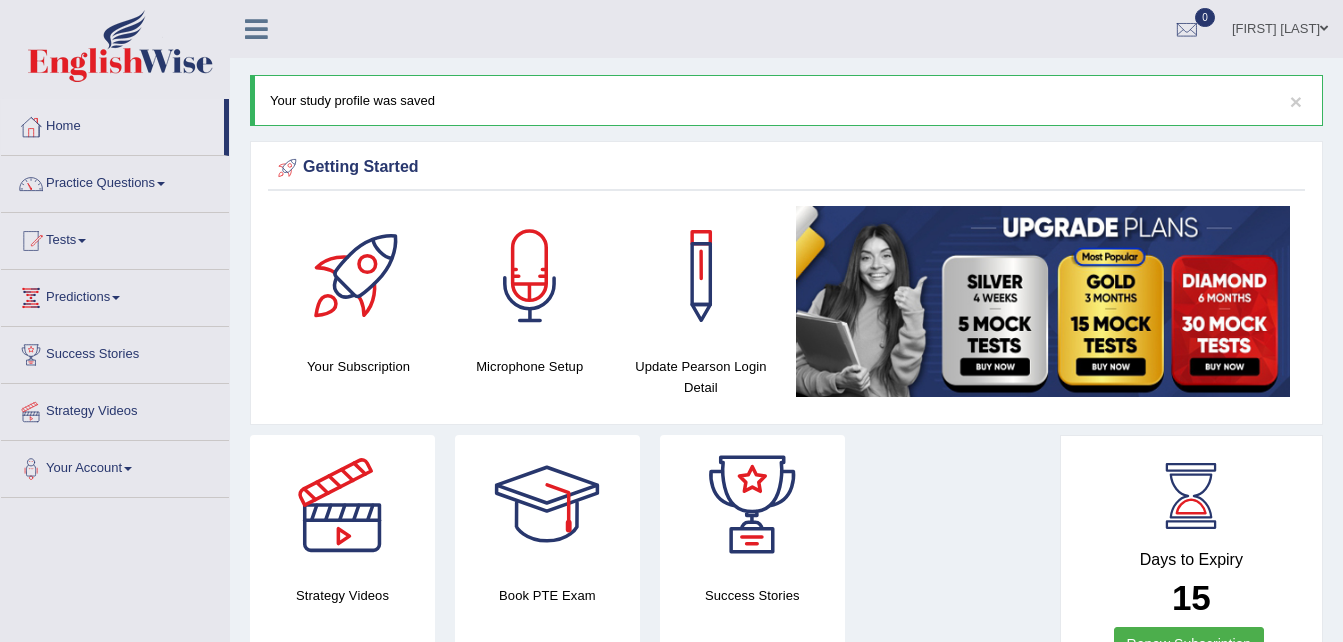 click at bounding box center (530, 276) 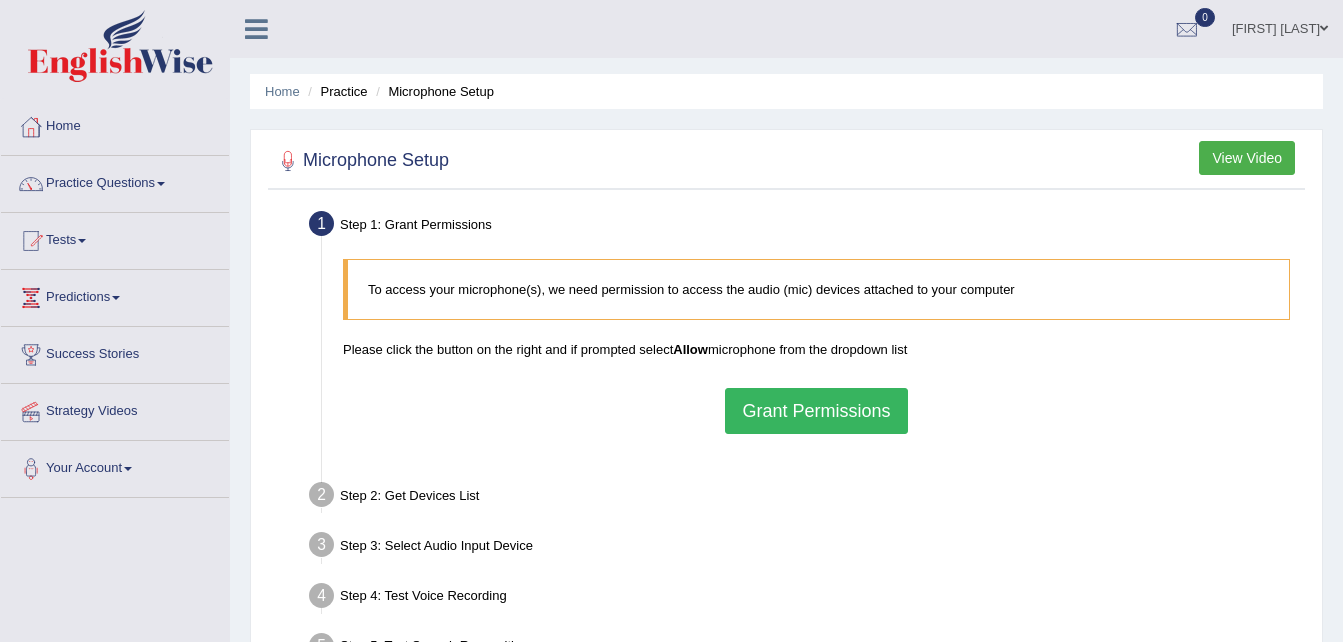 scroll, scrollTop: 0, scrollLeft: 0, axis: both 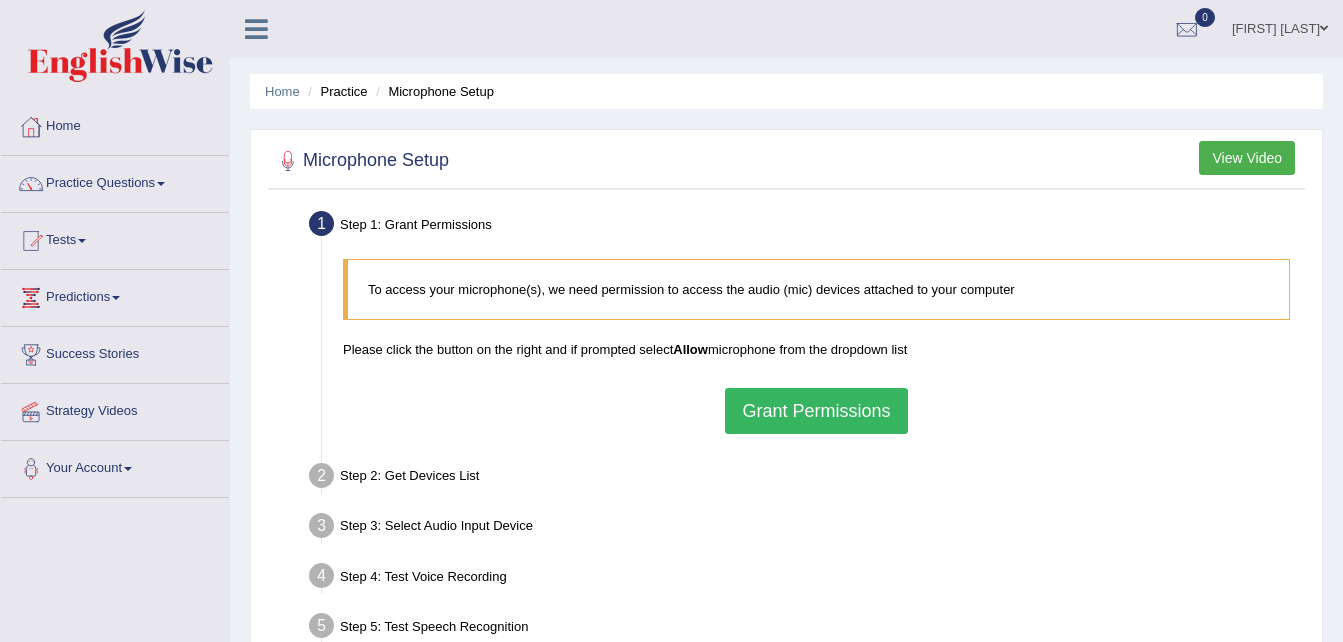 click on "Grant Permissions" at bounding box center (816, 411) 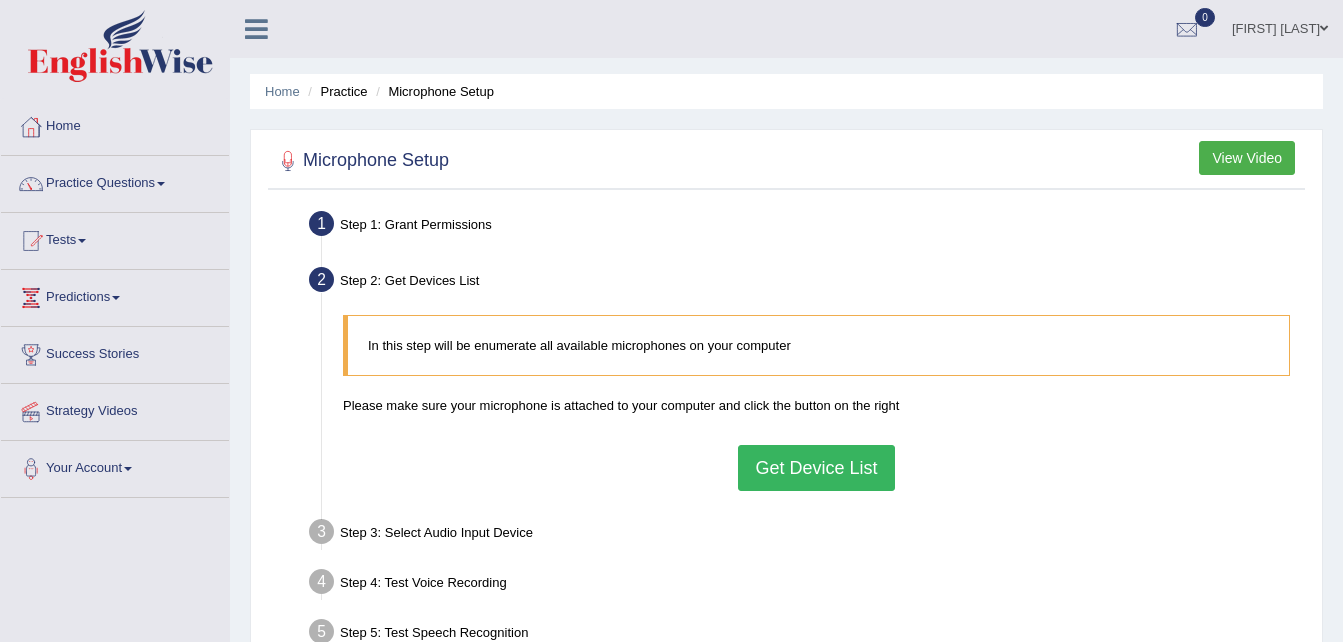 click on "Get Device List" at bounding box center [816, 468] 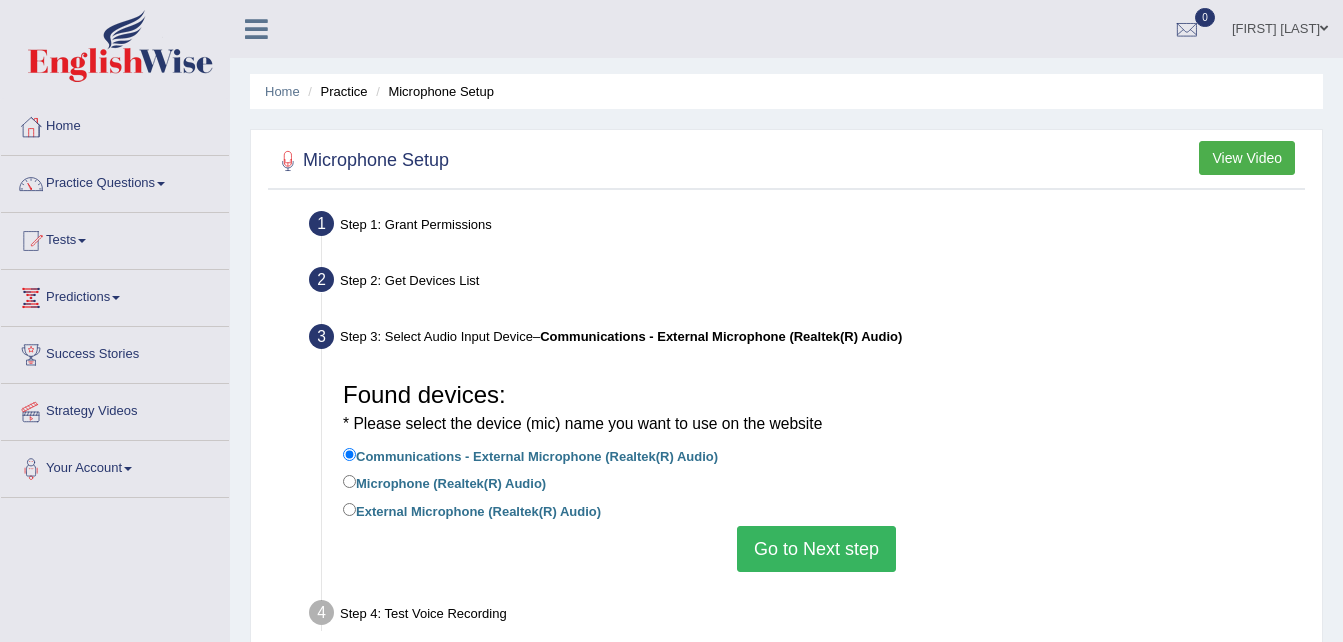 click on "Go to Next step" at bounding box center [816, 549] 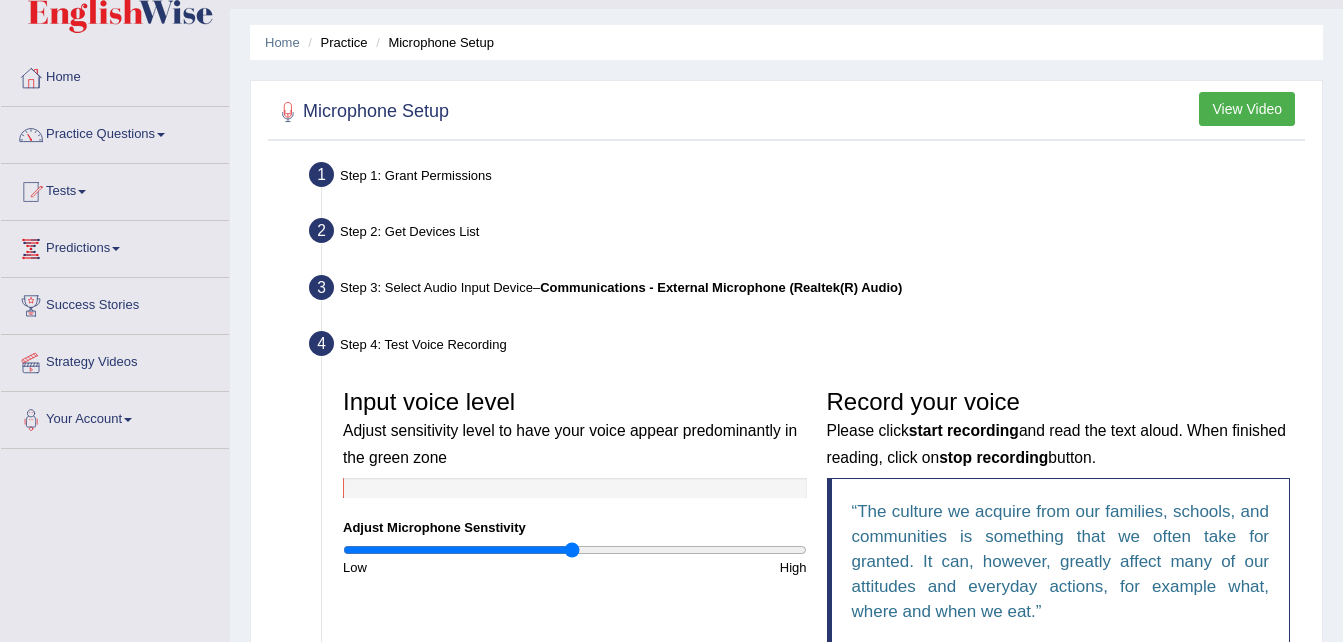 scroll, scrollTop: 50, scrollLeft: 0, axis: vertical 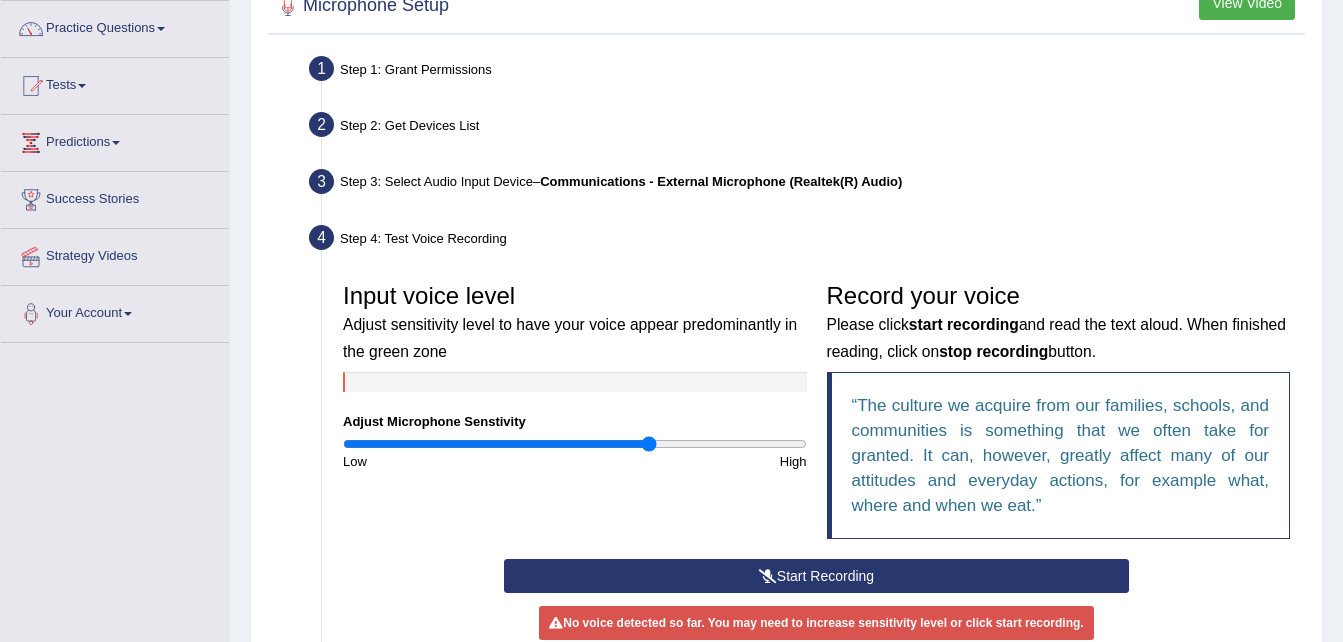 drag, startPoint x: 576, startPoint y: 443, endPoint x: 650, endPoint y: 447, distance: 74.10803 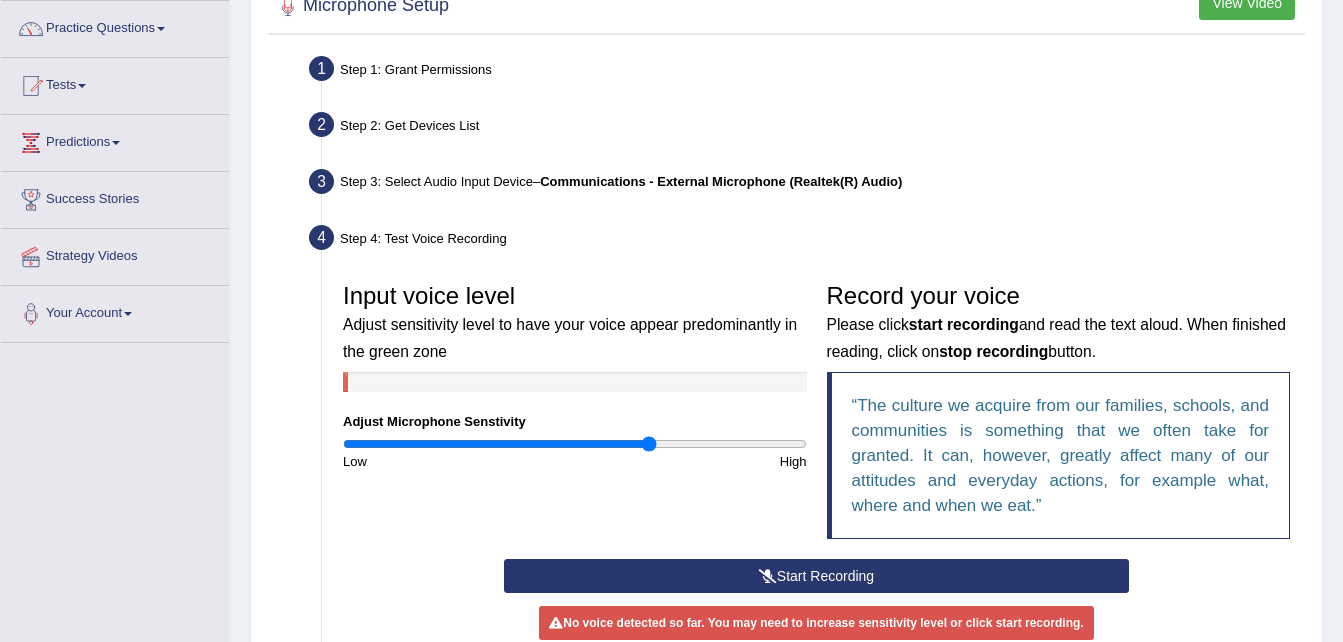 click on "Start Recording" at bounding box center [816, 576] 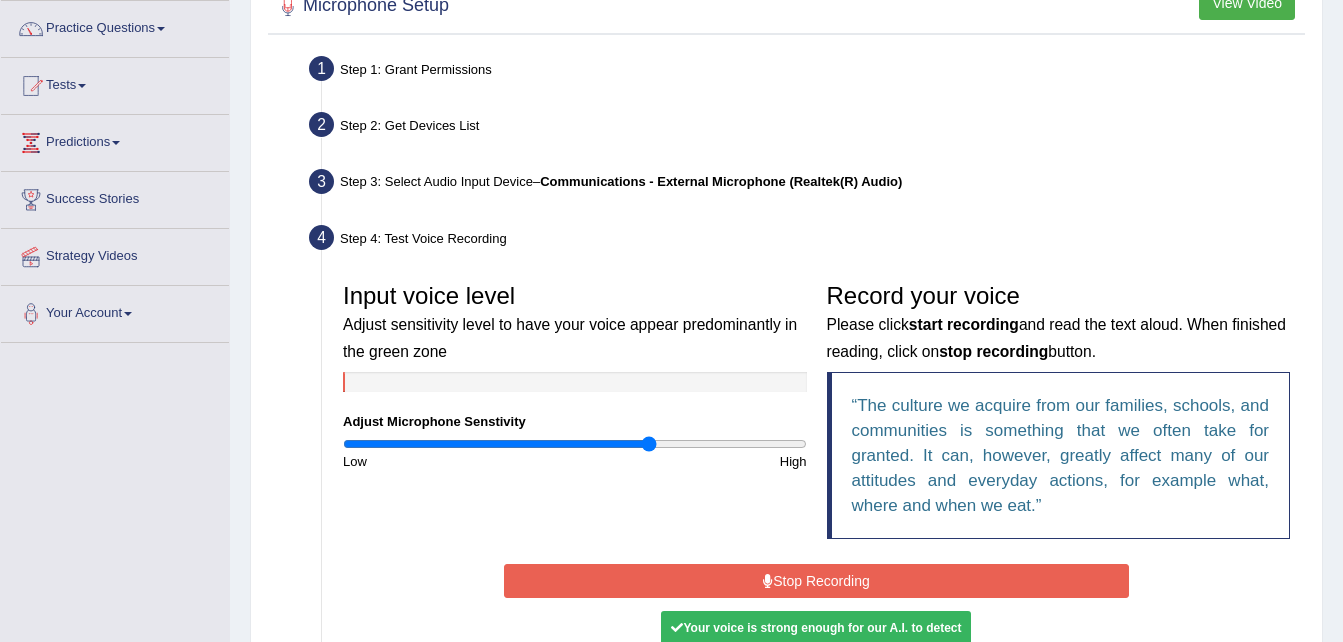 click on "Stop Recording" at bounding box center (816, 581) 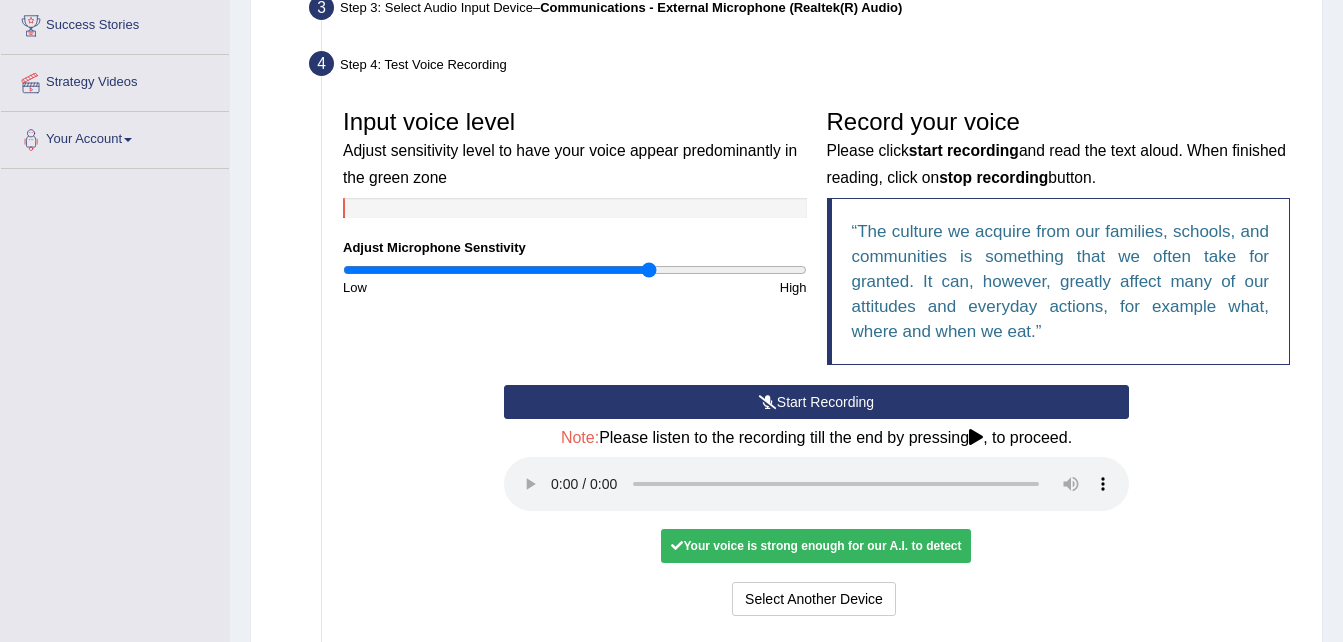 scroll, scrollTop: 341, scrollLeft: 0, axis: vertical 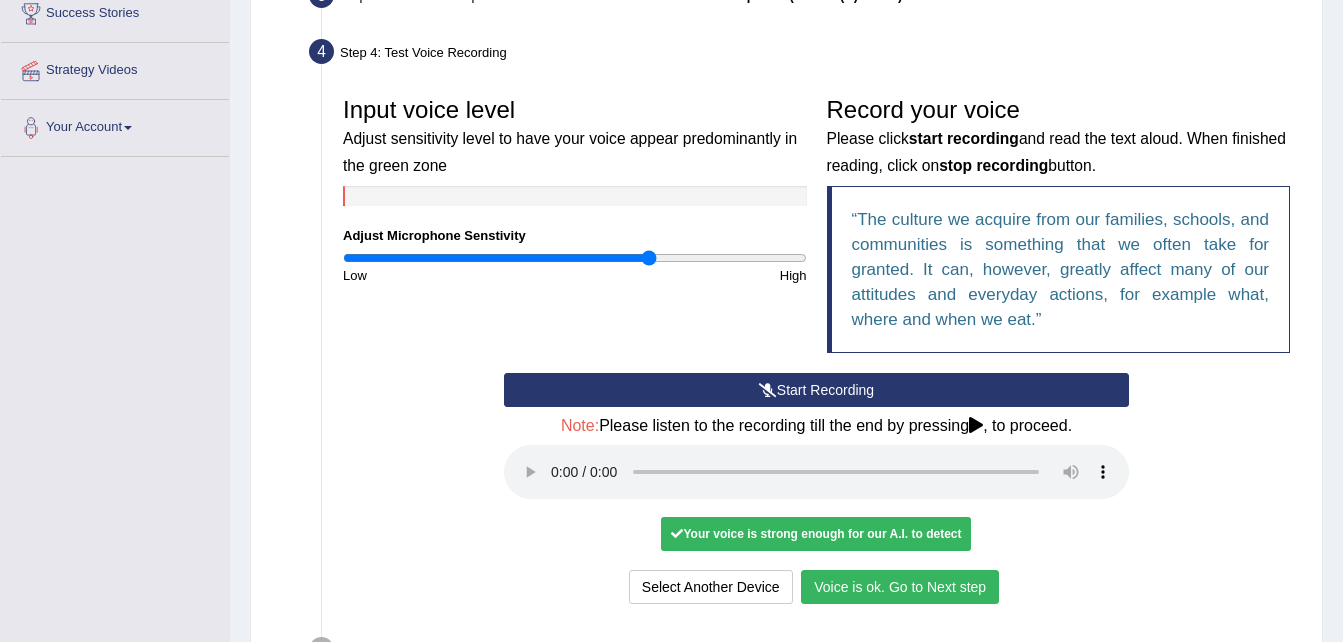 click on "Voice is ok. Go to Next step" at bounding box center [900, 587] 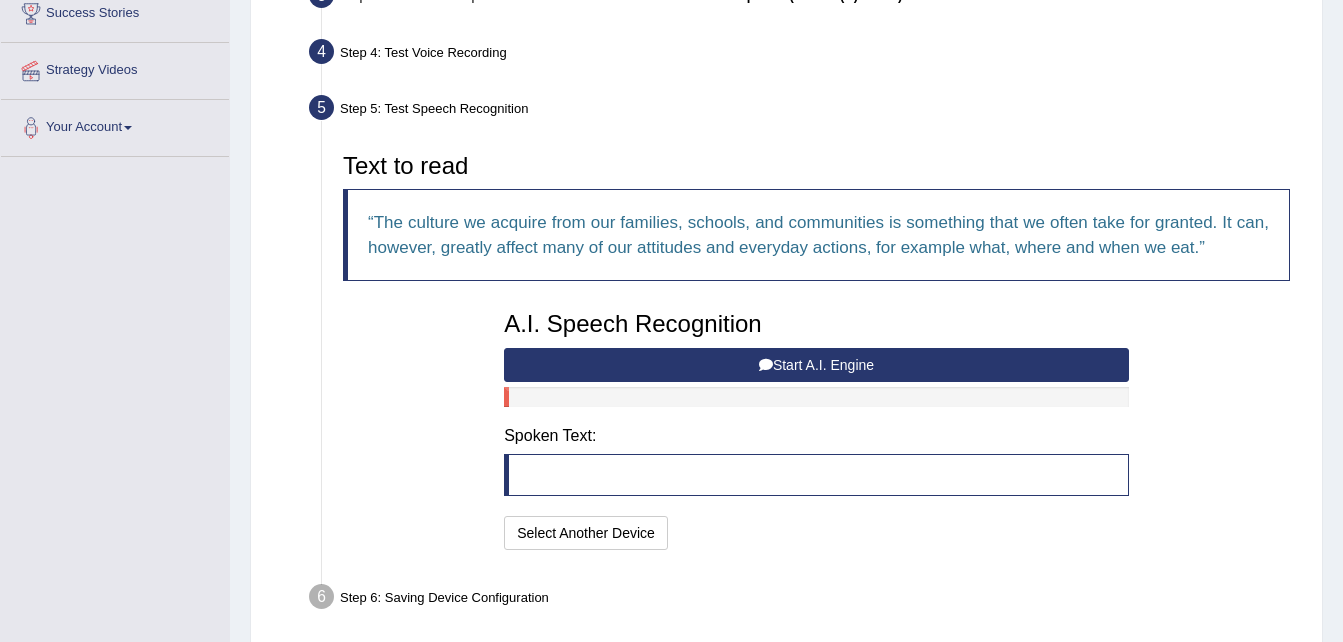 click at bounding box center (766, 365) 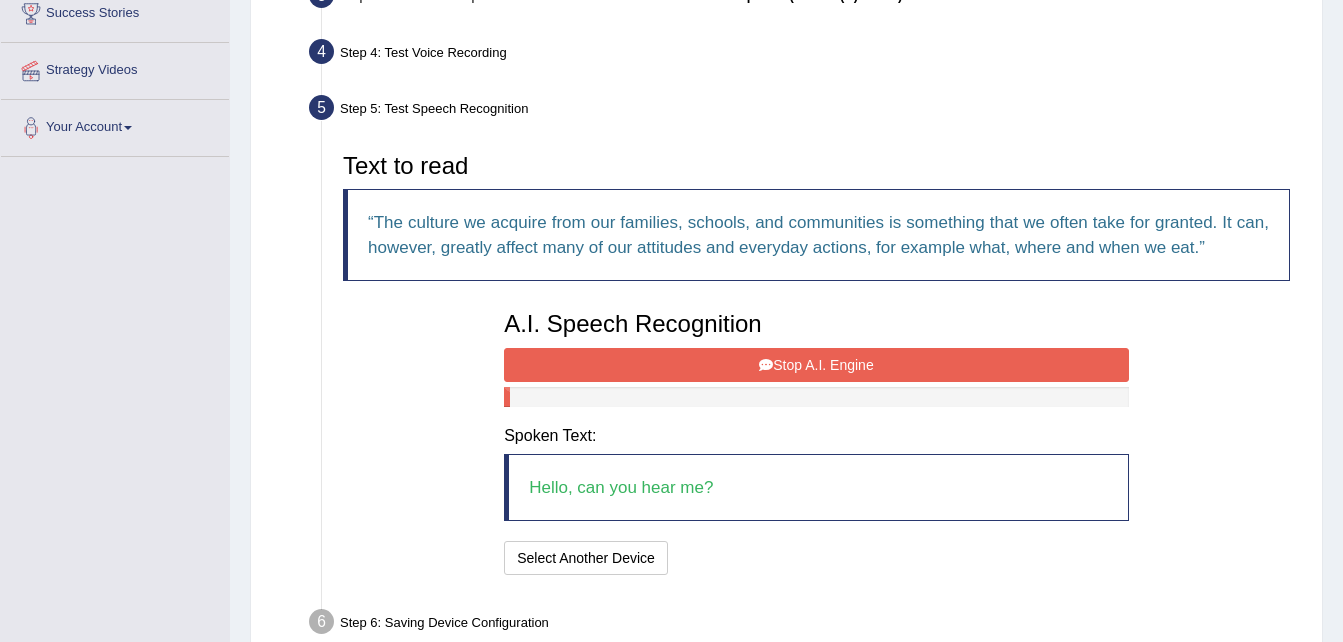 click on "Hello, can you hear me?" at bounding box center (816, 487) 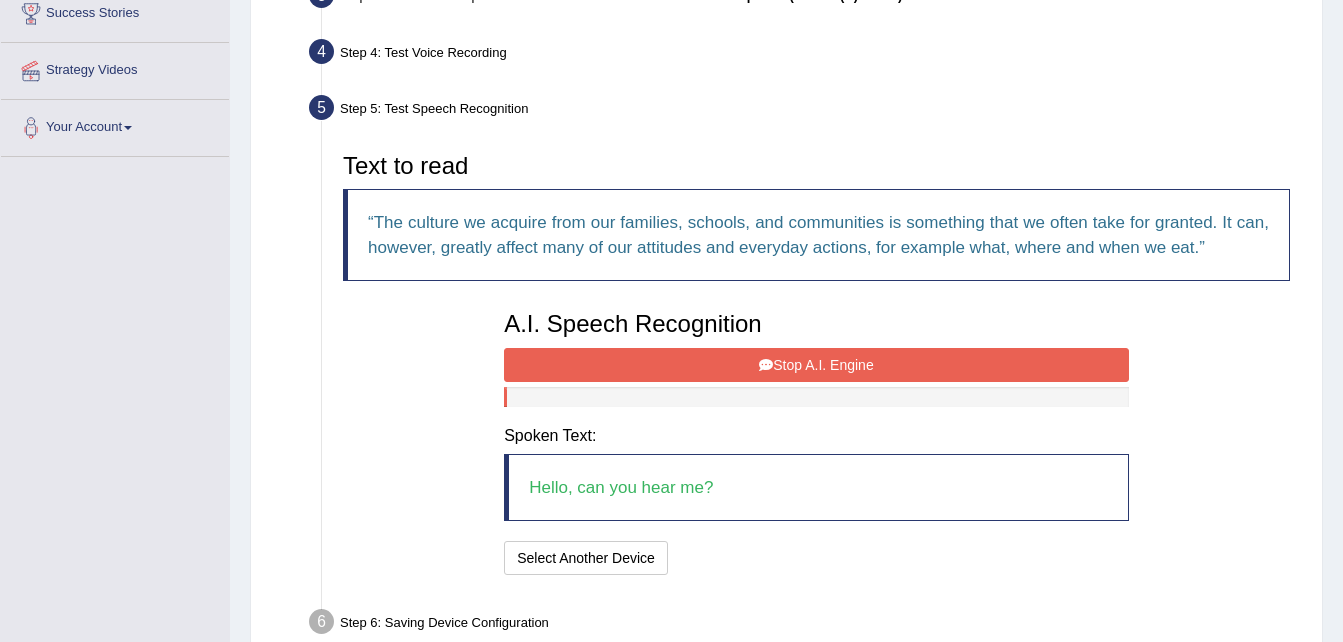 click on "Stop A.I. Engine" at bounding box center [816, 365] 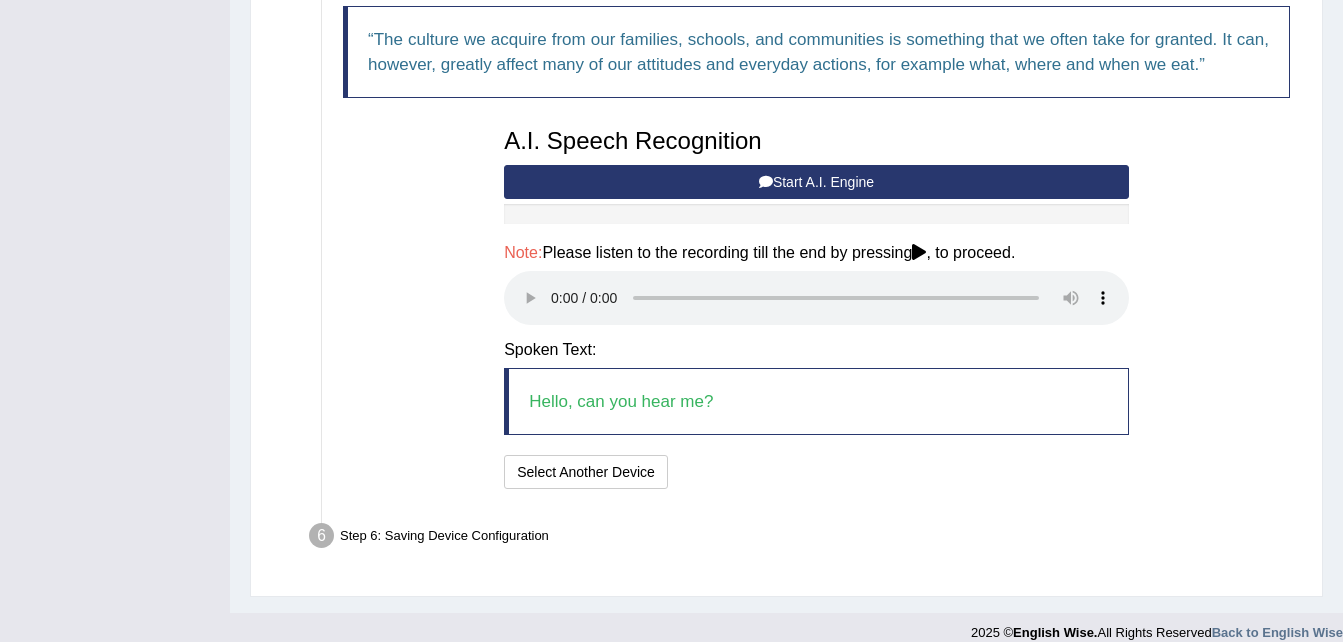 scroll, scrollTop: 526, scrollLeft: 0, axis: vertical 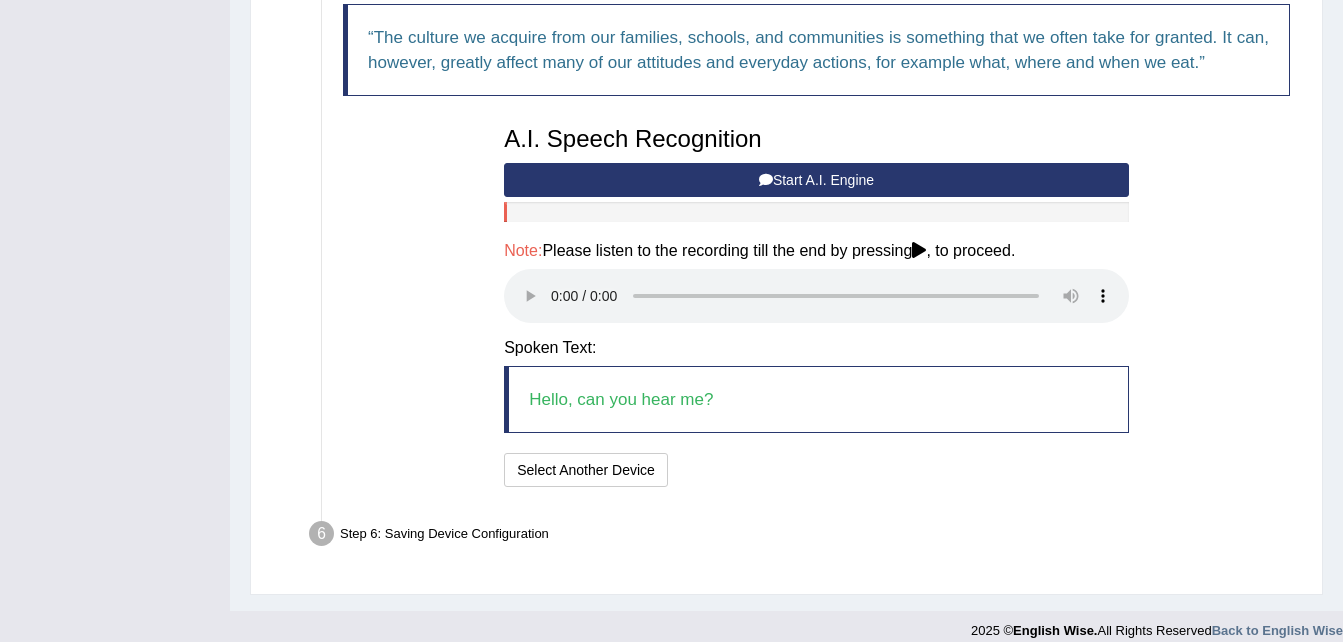 type 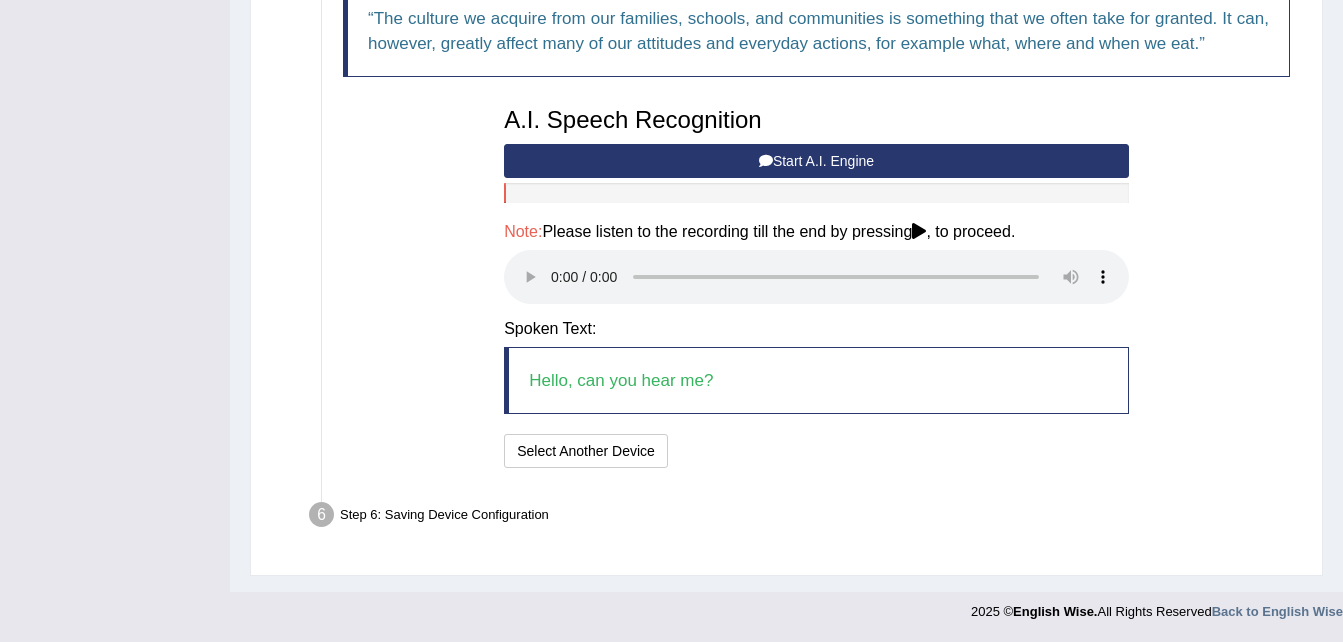 click on "Hello, can you hear me?" at bounding box center [816, 380] 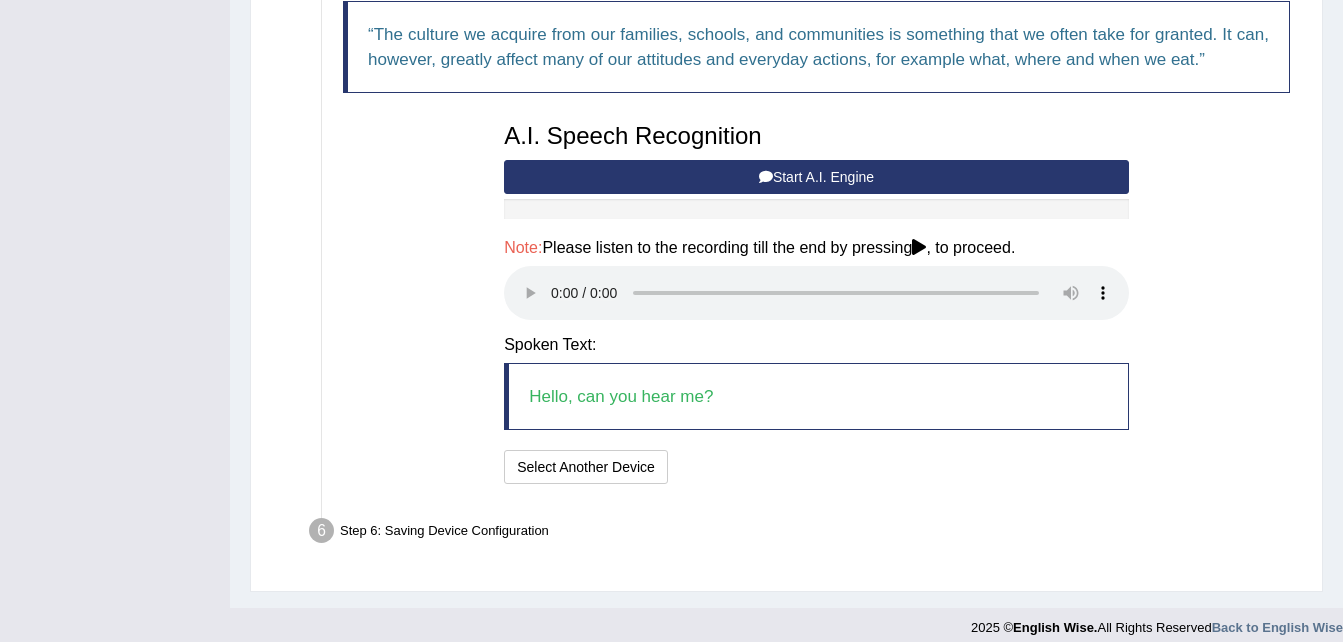 scroll, scrollTop: 545, scrollLeft: 0, axis: vertical 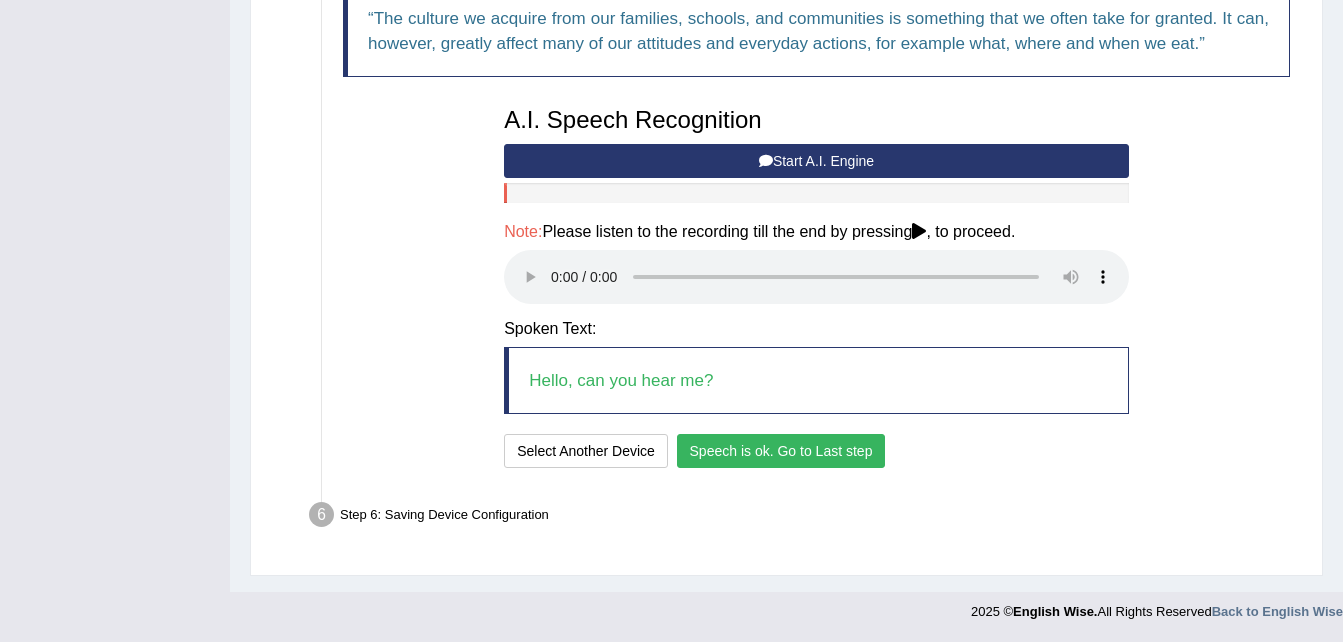 click on "Speech is ok. Go to Last step" at bounding box center [781, 451] 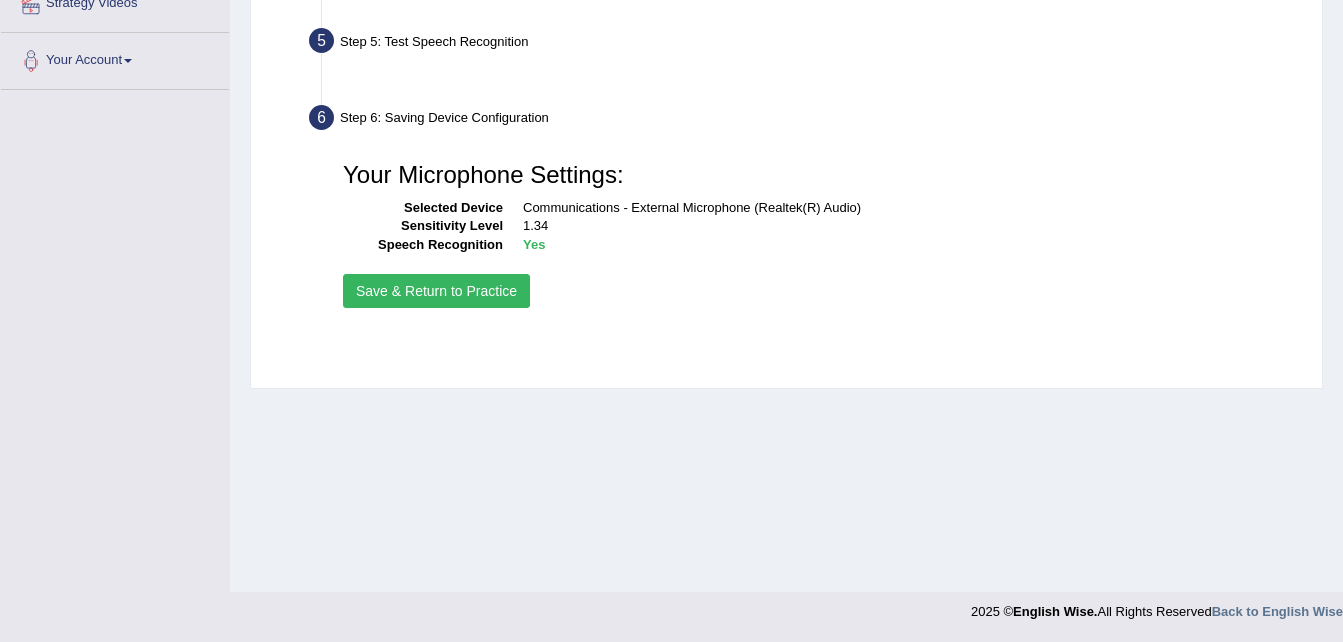 scroll, scrollTop: 408, scrollLeft: 0, axis: vertical 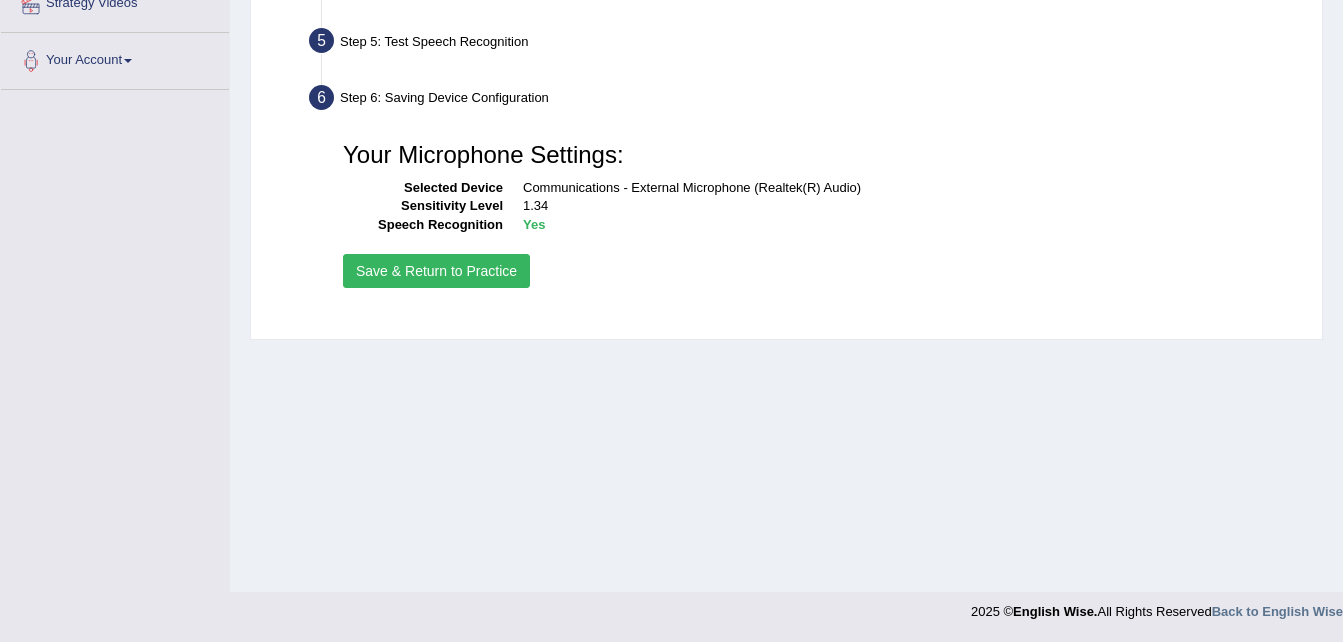 click on "Save & Return to Practice" at bounding box center [436, 271] 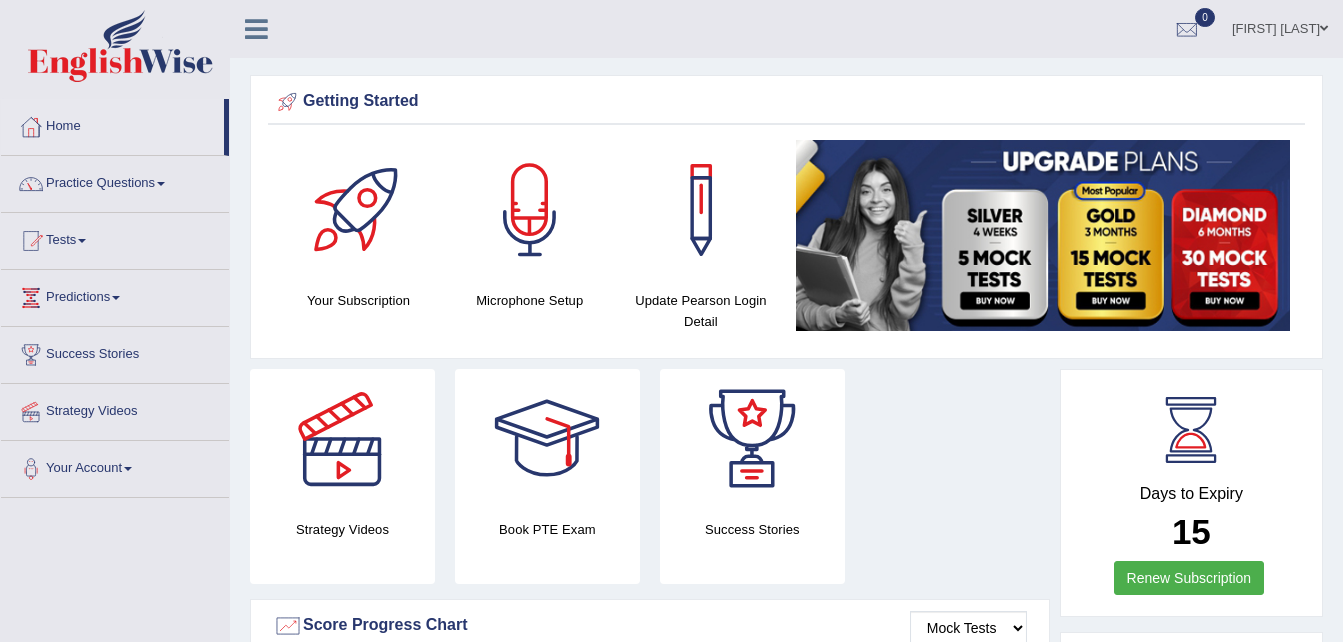 scroll, scrollTop: 0, scrollLeft: 0, axis: both 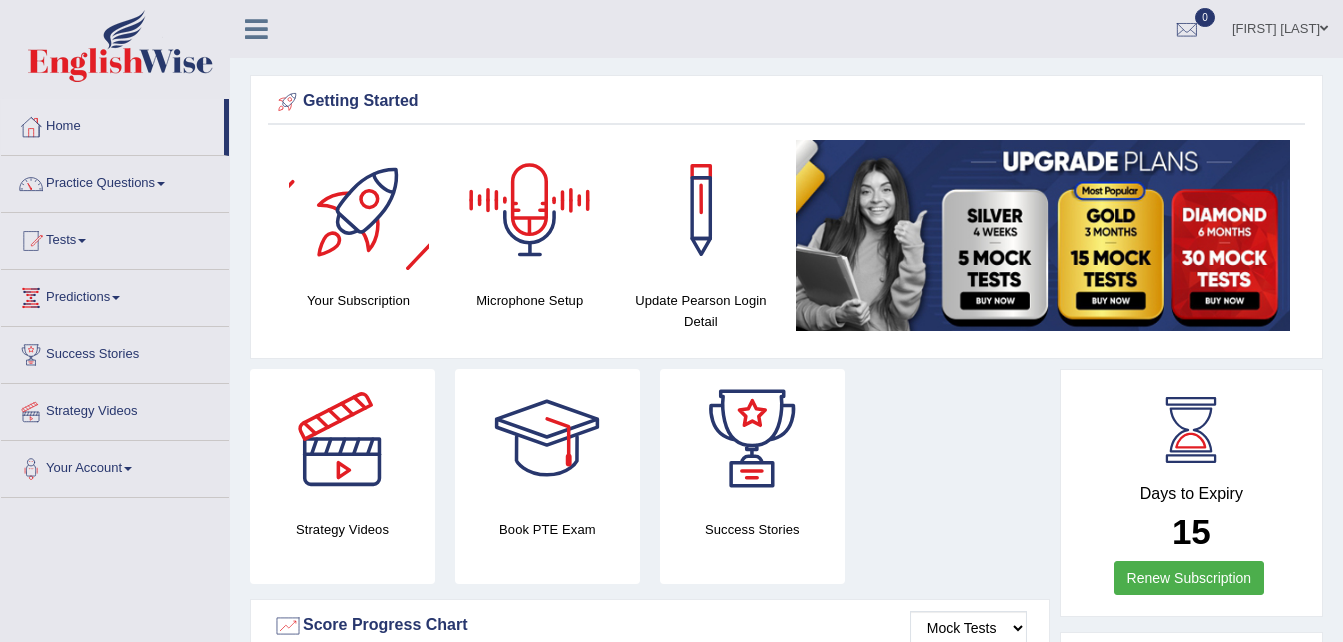 click at bounding box center [359, 210] 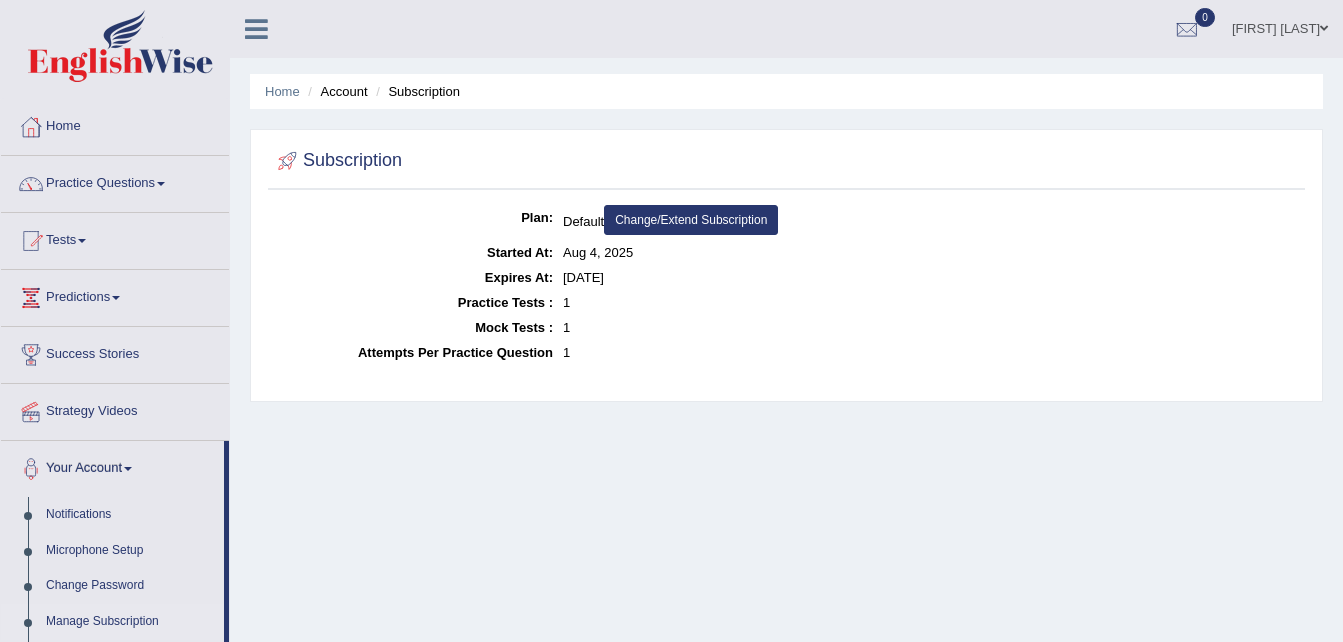 scroll, scrollTop: 0, scrollLeft: 0, axis: both 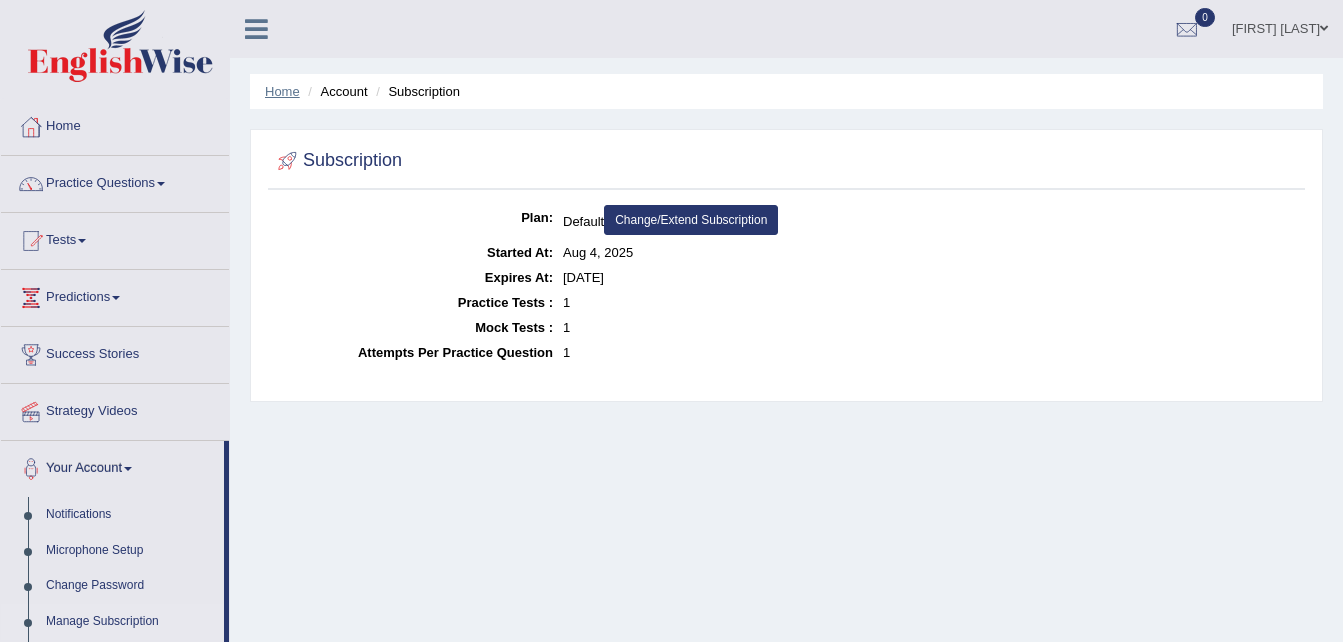 click on "Home" at bounding box center (282, 91) 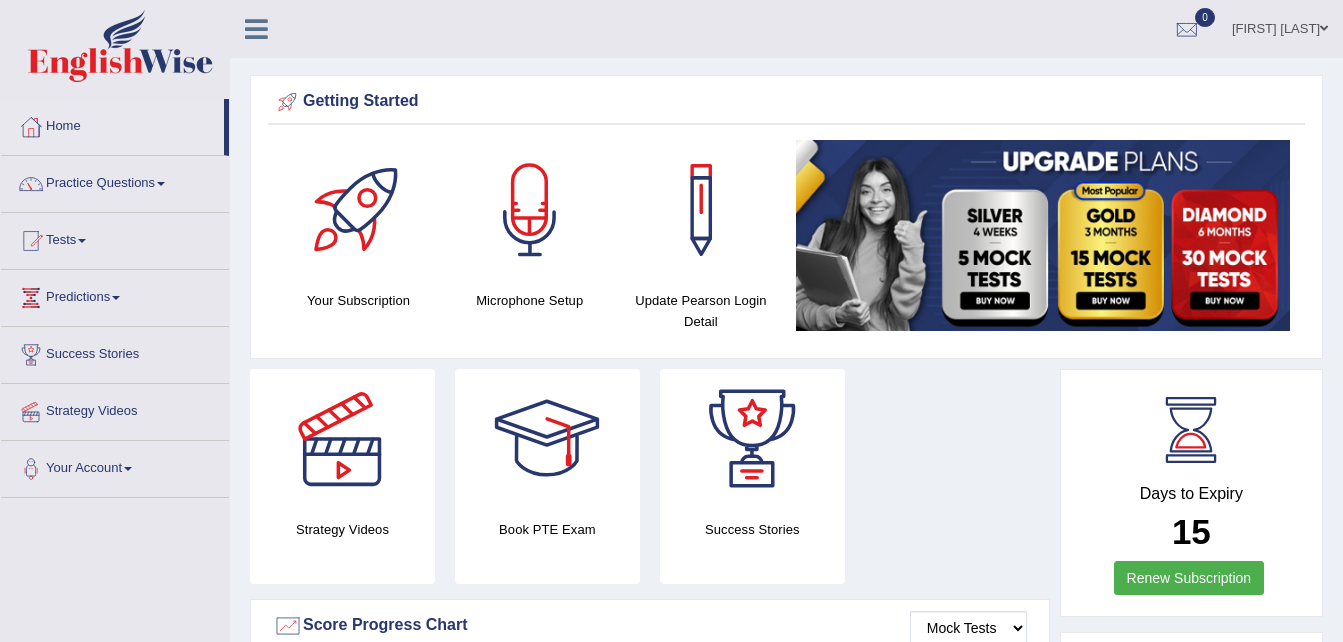 scroll, scrollTop: 0, scrollLeft: 0, axis: both 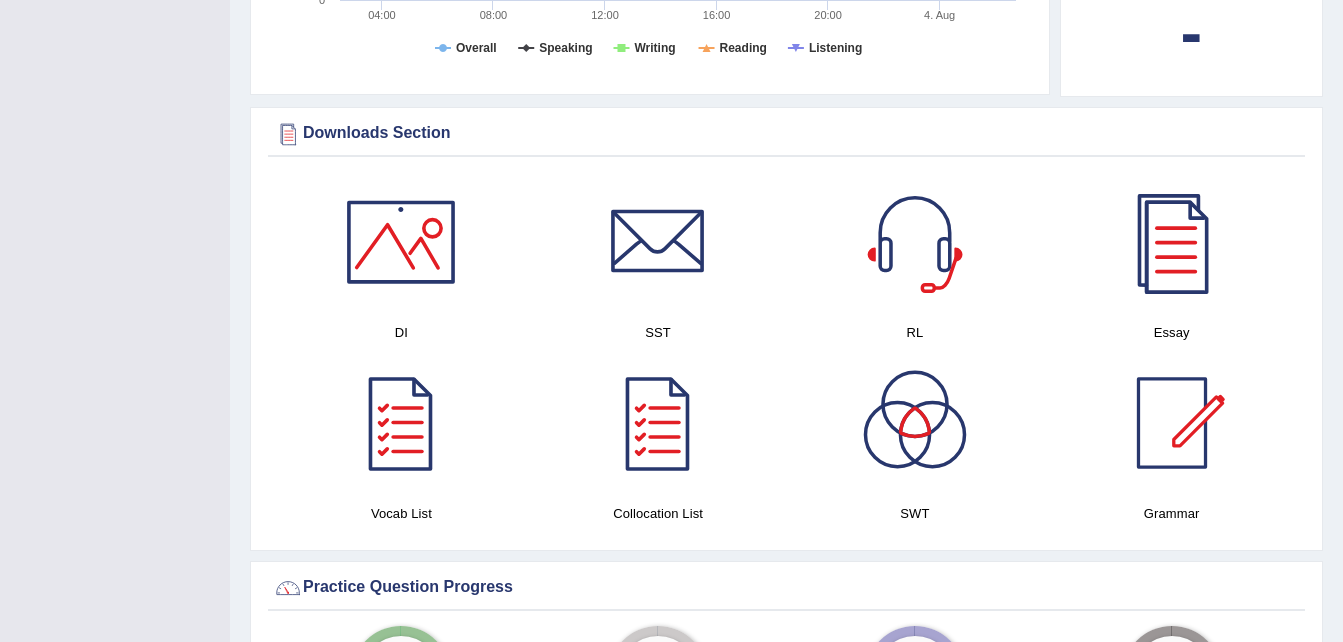click at bounding box center [1172, 242] 